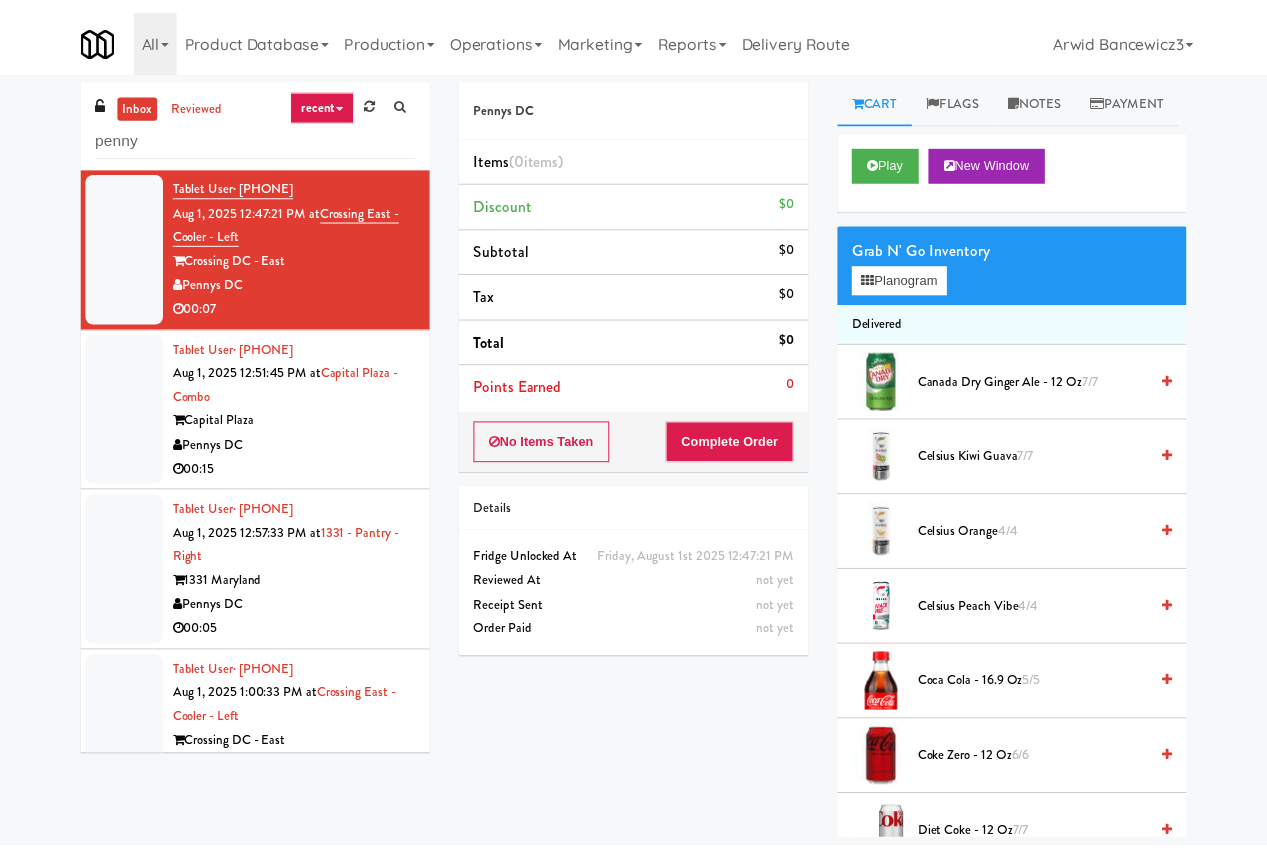 scroll, scrollTop: 0, scrollLeft: 0, axis: both 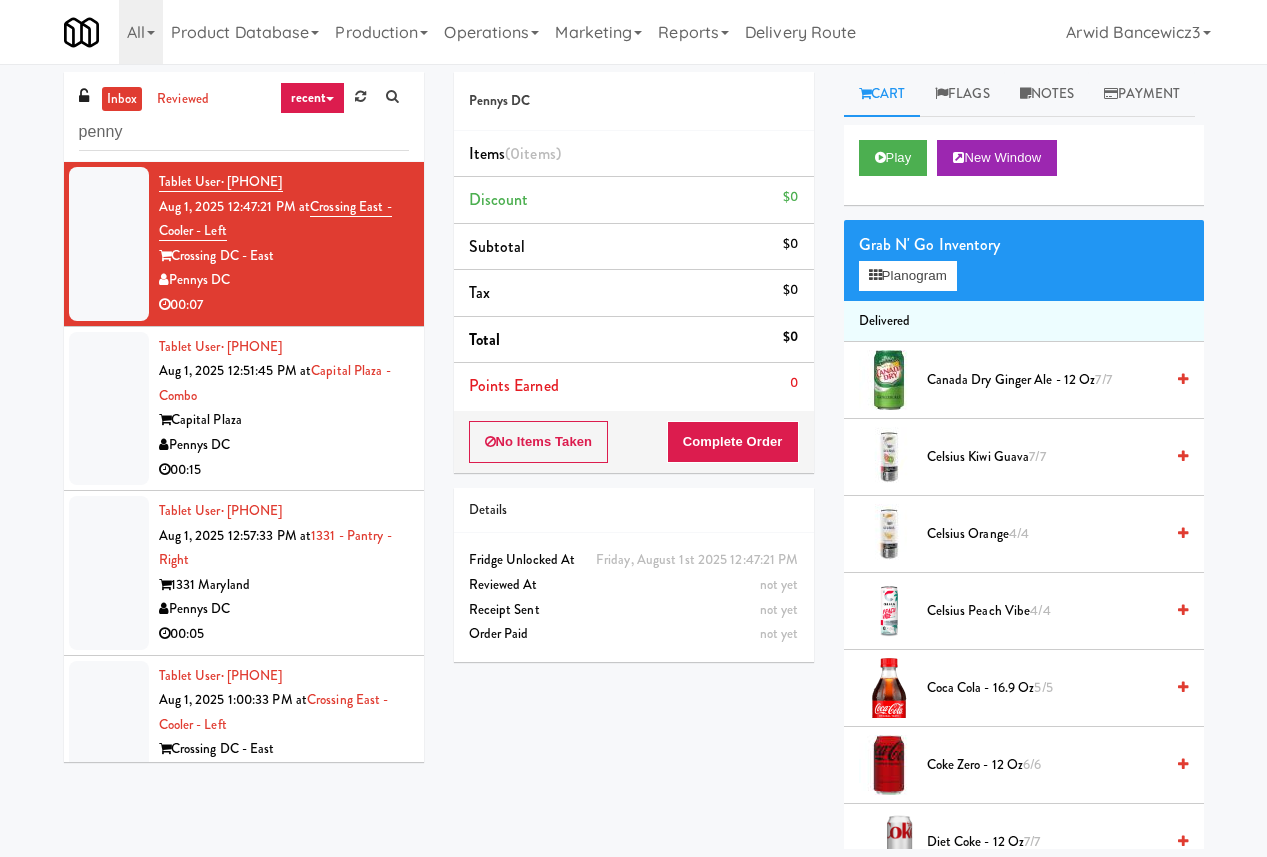click on "Pennys DC" at bounding box center [284, 445] 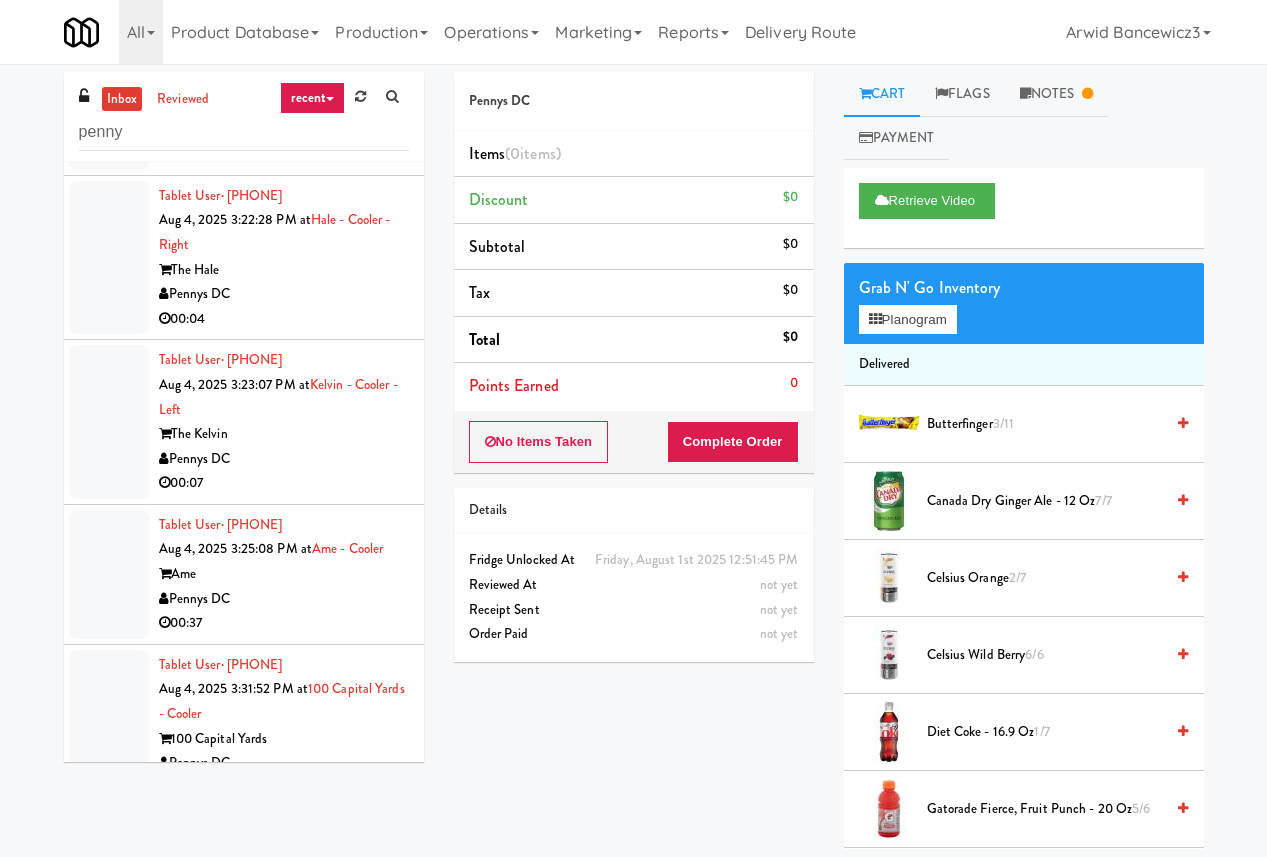 scroll, scrollTop: 1007, scrollLeft: 0, axis: vertical 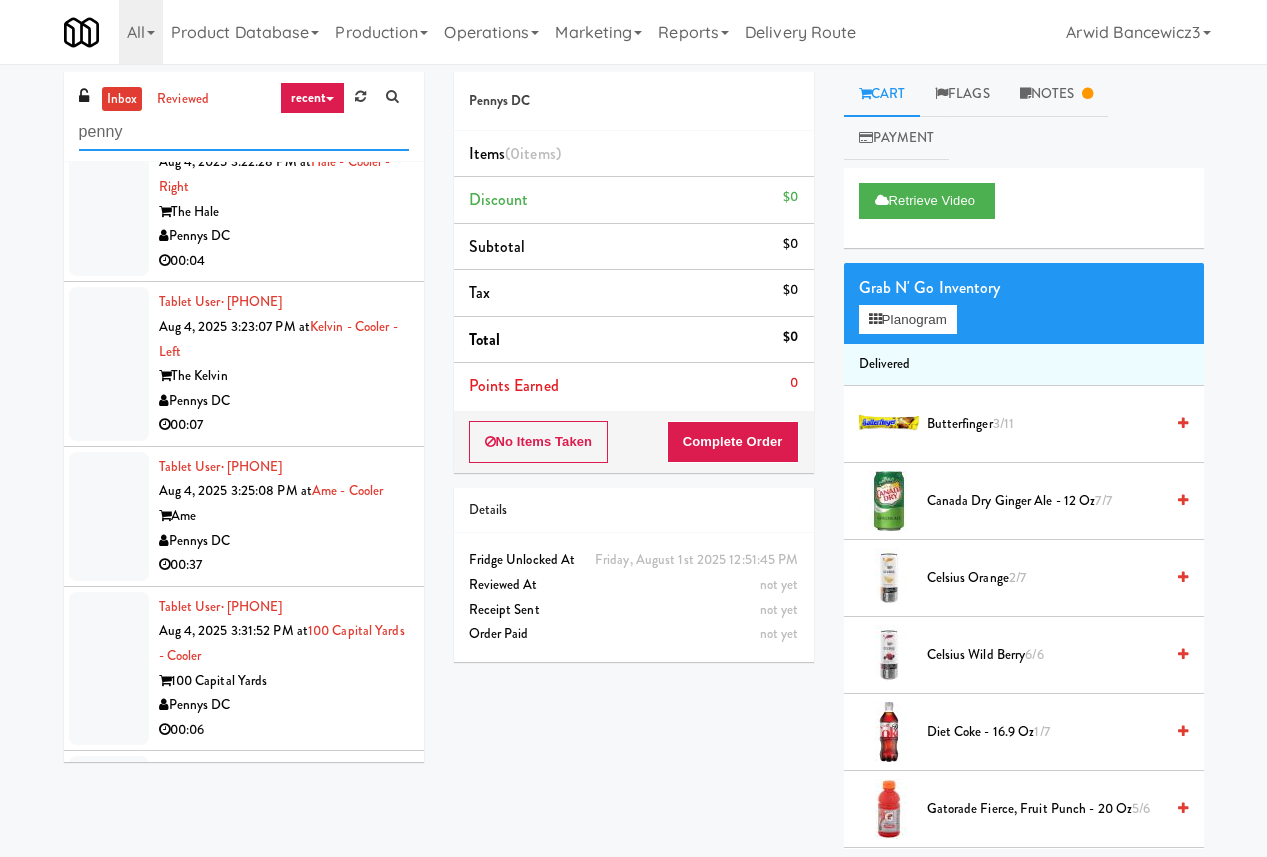 click on "penny" at bounding box center (244, 132) 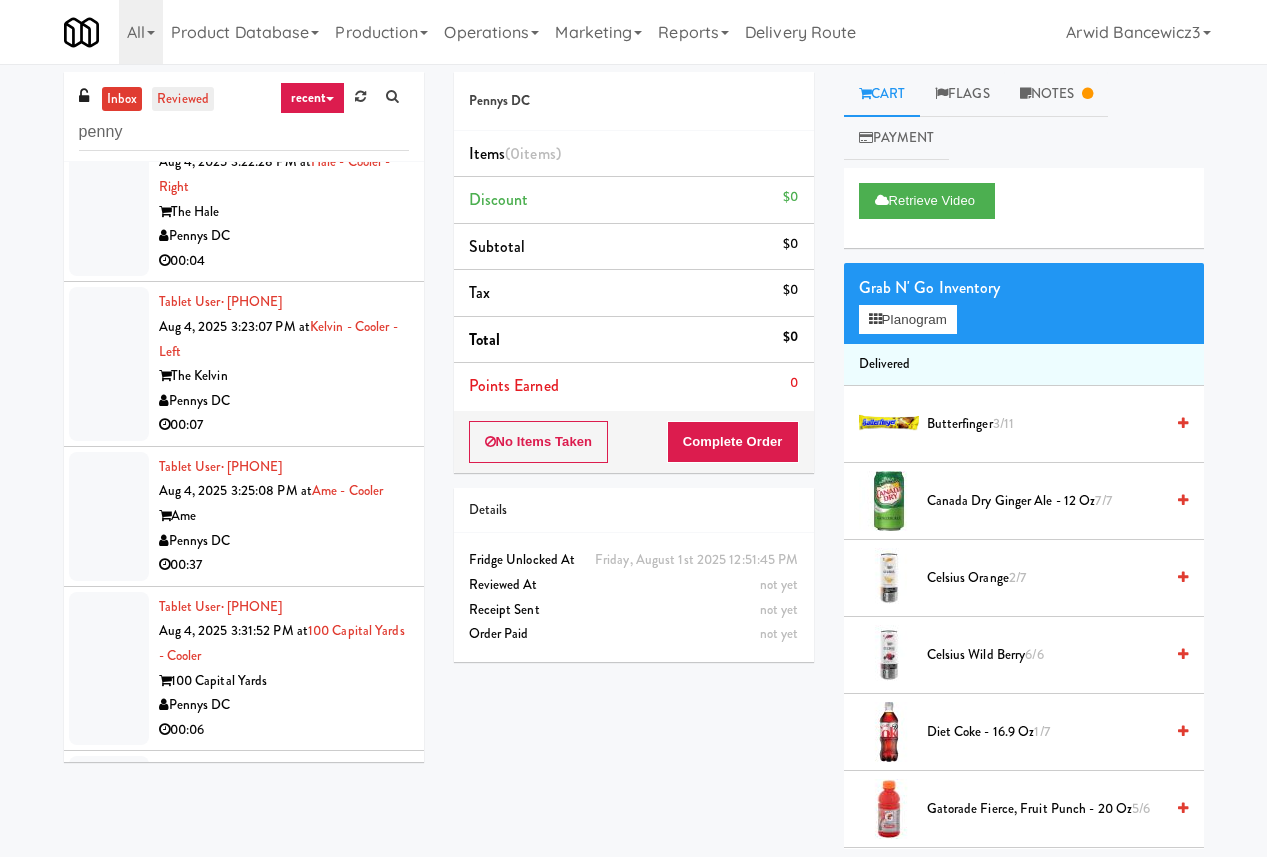 click on "reviewed" at bounding box center (183, 99) 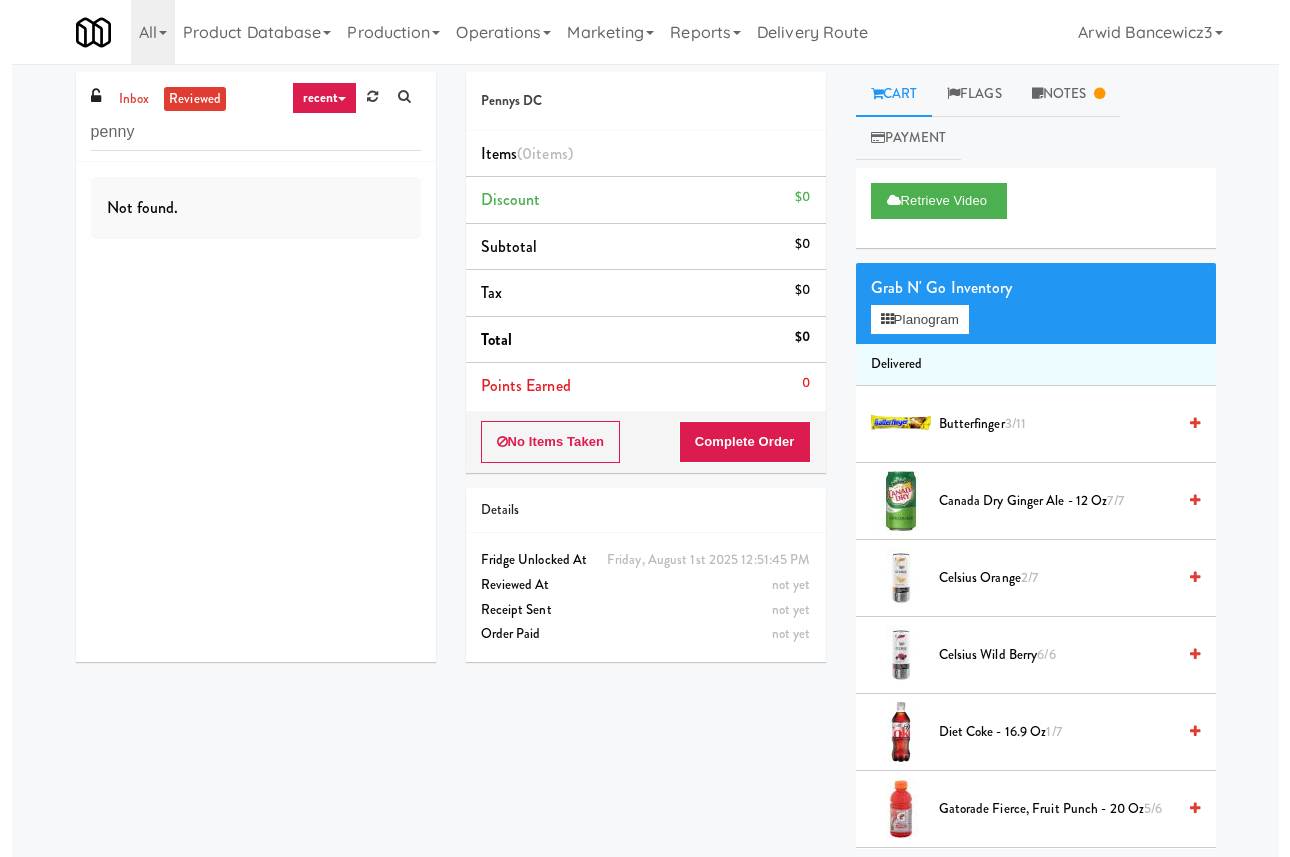 scroll, scrollTop: 0, scrollLeft: 0, axis: both 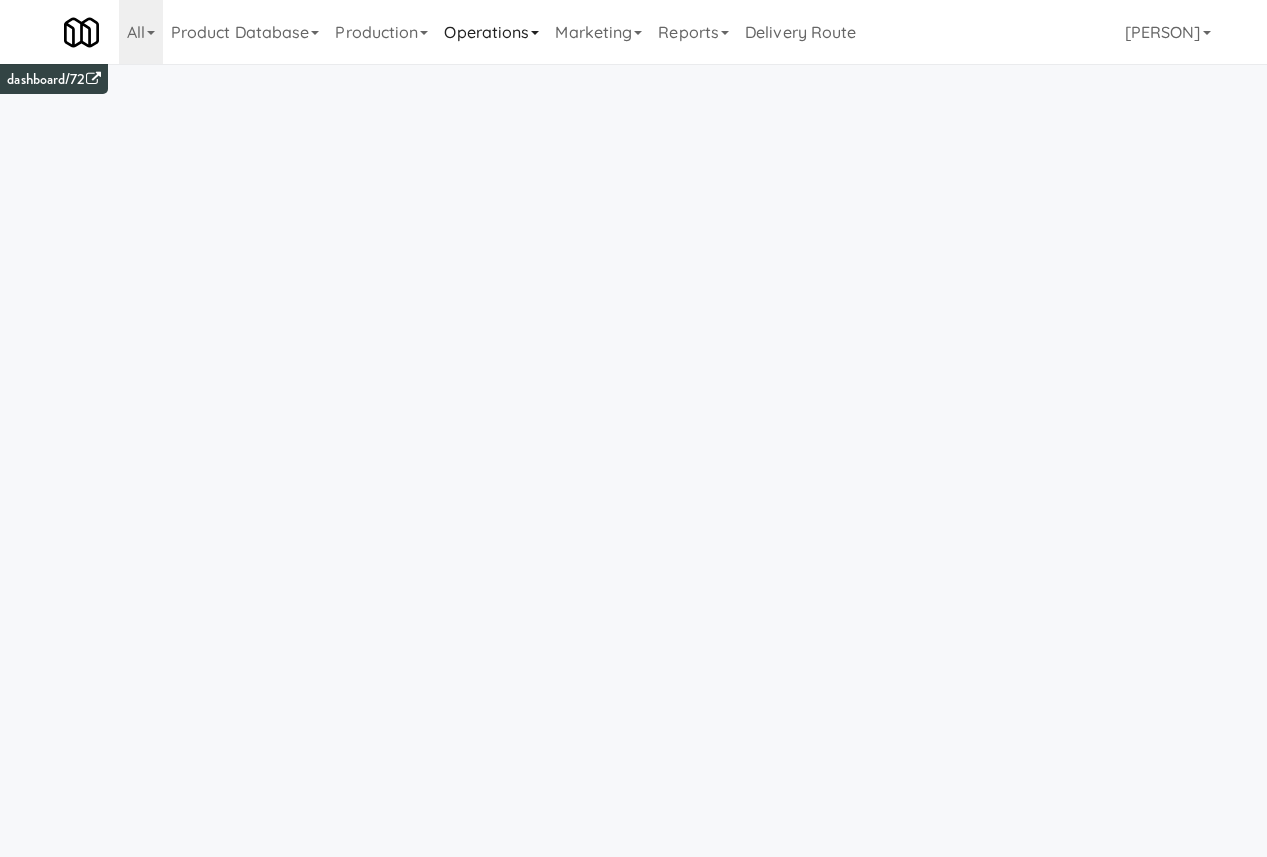 click on "Operations" at bounding box center (491, 32) 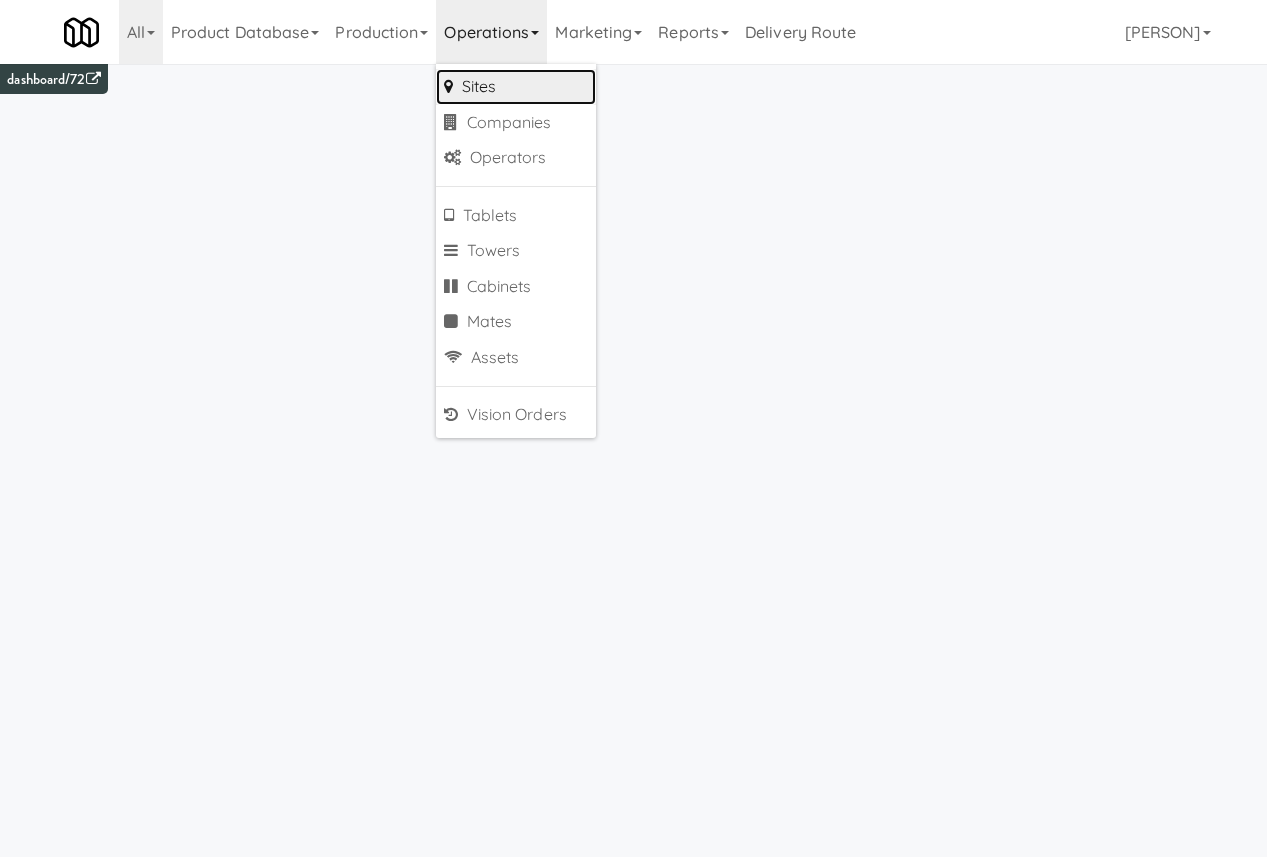 click on "Sites" at bounding box center (516, 87) 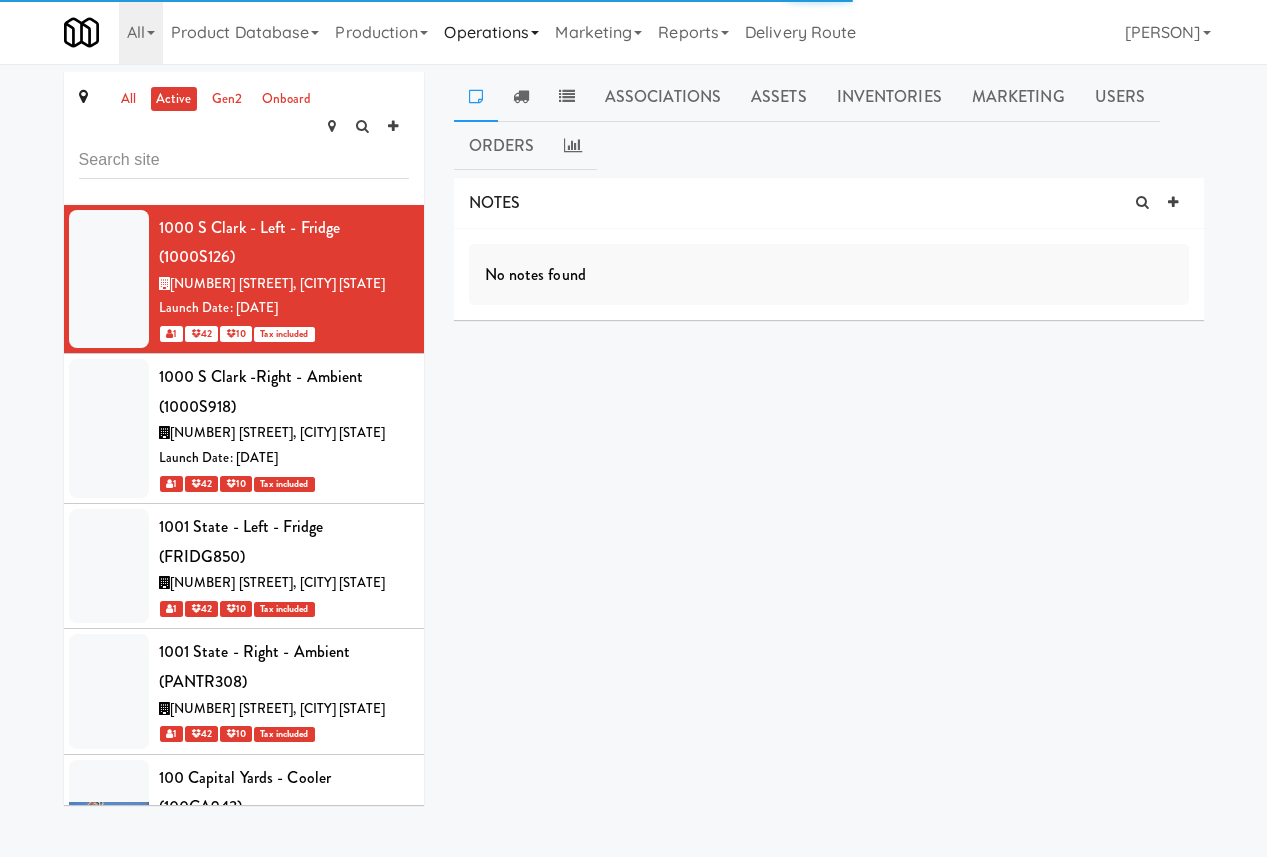 click on "Operations" at bounding box center (491, 32) 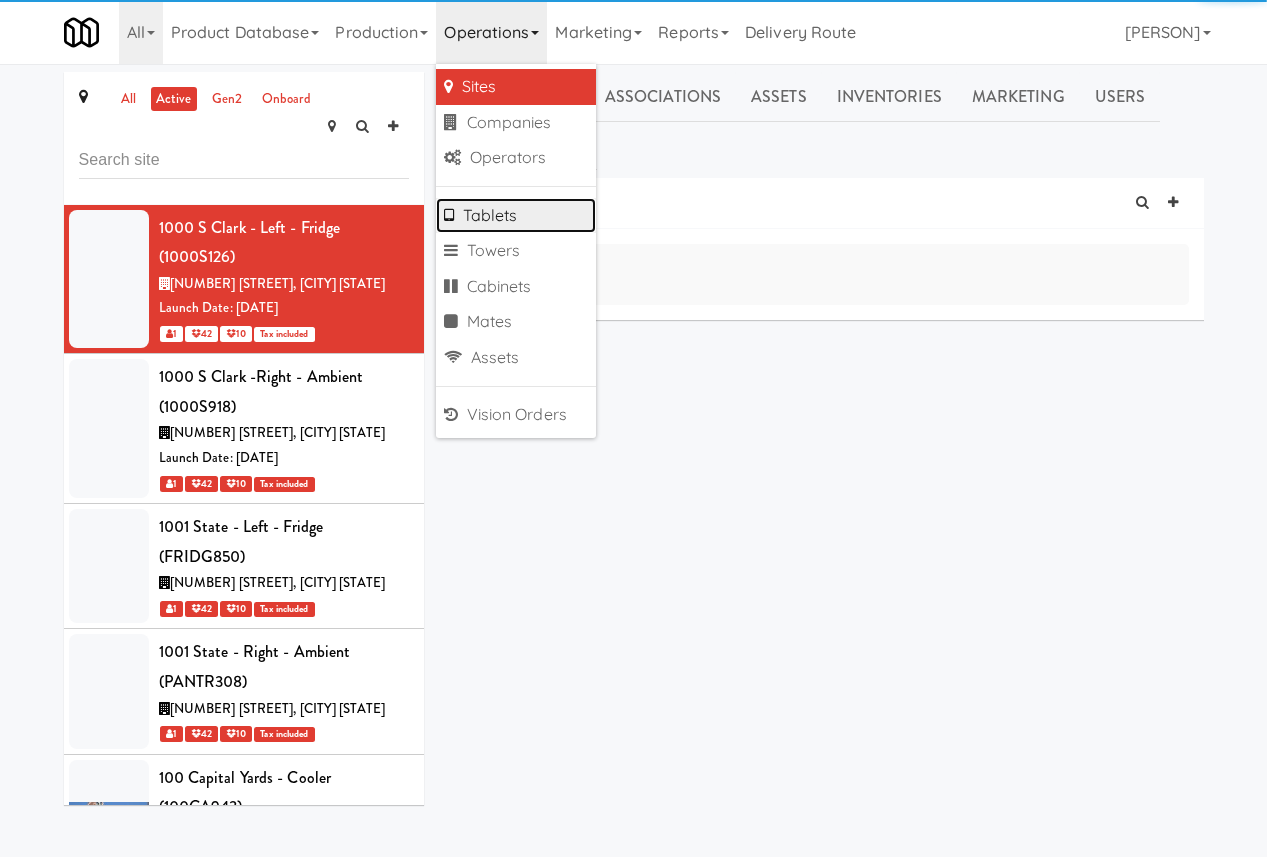 click on "Tablets" at bounding box center (516, 216) 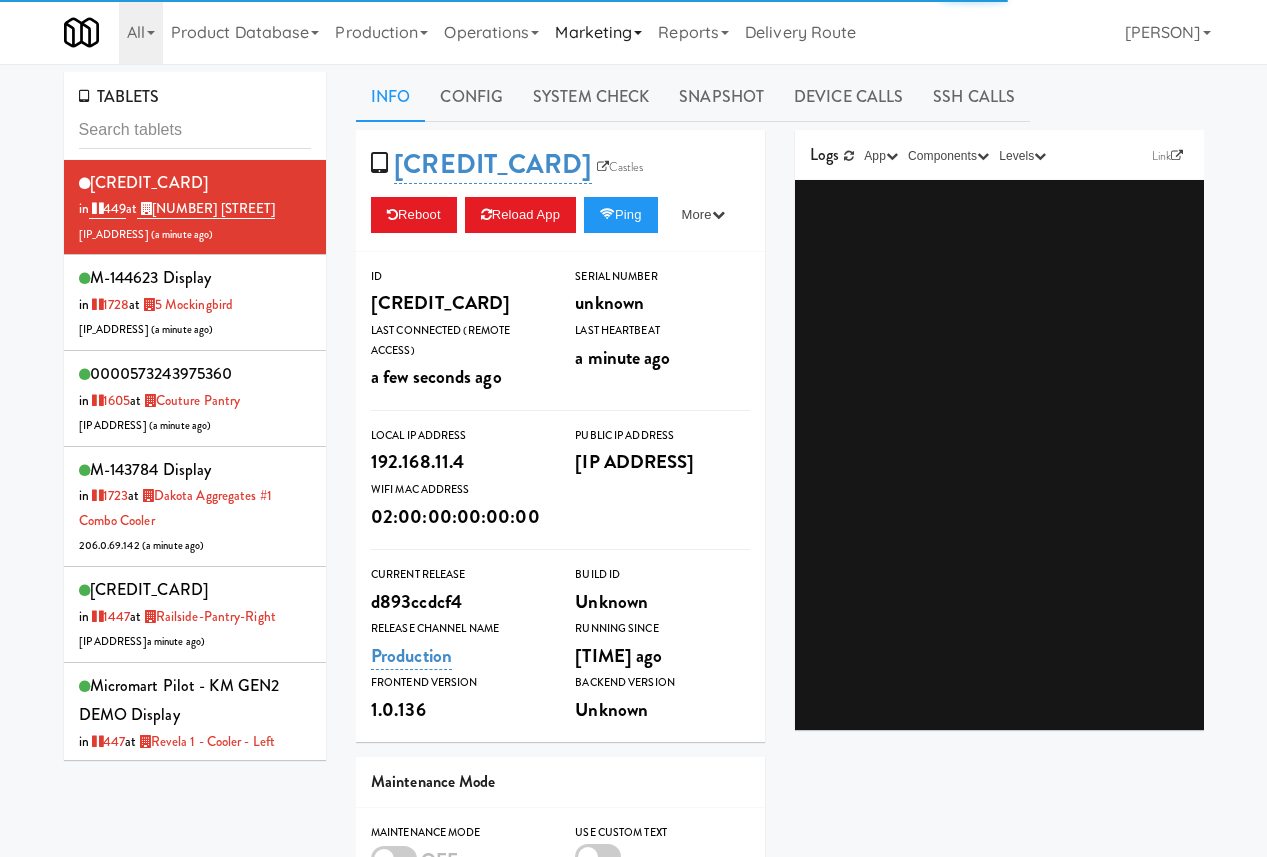 click on "Marketing" at bounding box center (598, 32) 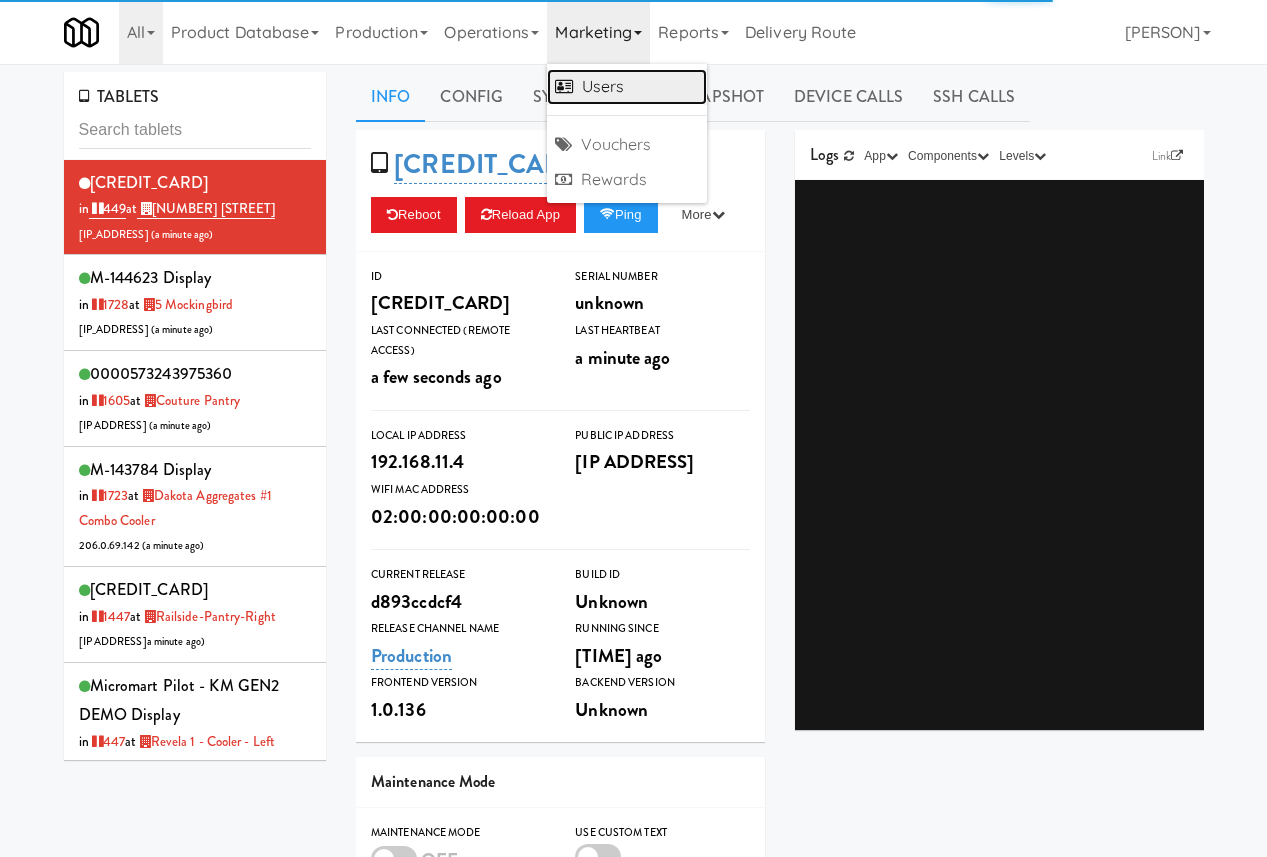 click on "Users" at bounding box center (627, 87) 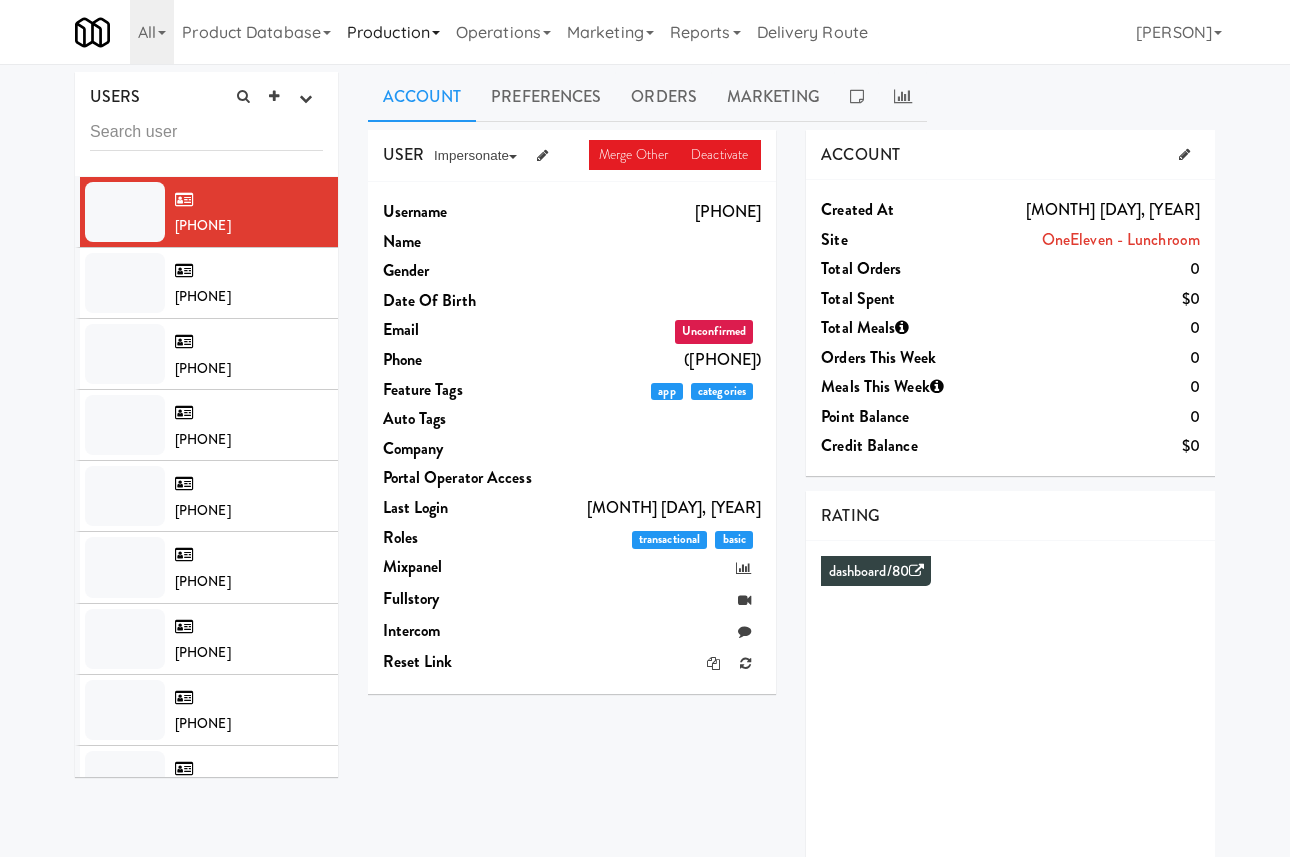 click on "Production" at bounding box center [393, 32] 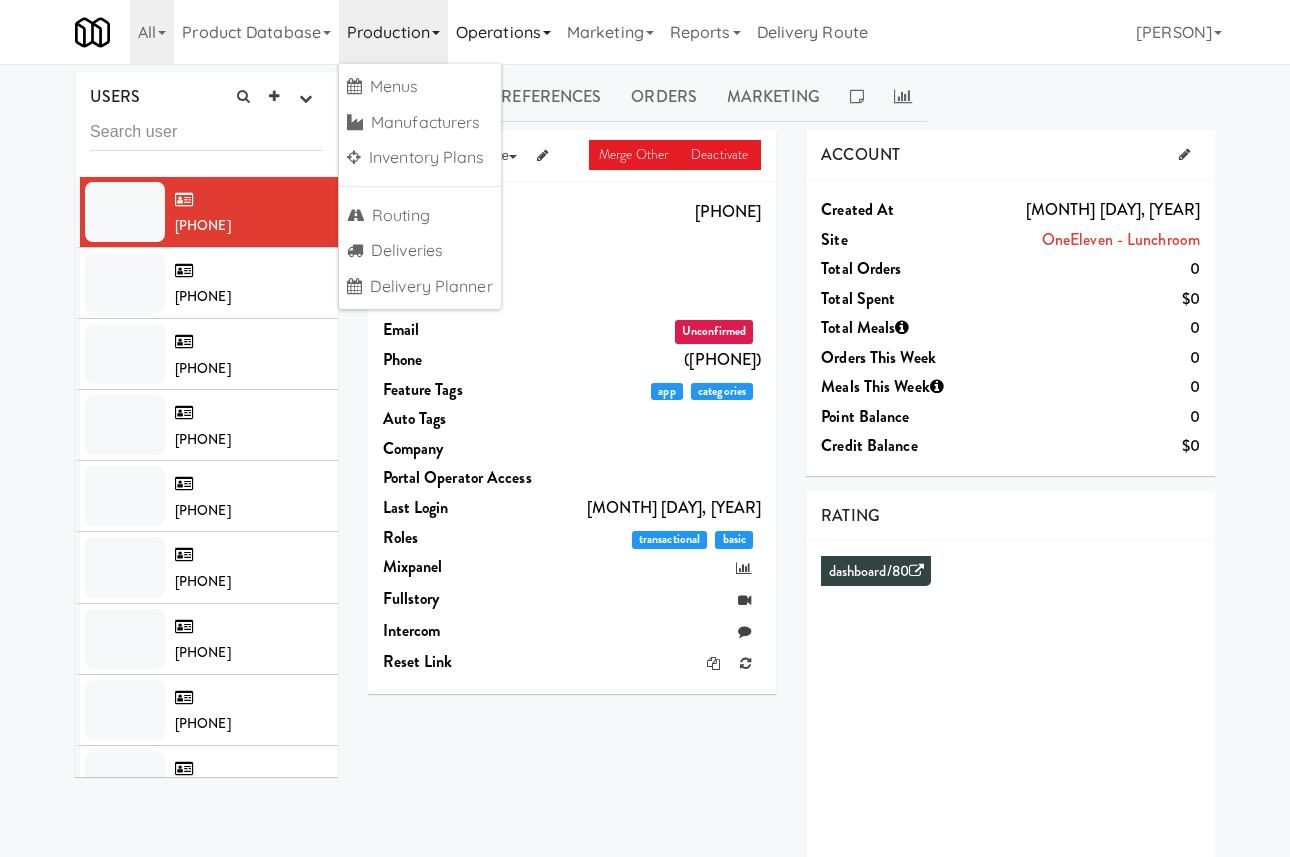 click at bounding box center (547, 33) 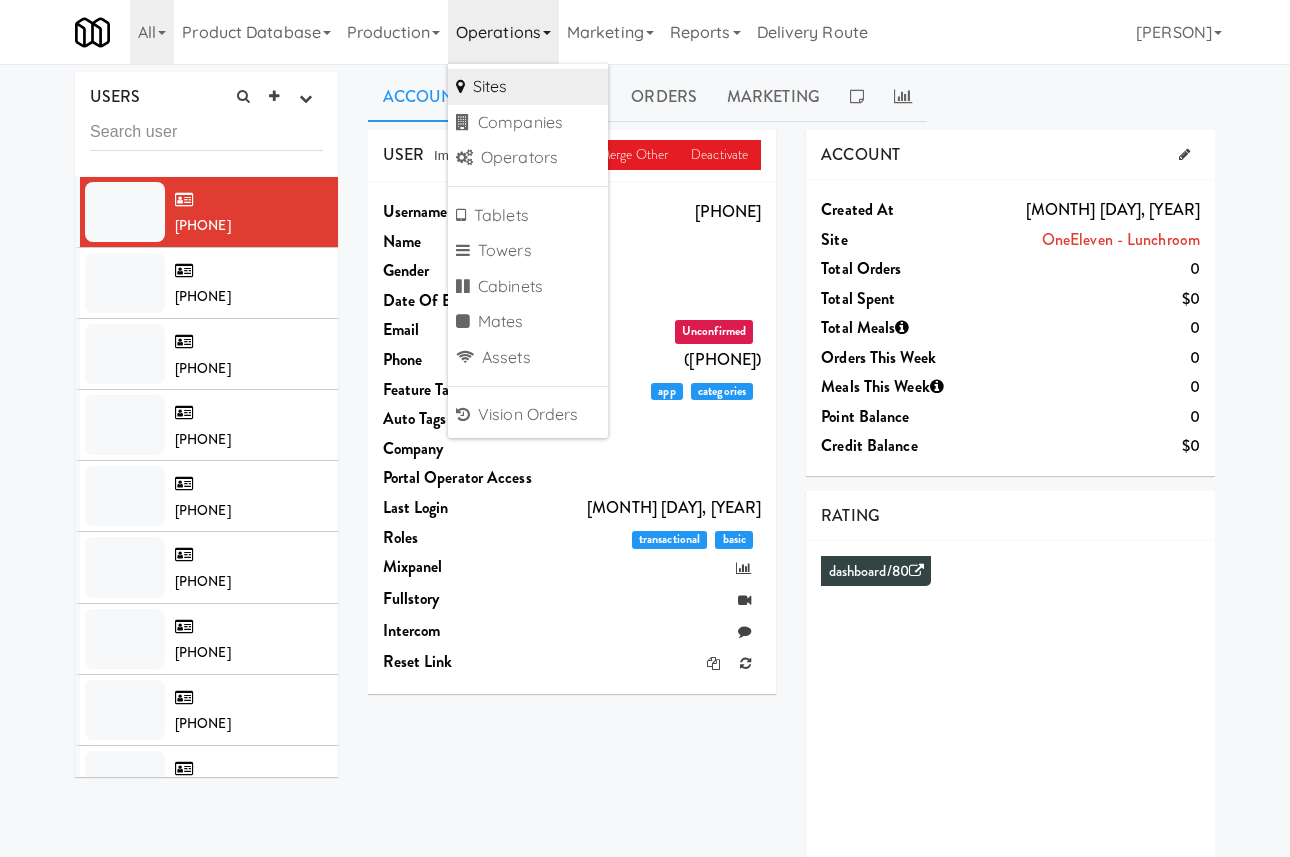 click on "Sites" at bounding box center (528, 87) 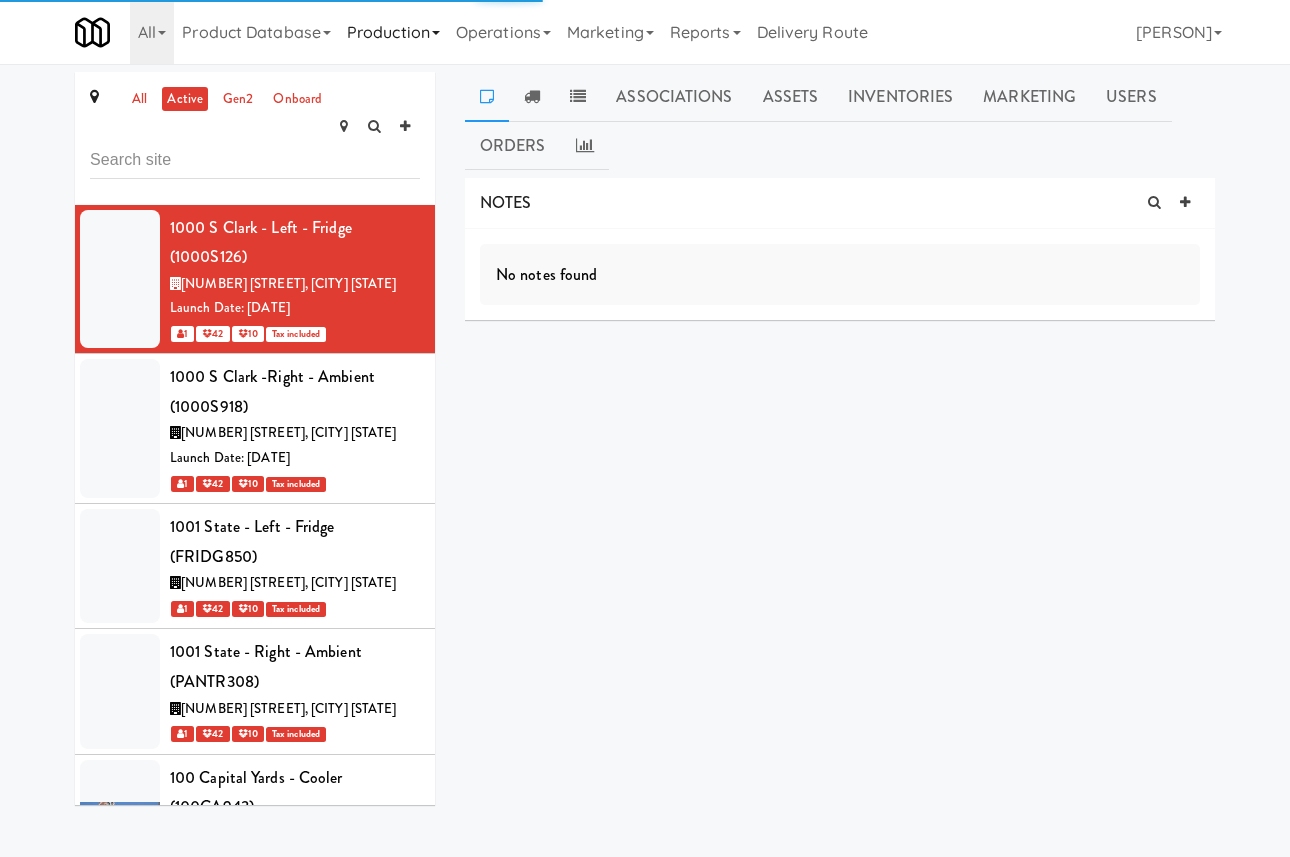 click on "Production" at bounding box center [393, 32] 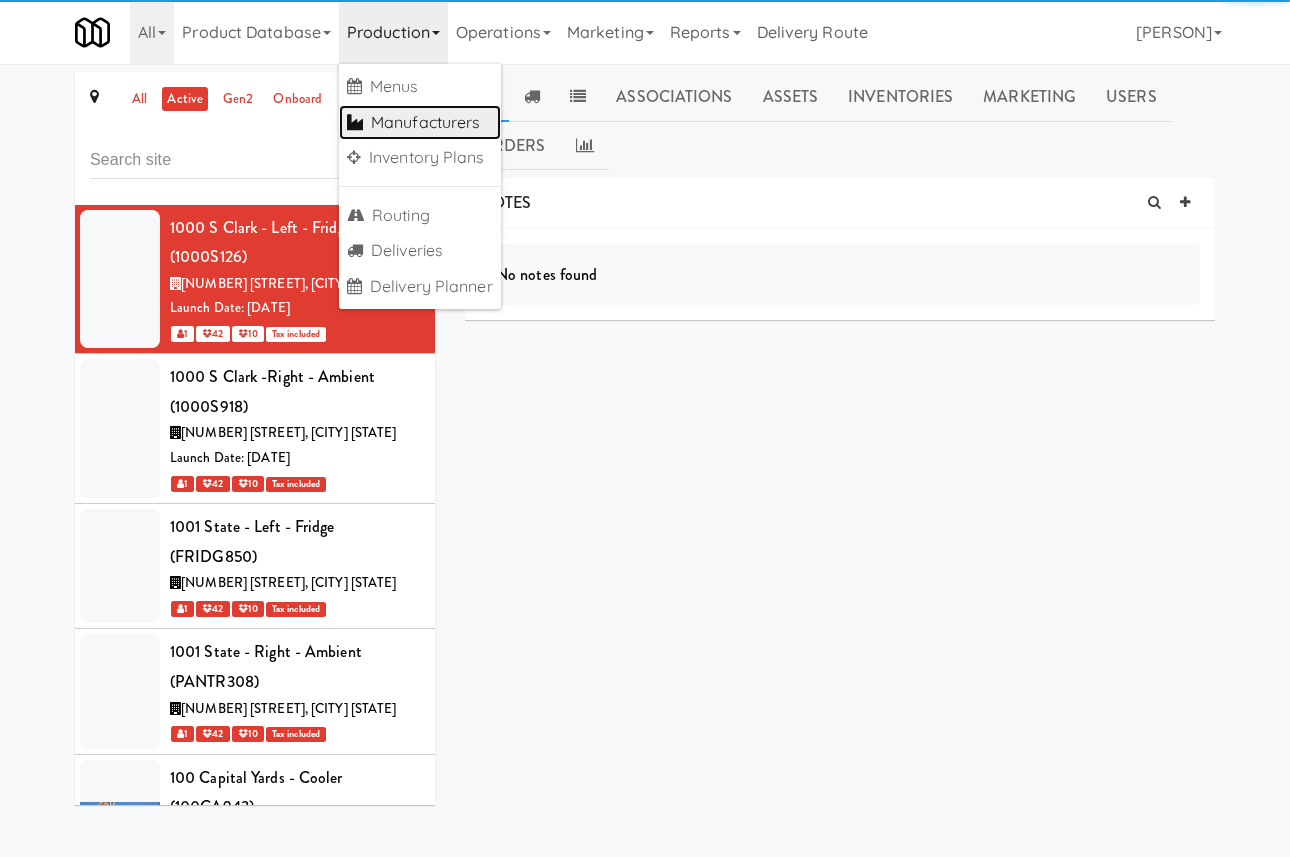 click on "Manufacturers" at bounding box center [420, 123] 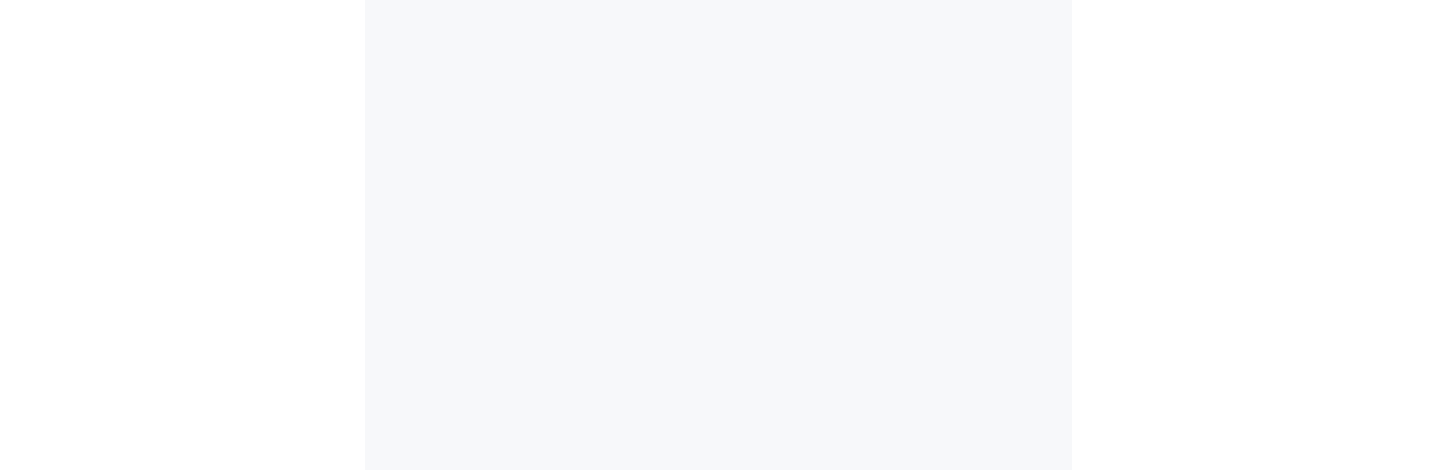 scroll, scrollTop: 0, scrollLeft: 0, axis: both 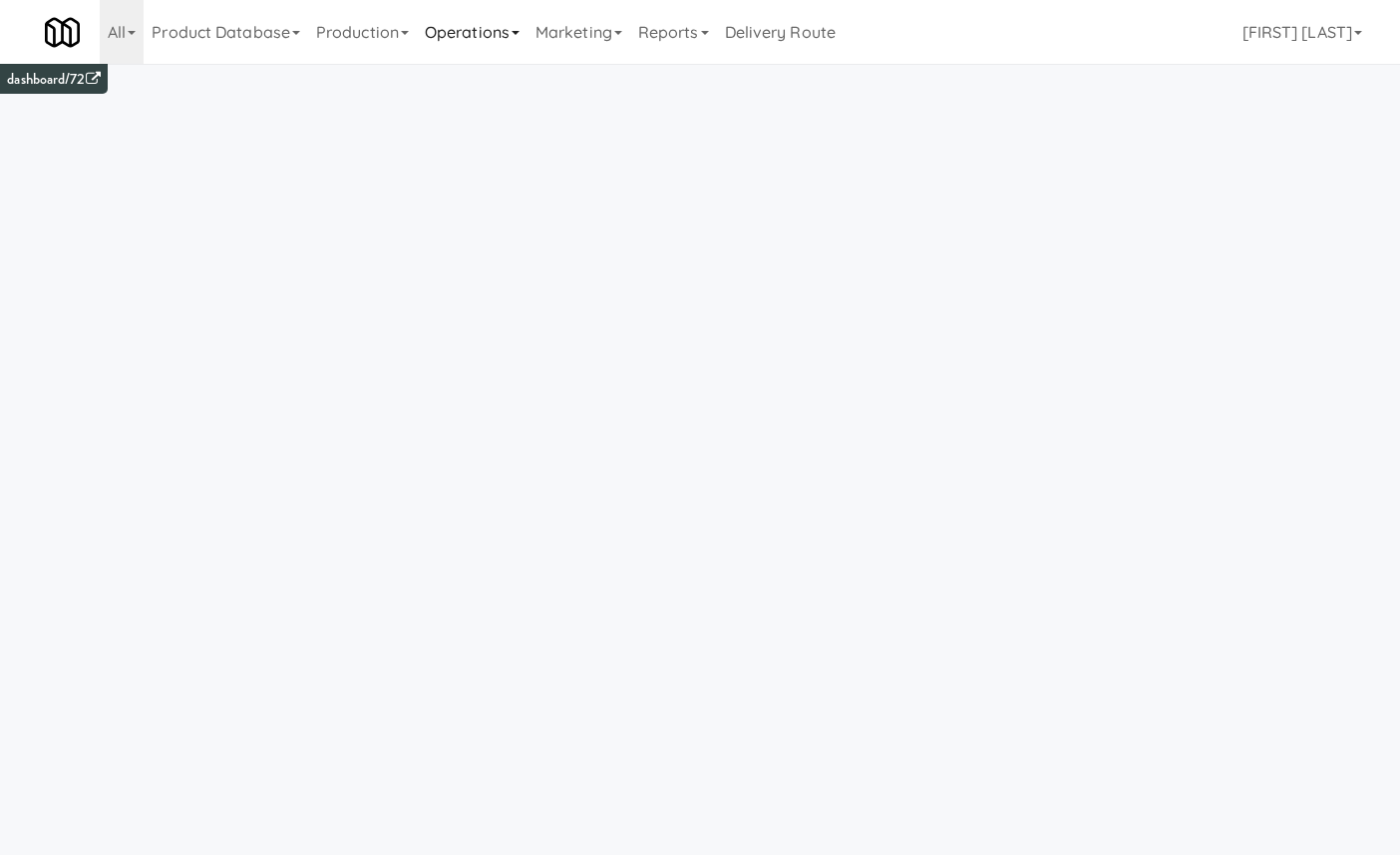 click on "Operations" at bounding box center [472, 32] 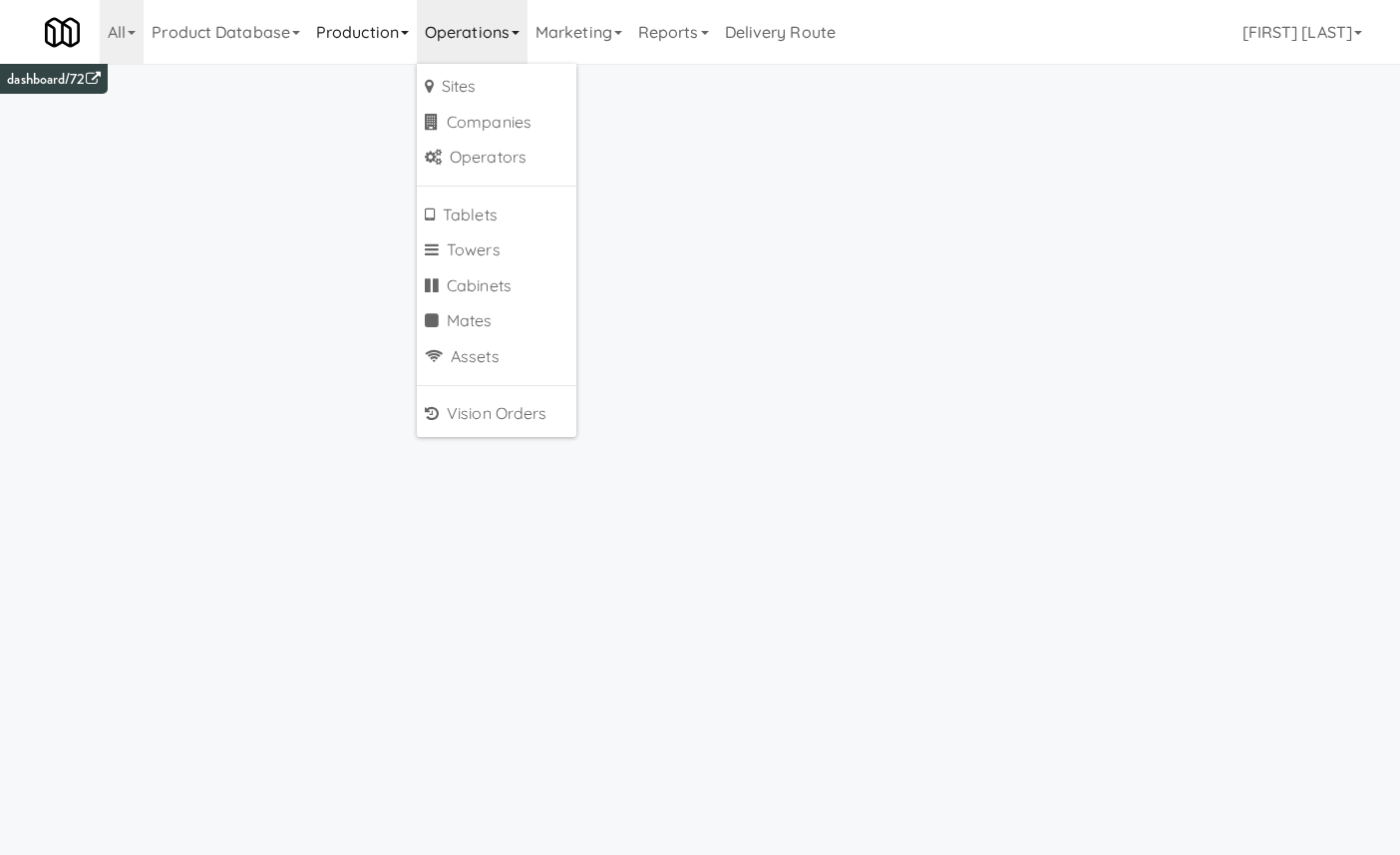 click on "Production" at bounding box center [362, 32] 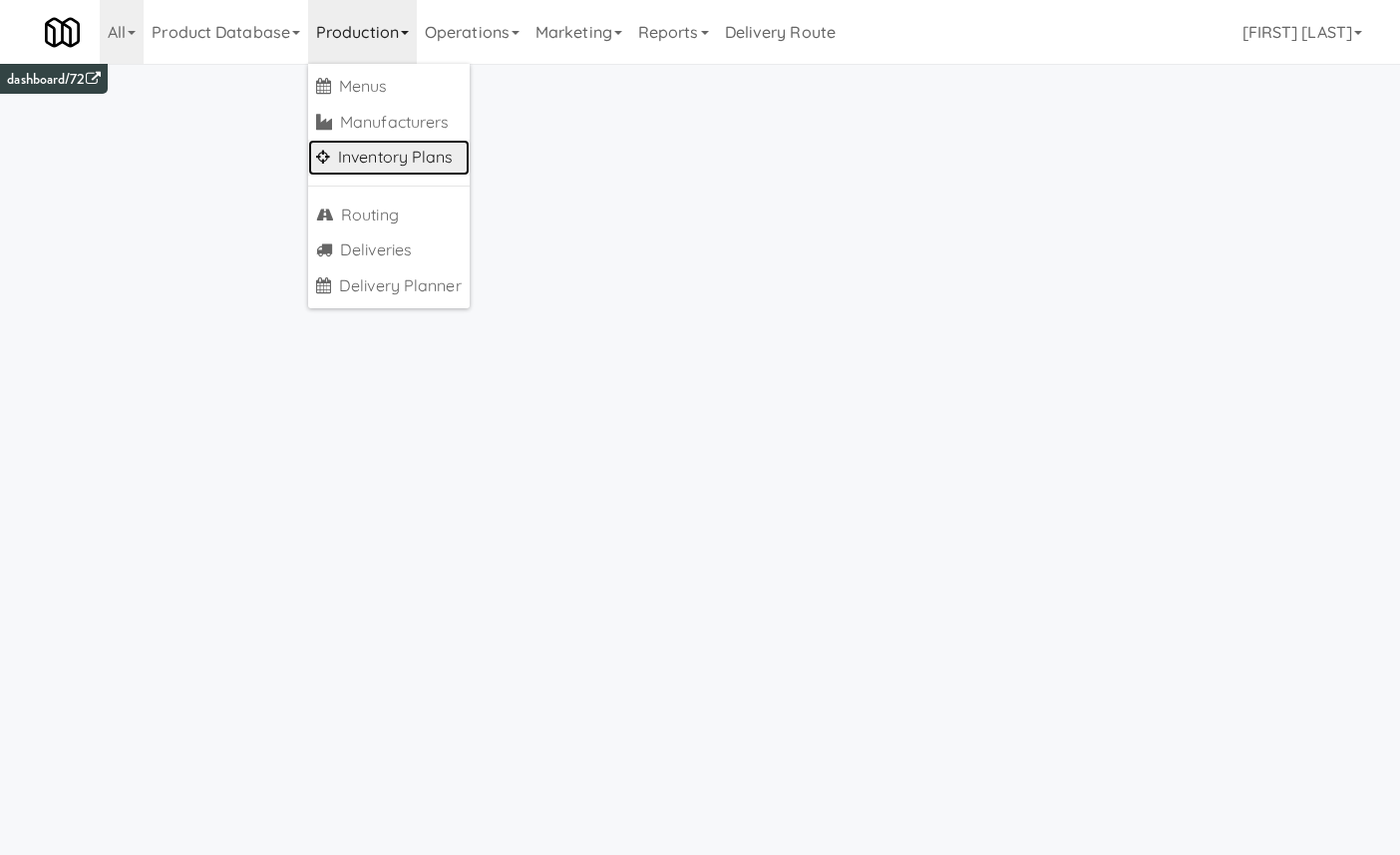 click on "Inventory Plans" at bounding box center [389, 158] 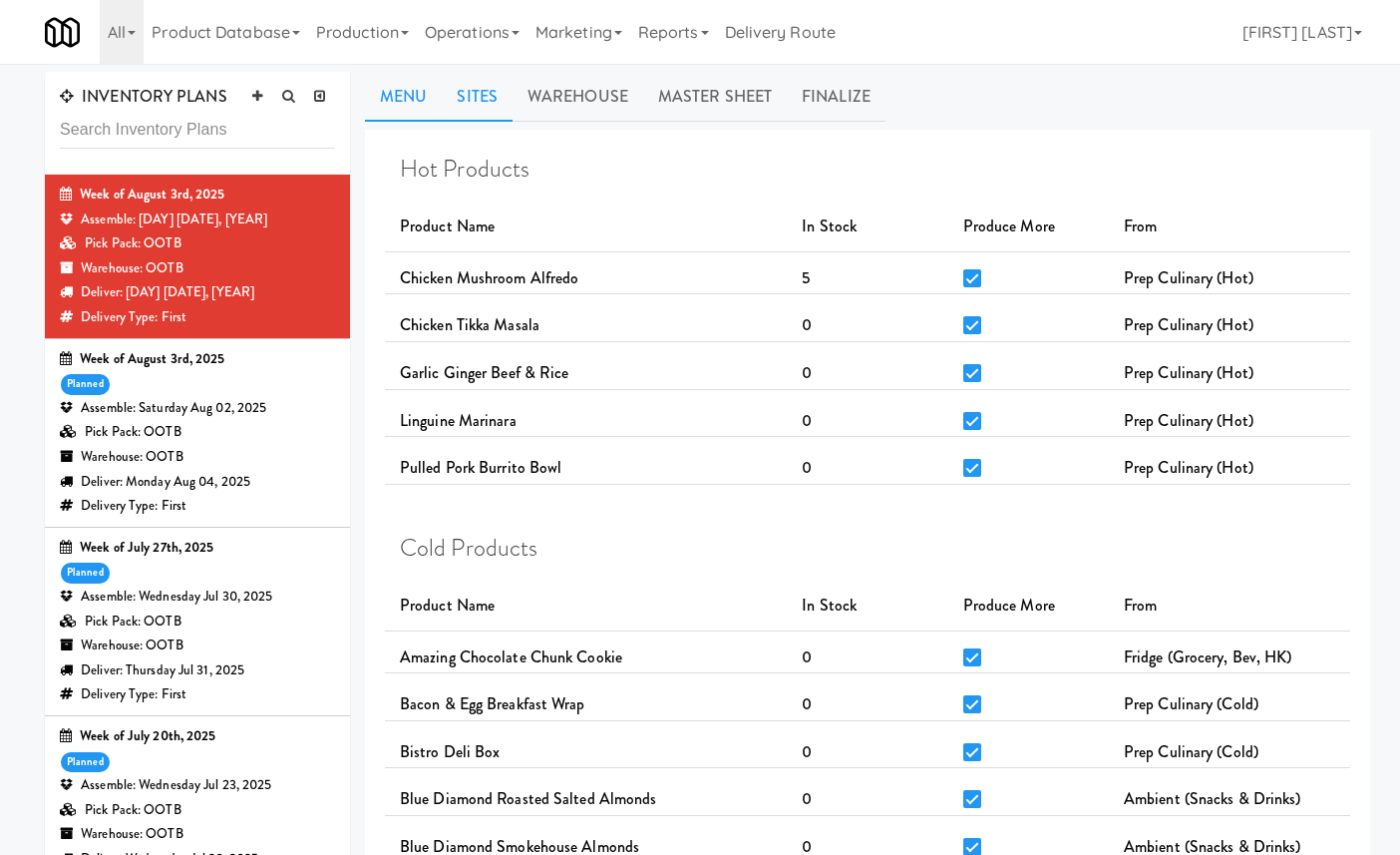 click on "Sites" at bounding box center (477, 97) 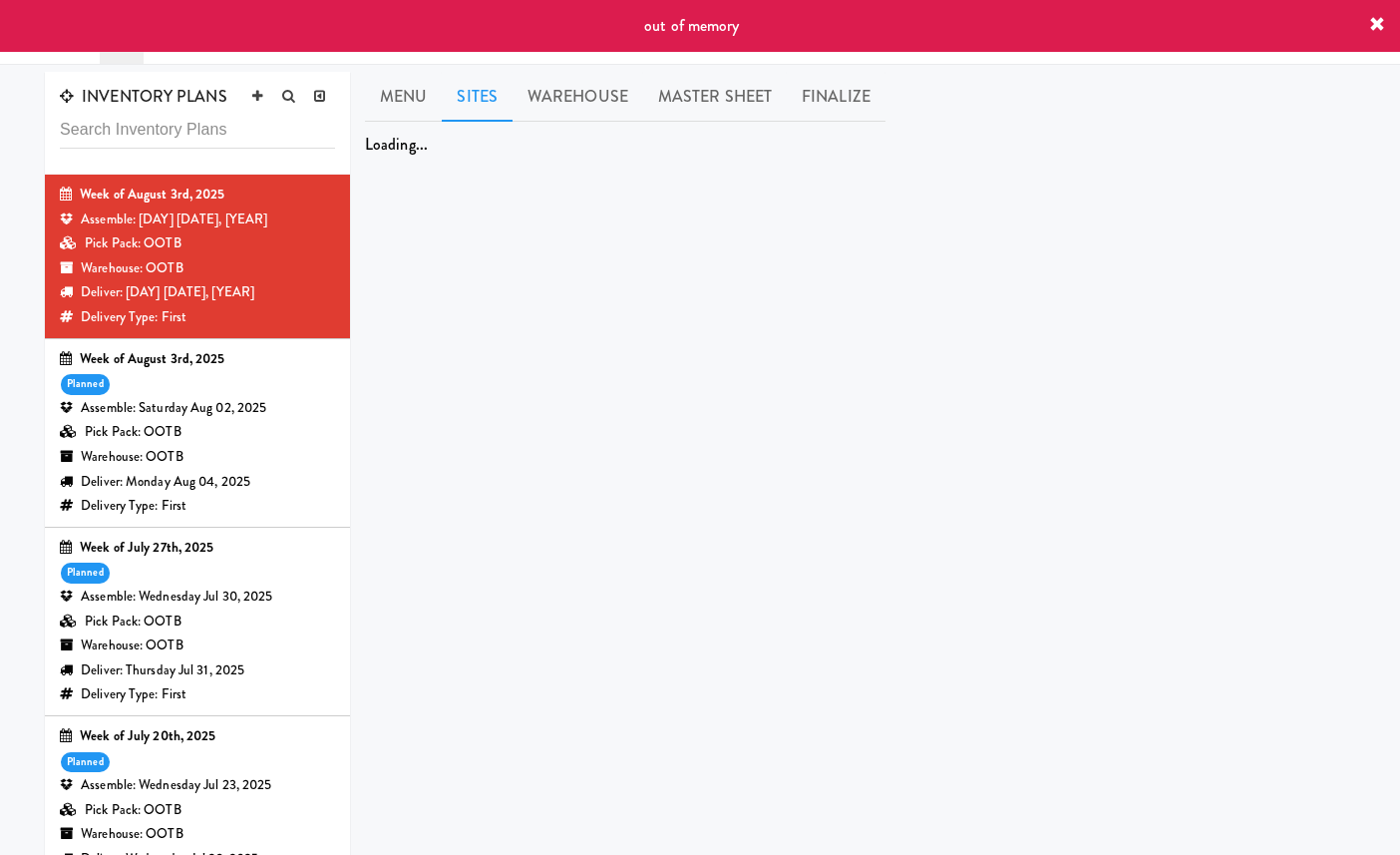 click on "Week of August 3rd, 2025 planned Assemble: Saturday Aug 02, 2025 Pick Pack: OOTB Warehouse: OOTB Deliver: Monday Aug 04, 2025 Delivery Type: First" at bounding box center (197, 433) 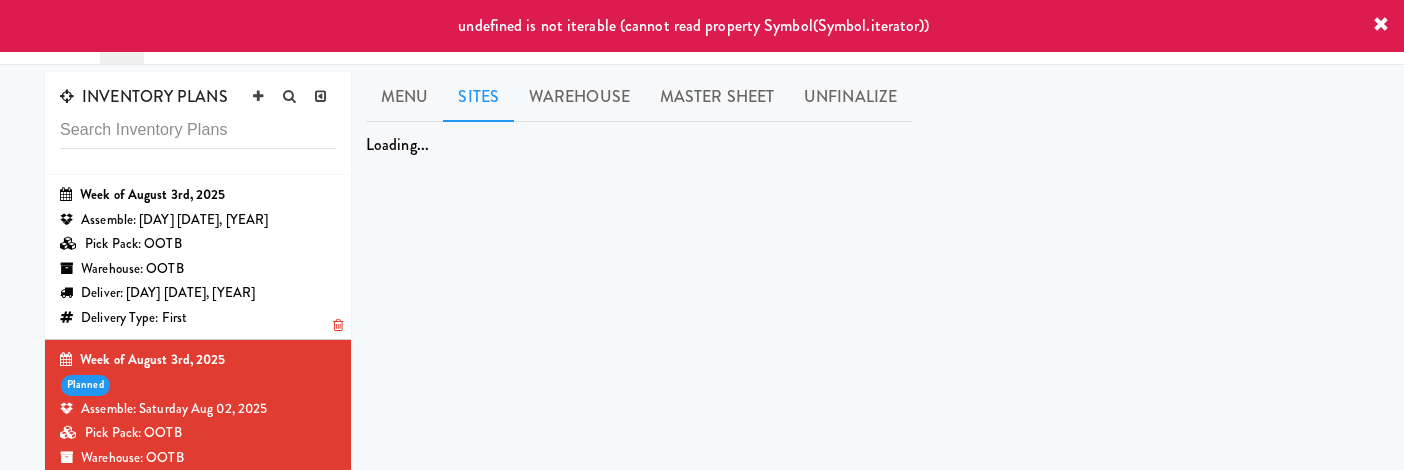 click on "Deliver: Thursday Aug 07, 2025" at bounding box center [198, 293] 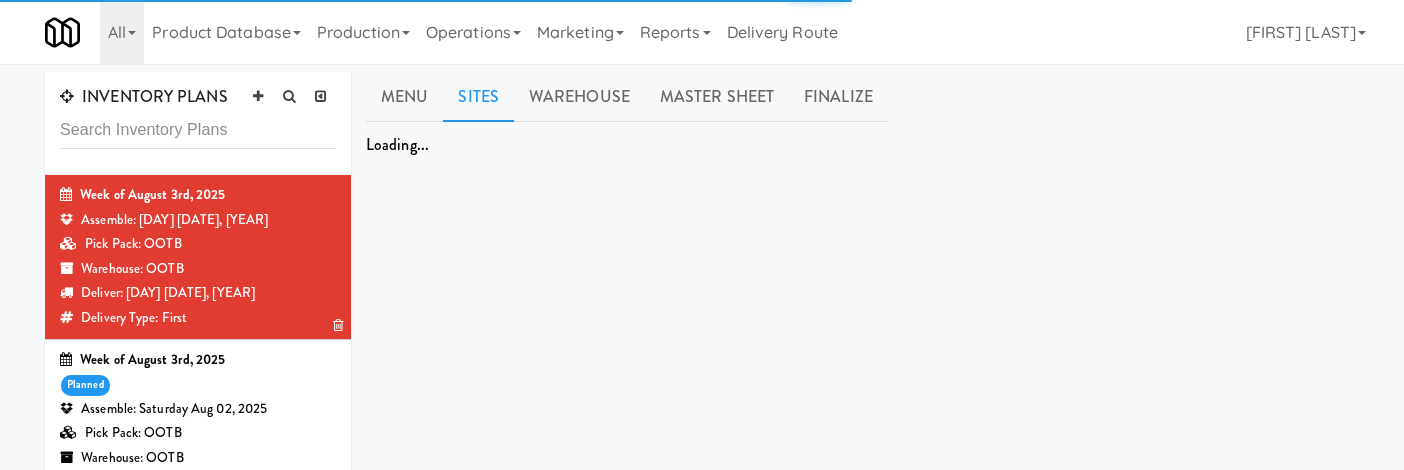 type 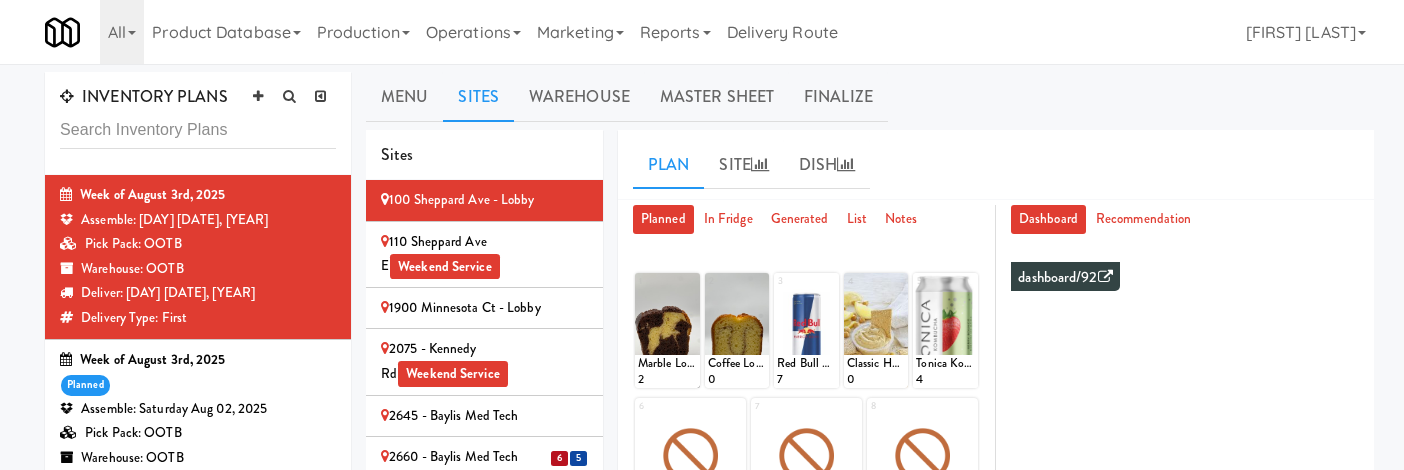 click on "Assemble: Saturday Aug 02, 2025" at bounding box center (198, 409) 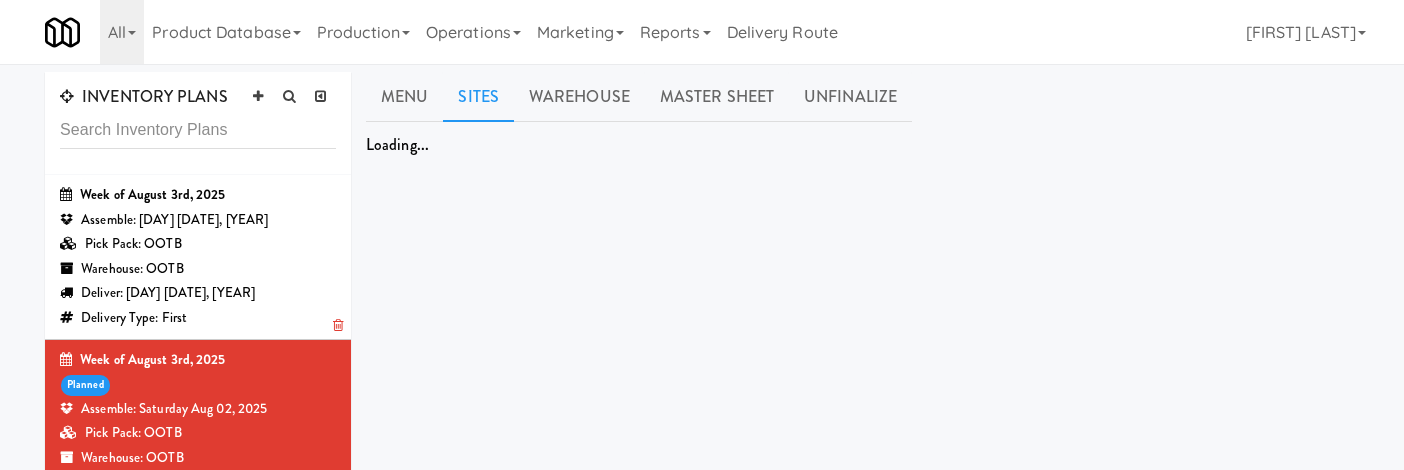 click on "Pick Pack: OOTB" at bounding box center (198, 244) 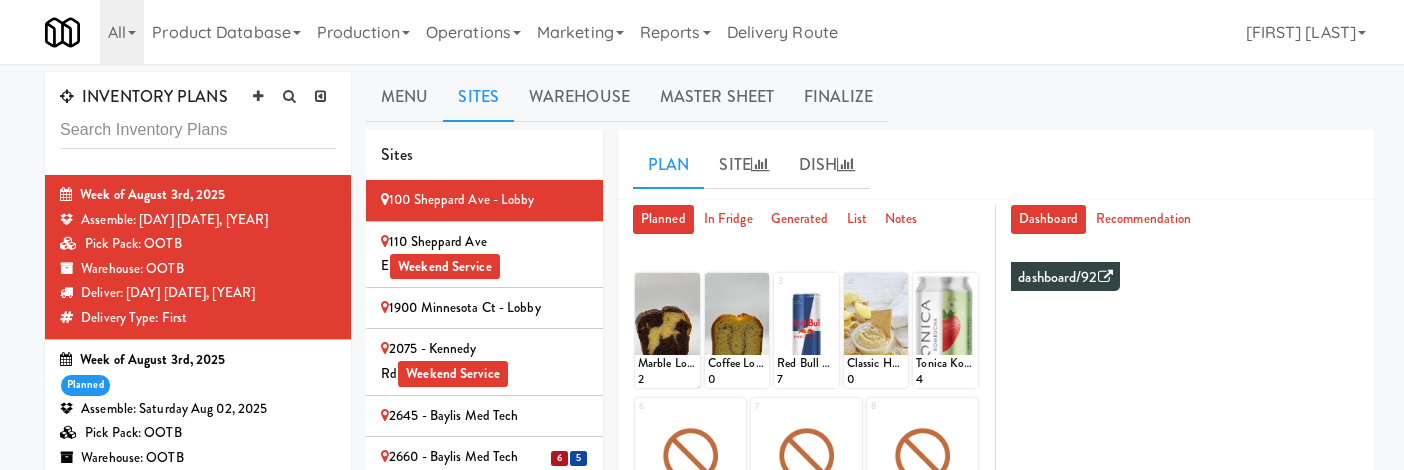 click on "110 Sheppard Ave E  Weekend Service" at bounding box center [484, 254] 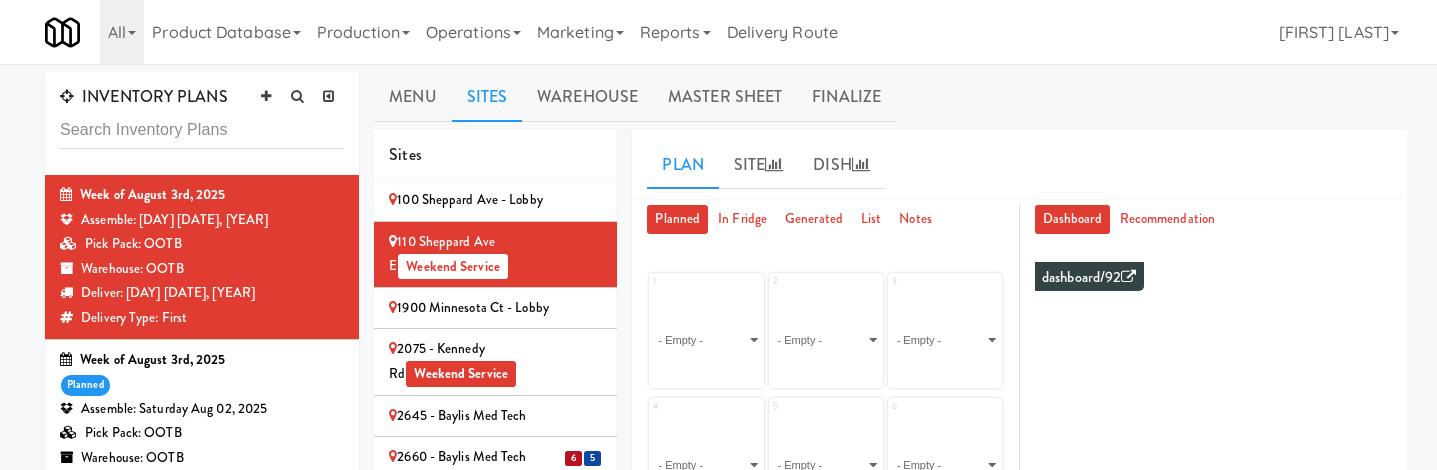 click on "[NUMBER] - [STREET] Weekend Service" at bounding box center [495, 361] 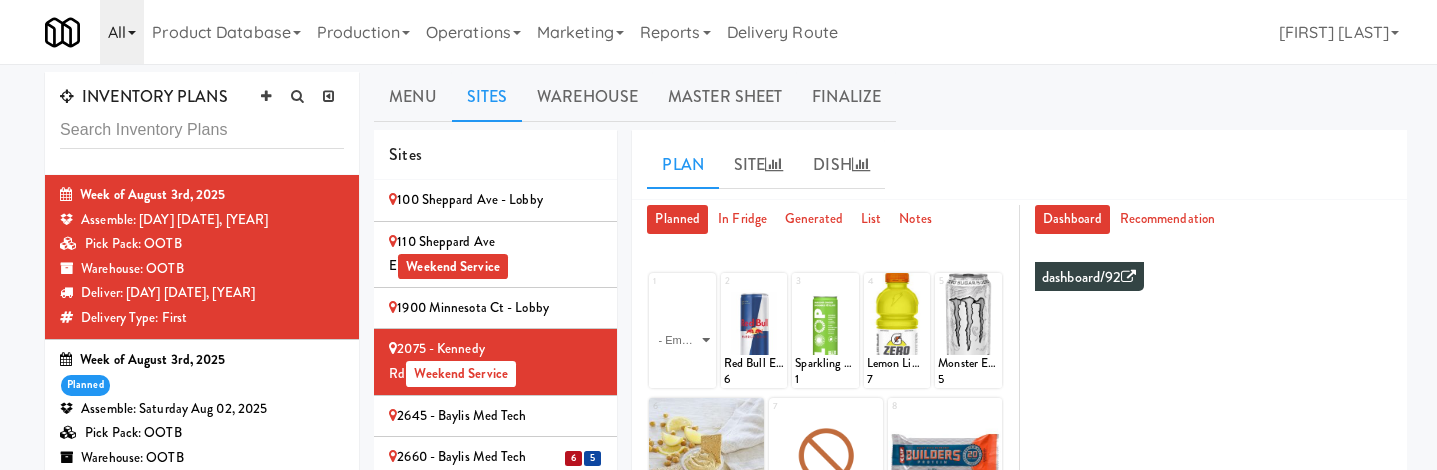click on "All" at bounding box center (122, 32) 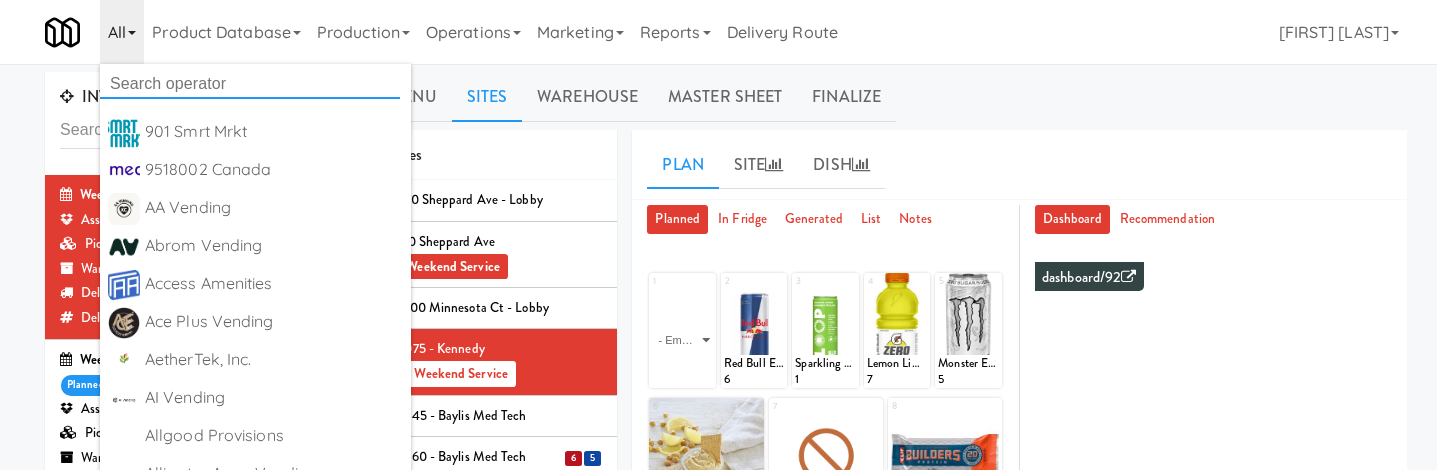 click at bounding box center [250, 84] 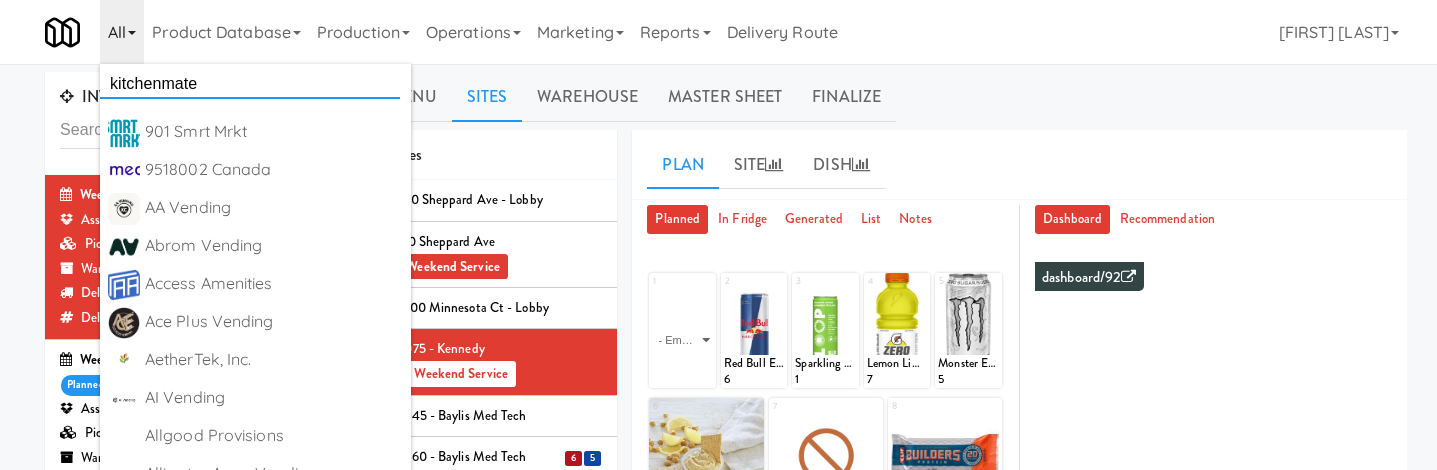 type on "kitchenmate" 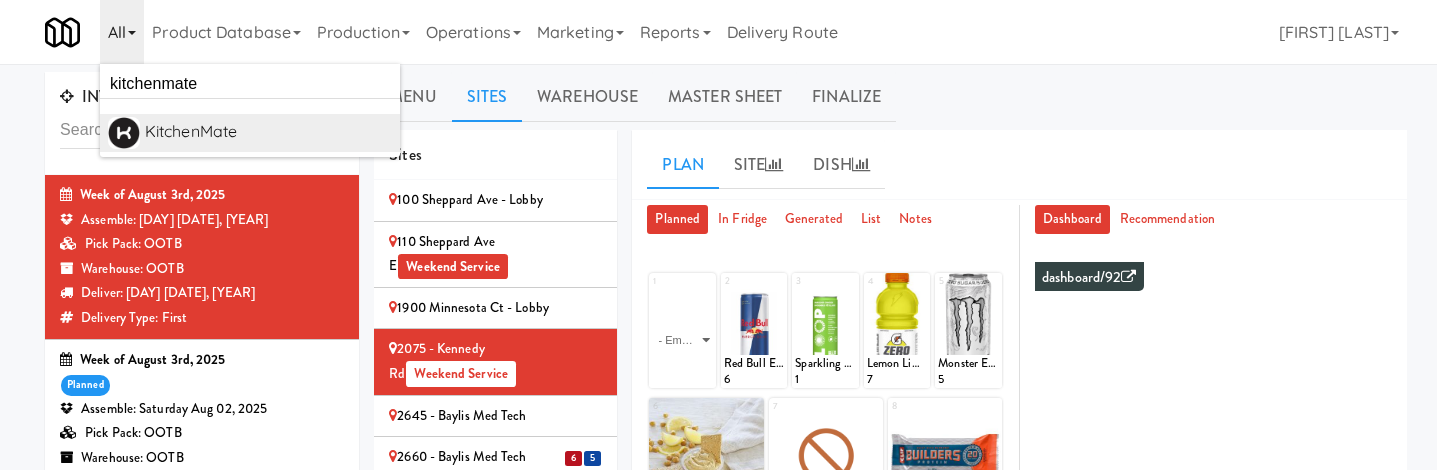 click on "KitchenMate" at bounding box center (268, 132) 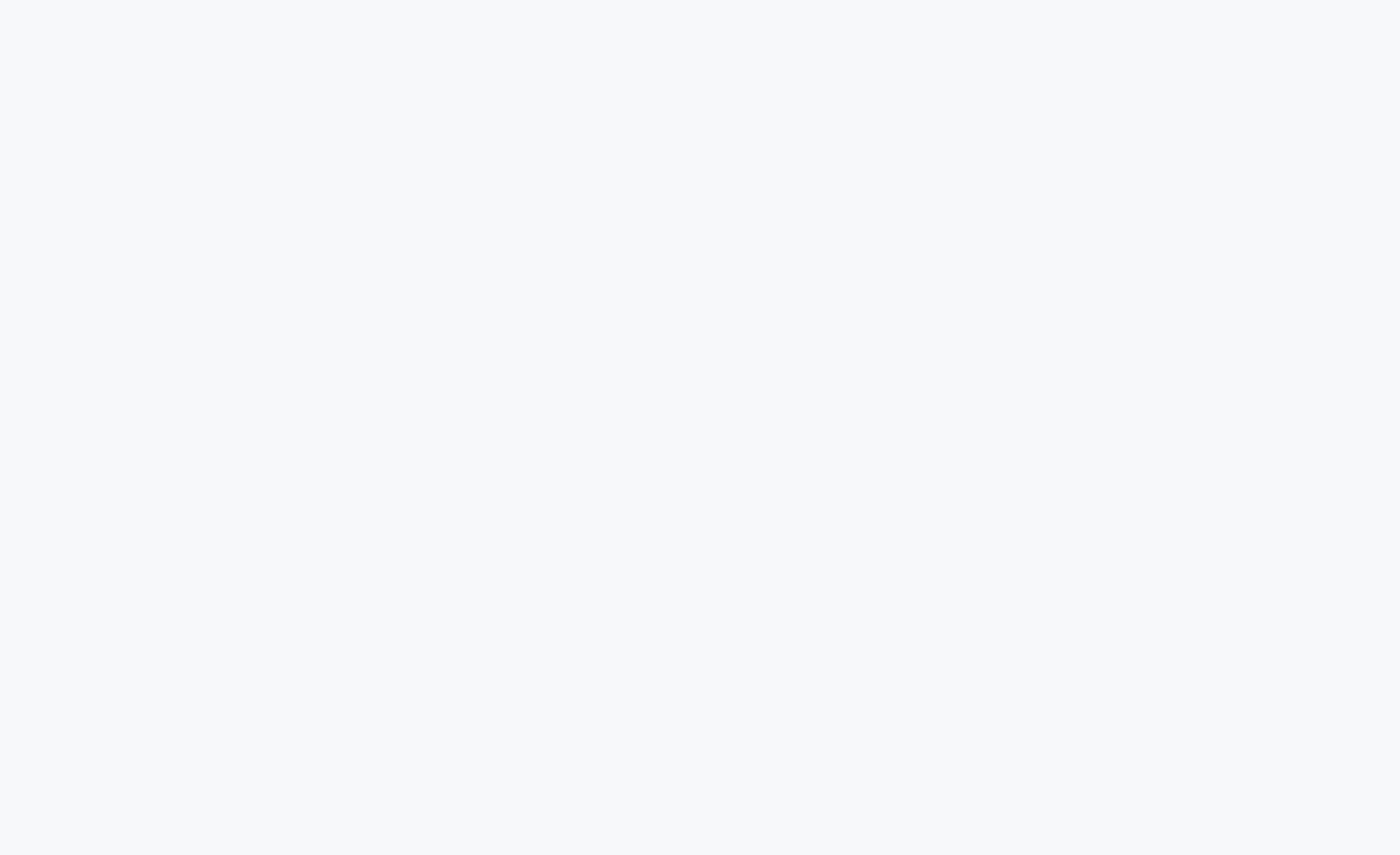 scroll, scrollTop: 0, scrollLeft: 0, axis: both 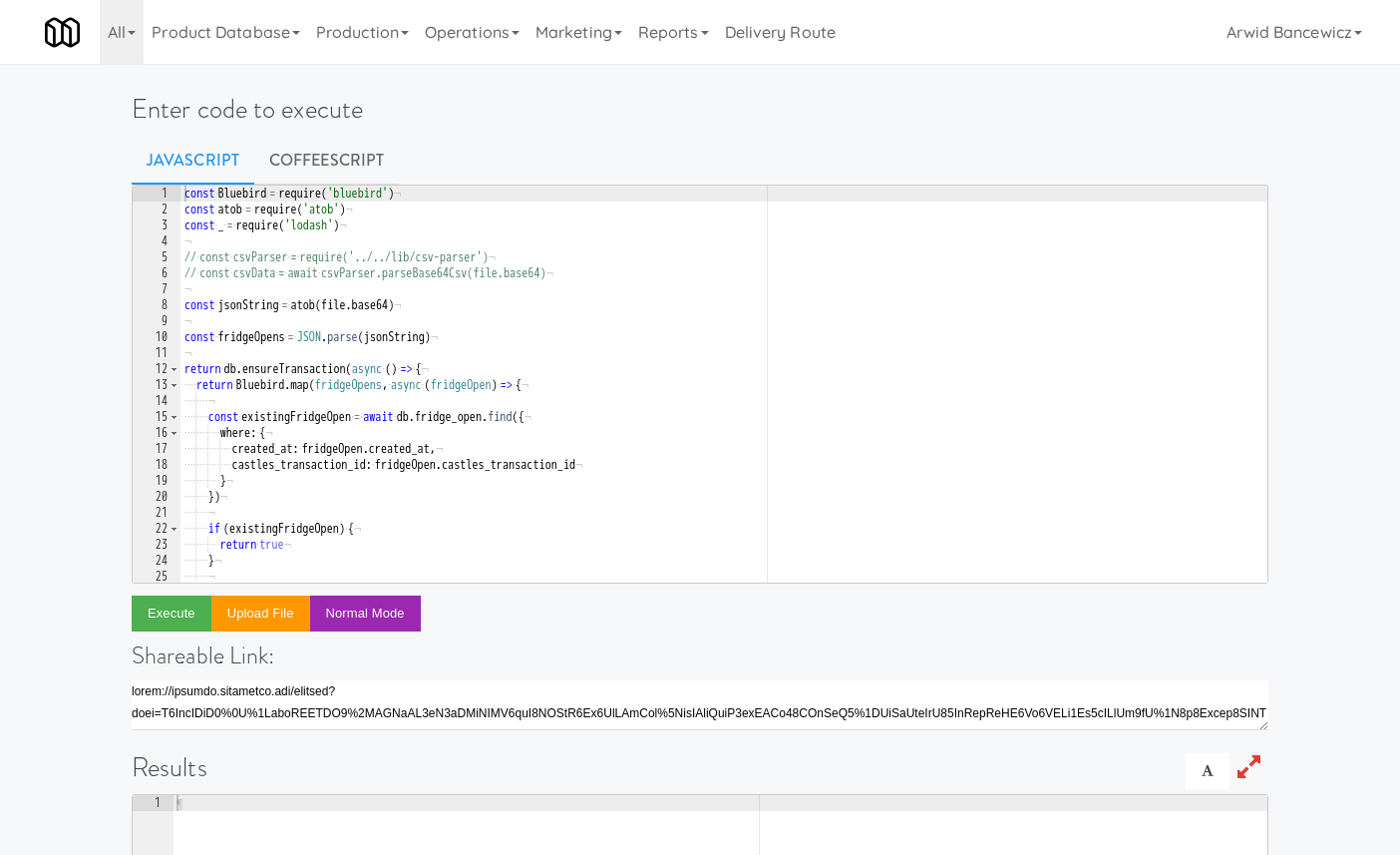 click on "const · Bluebird · = · require ( 'bluebird' ) ¬ const · atob · = · require ( 'atob' ) ¬ const · _ · = · require ( 'lodash' ) ¬ ¬ // · const · csvParser · = · require('../../lib/csv-parser') ¬ // · const · csvData · = · await · csvParser.parseBase64Csv(file.base64) ¬ ¬ const · jsonString · = · atob ( file . base64 ) ¬ ¬ const · fridgeOpens · = · JSON . parse ( jsonString ) ¬ ¬ return · db . ensureTransaction ( async · ( ) · => · { ¬ ···· return · Bluebird . map ( fridgeOpens , · async · ( fridgeOpen ) · => · { ¬ ···· ···· ¬ ···· ···· const · existingFridgeOpen · = · await · db . fridge_open . find ({ ¬ ···· ···· ···· where : · { ¬ ···· ···· ···· ···· created_at : · fridgeOpen . created_at , ¬ ···· ···· ···· ···· castles_transaction_id : · fridgeOpen . castles_transaction_id ¬ ···· ···· ···· } ¬ ···· ···· }) ¬ ···· ···· ¬ ···· ···· if · ( ) · { ¬ ·" at bounding box center [724, 400] 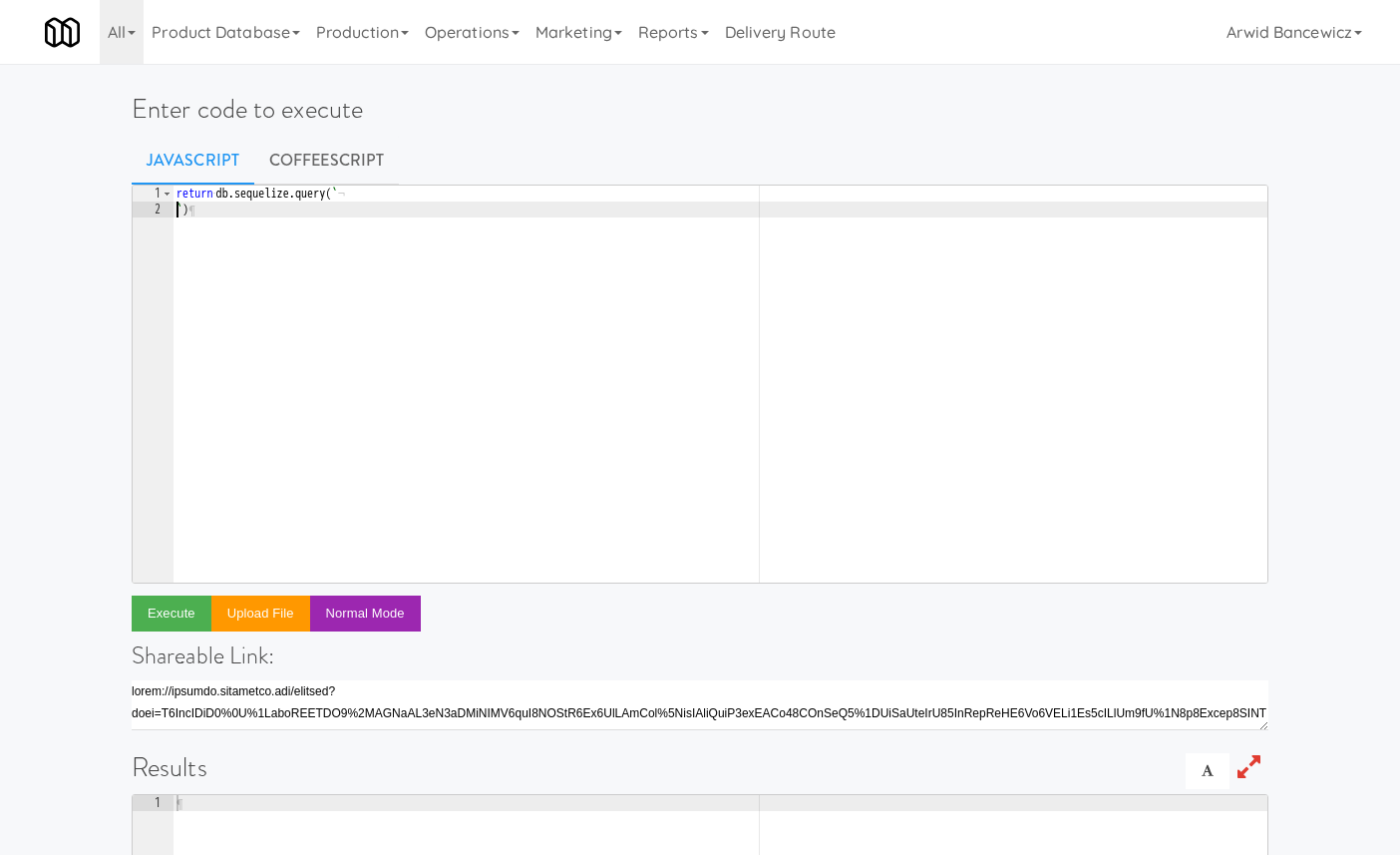 scroll, scrollTop: 0, scrollLeft: 0, axis: both 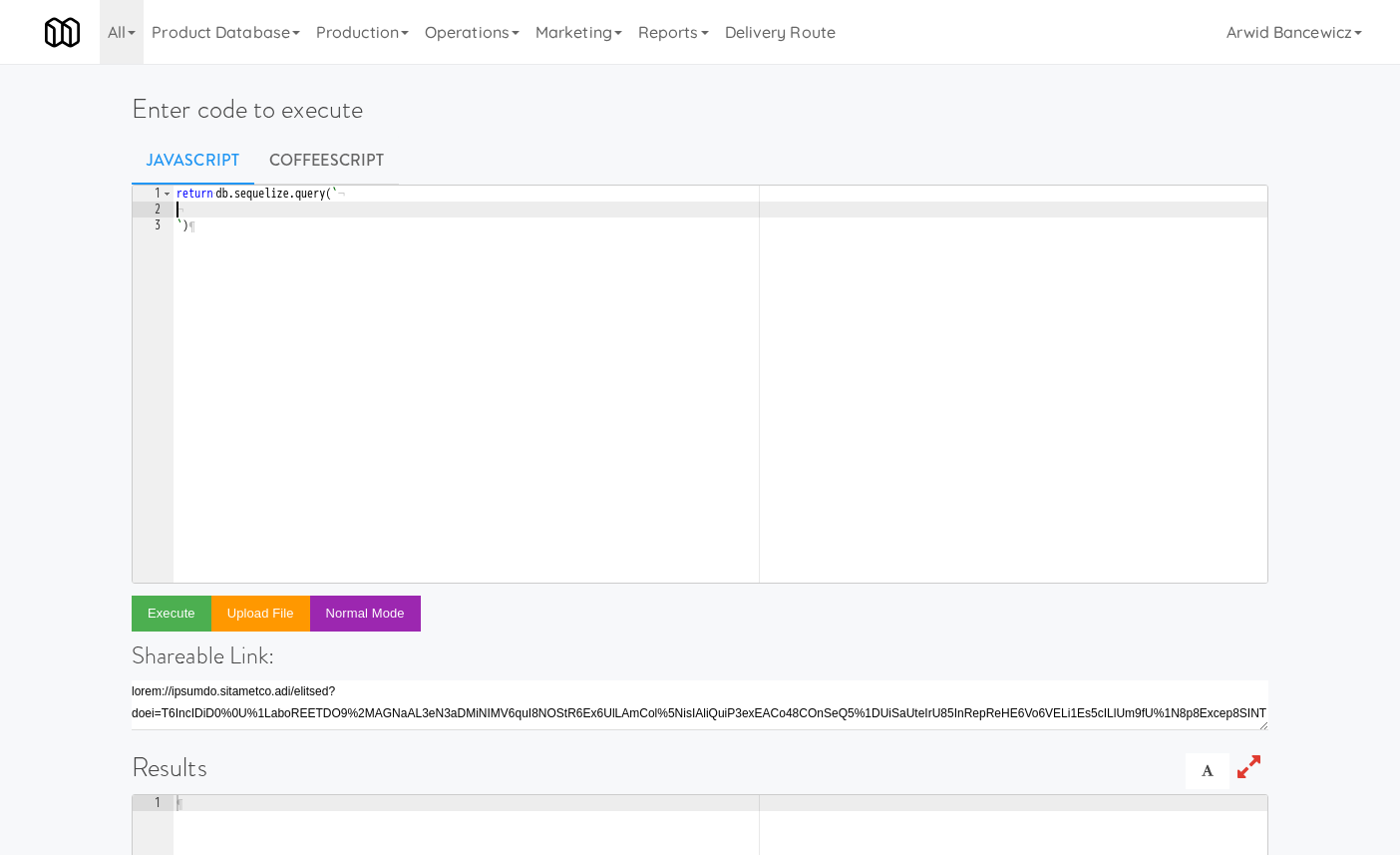 paste on "FROM pg_stat_activity;" 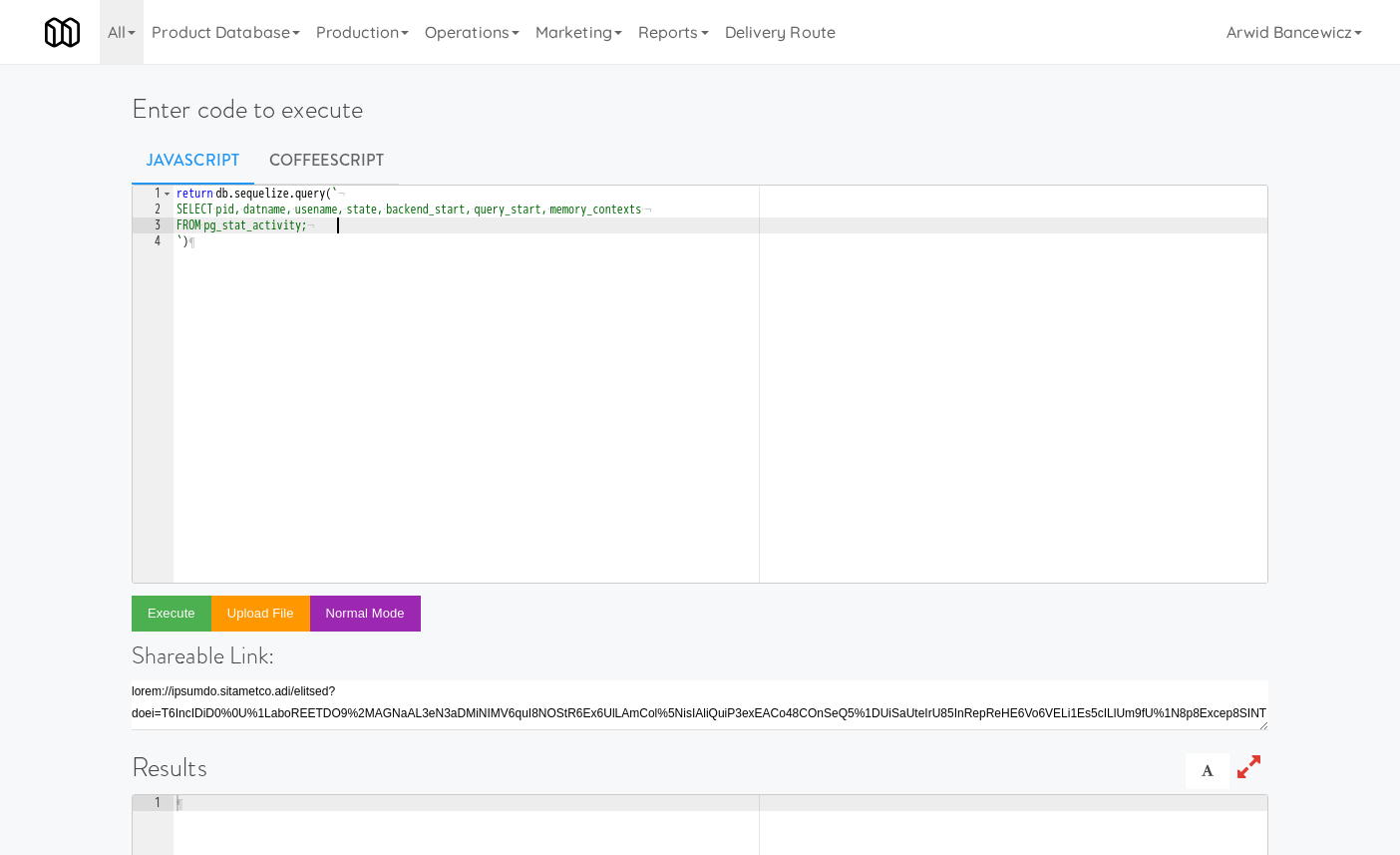 click on "return · db . sequelize . query ( ` ¬ SELECT · pid, · datname, · usename, · state, · backend_start, · query_start, · memory_contexts · ¬ FROM · pg_stat_activity; ¬ ` ) ¶" at bounding box center [720, 400] 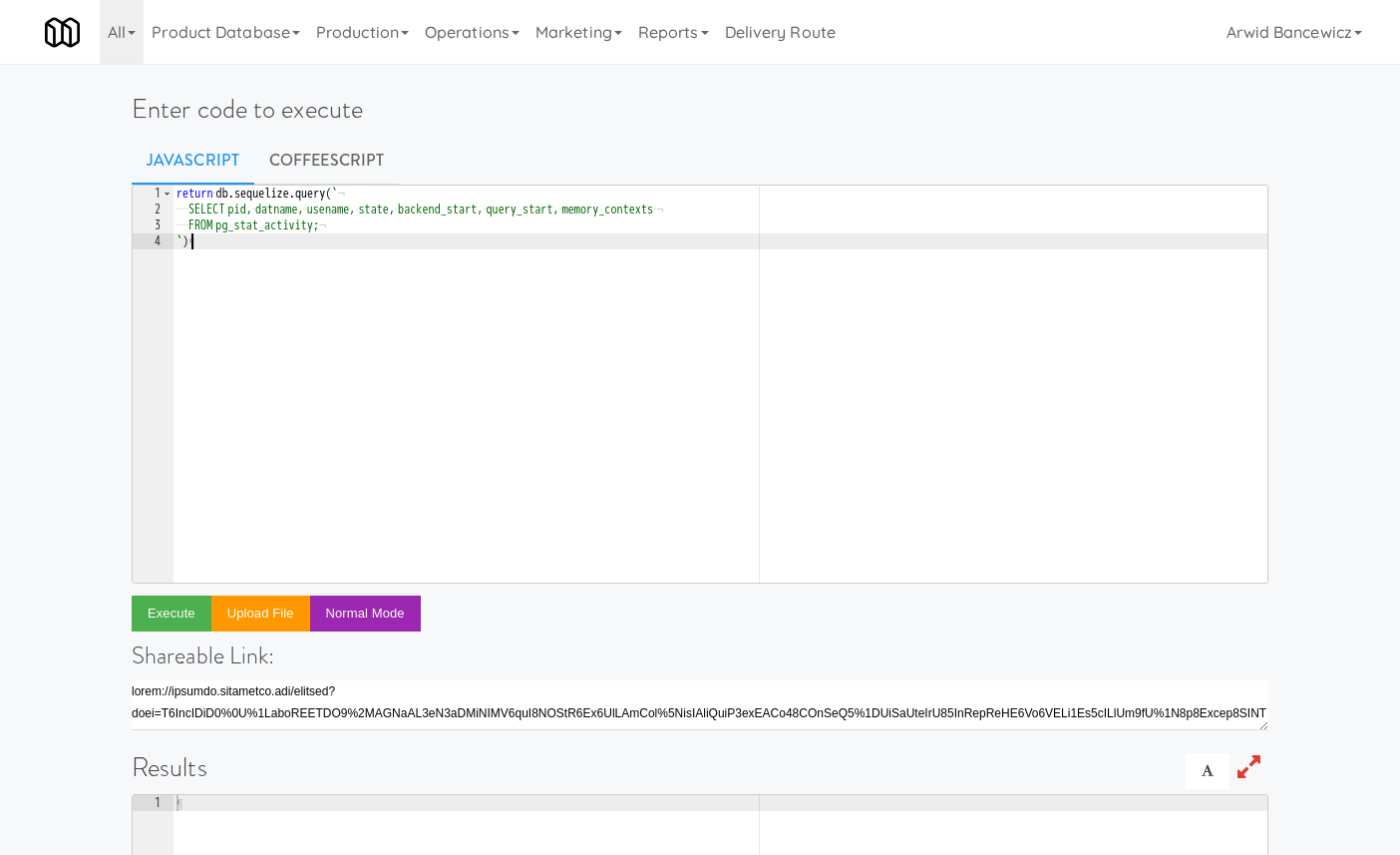 click on "return · db . sequelize . query ( ` ¬ ···· SELECT · pid, · datname, · usename, · state, · backend_start, · query_start, · memory_contexts · ¬ ···· FROM · pg_stat_activity; ¬ ` ) ¶" at bounding box center (720, 400) 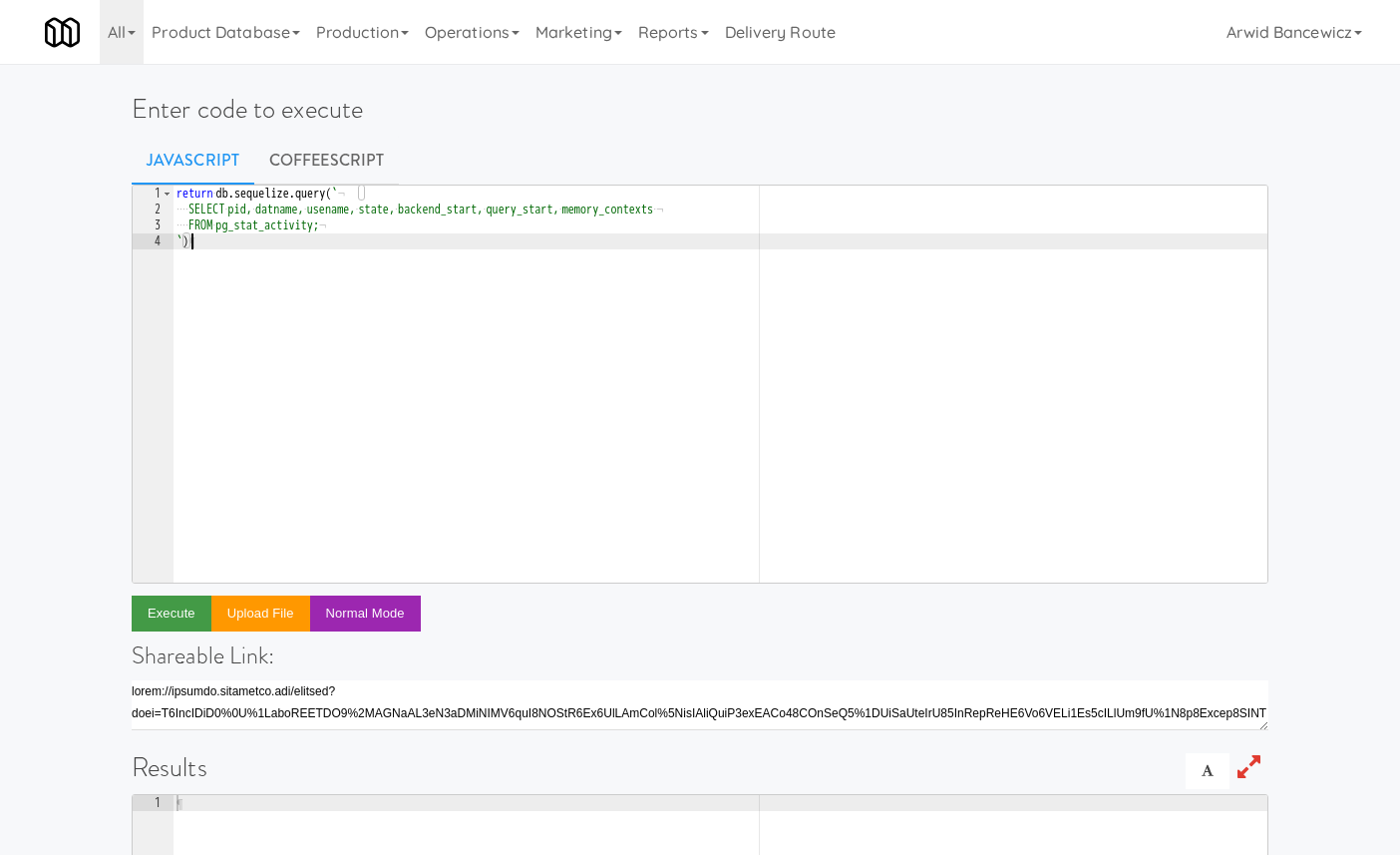 type on "`)" 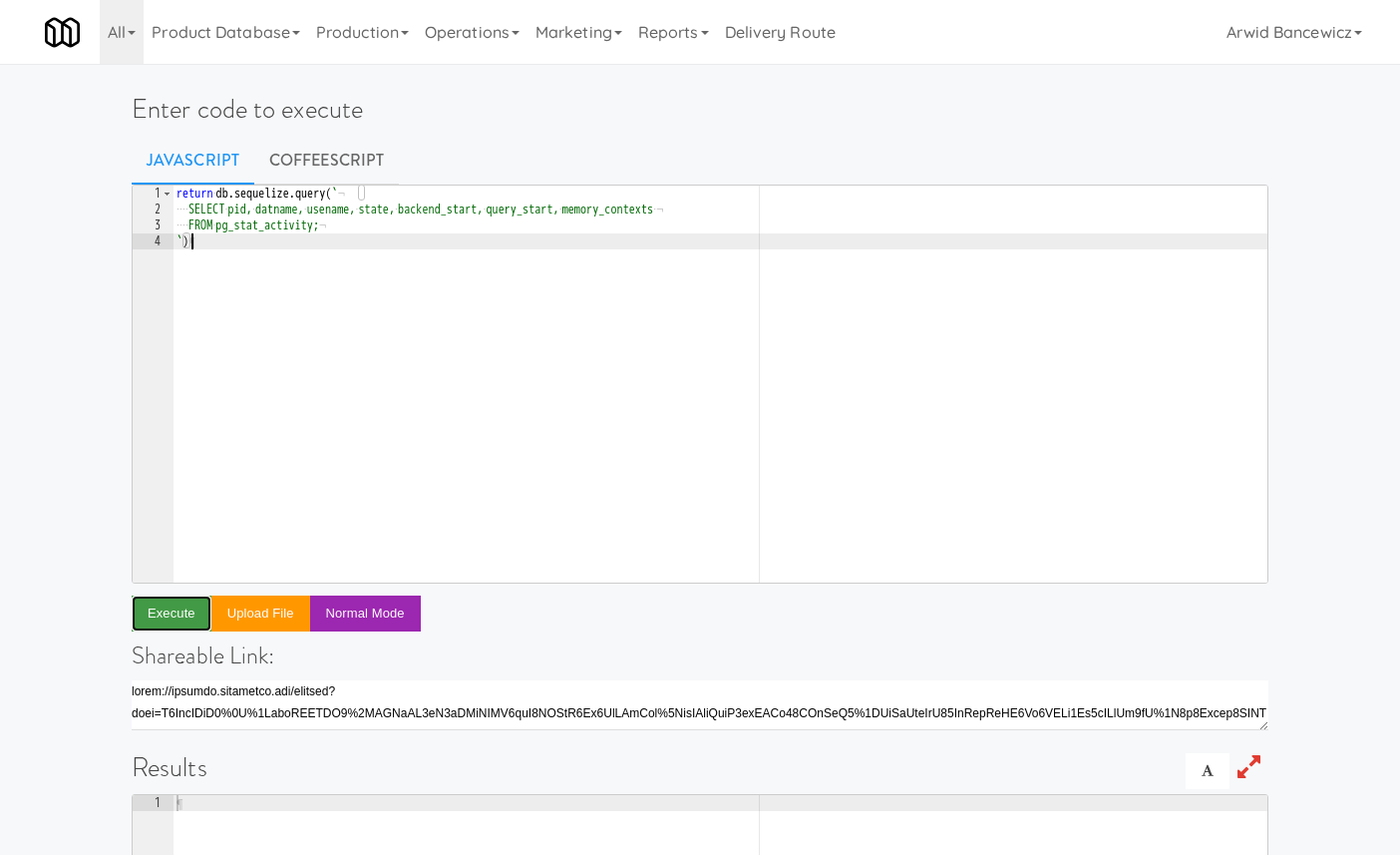 click on "Execute" at bounding box center [172, 614] 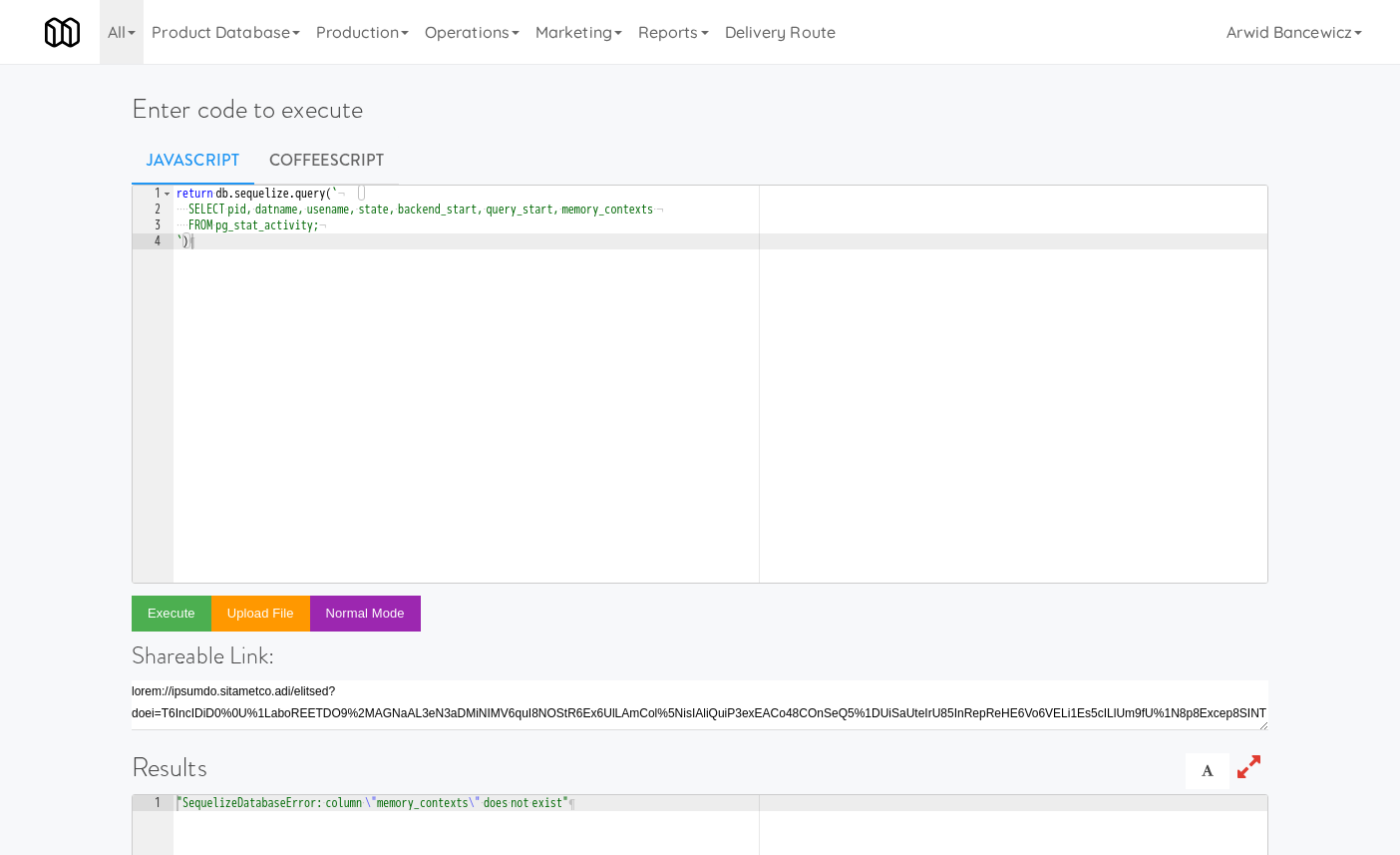 type on ""SequelizeDatabaseError: column \"memory_contexts\" does not exist"" 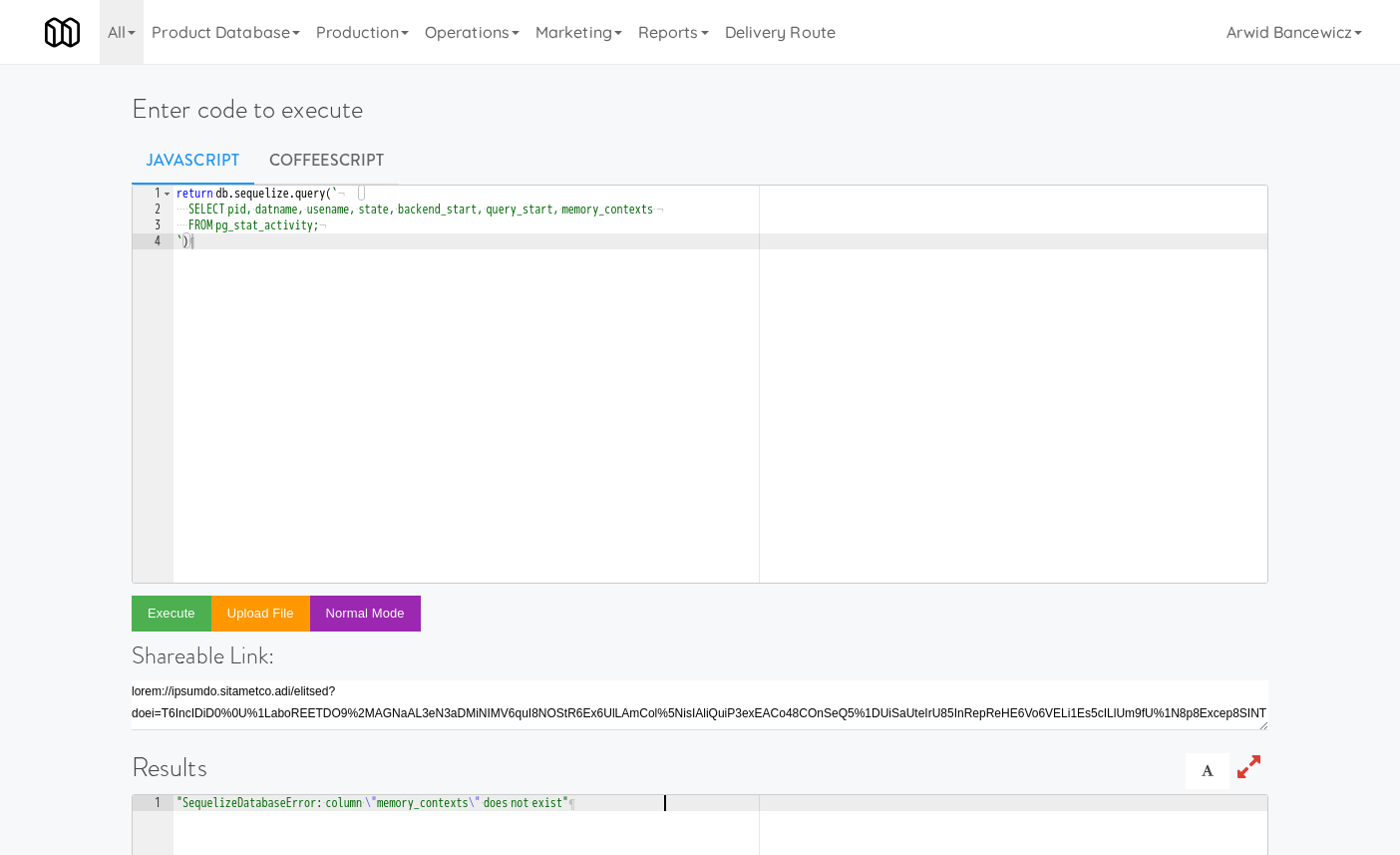 click on ""SequelizeDatabaseError: · column · \" memory_contexts \" · does · not · exist" ¶" at bounding box center [720, 1010] 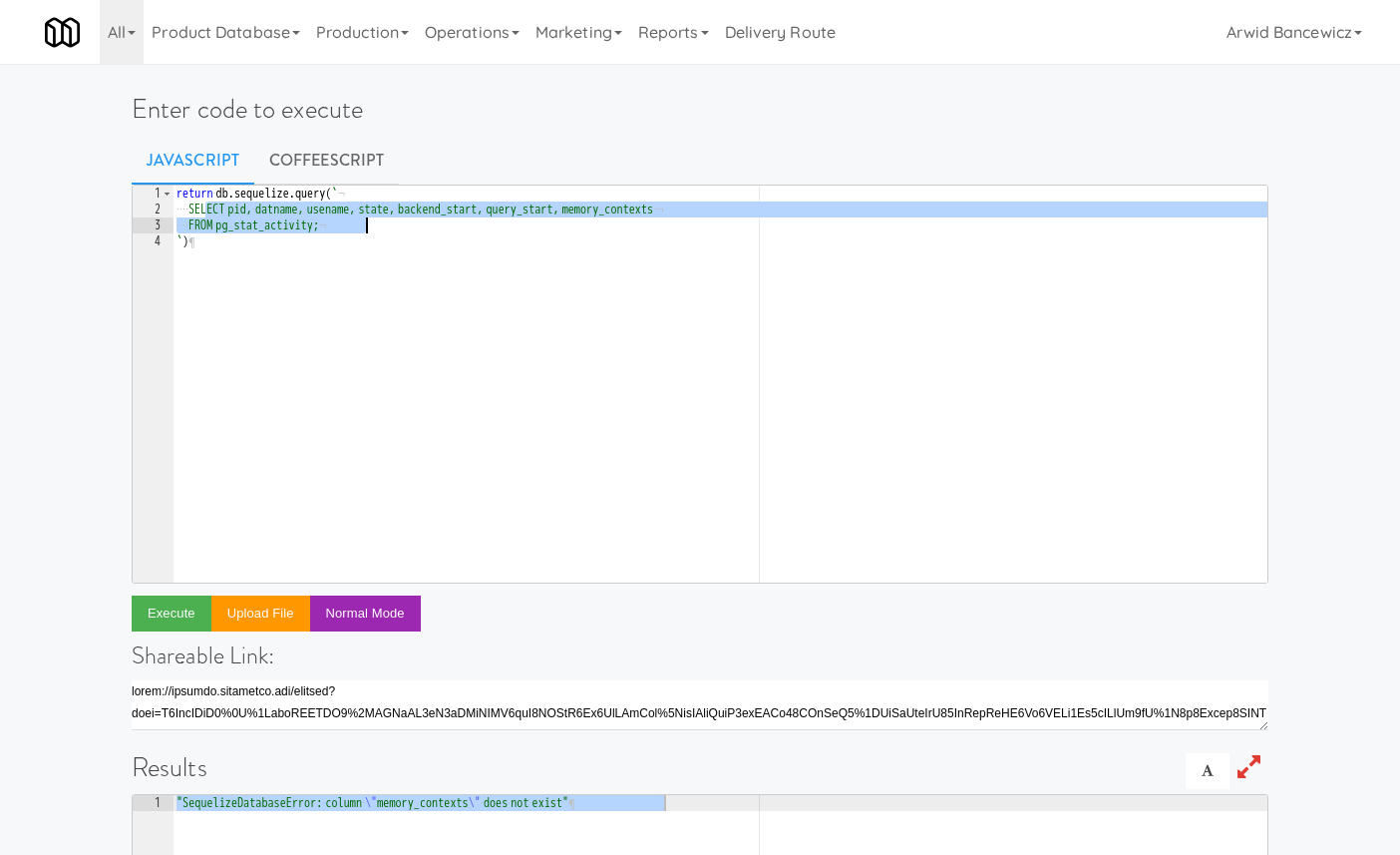 drag, startPoint x: 204, startPoint y: 209, endPoint x: 402, endPoint y: 224, distance: 198.56737 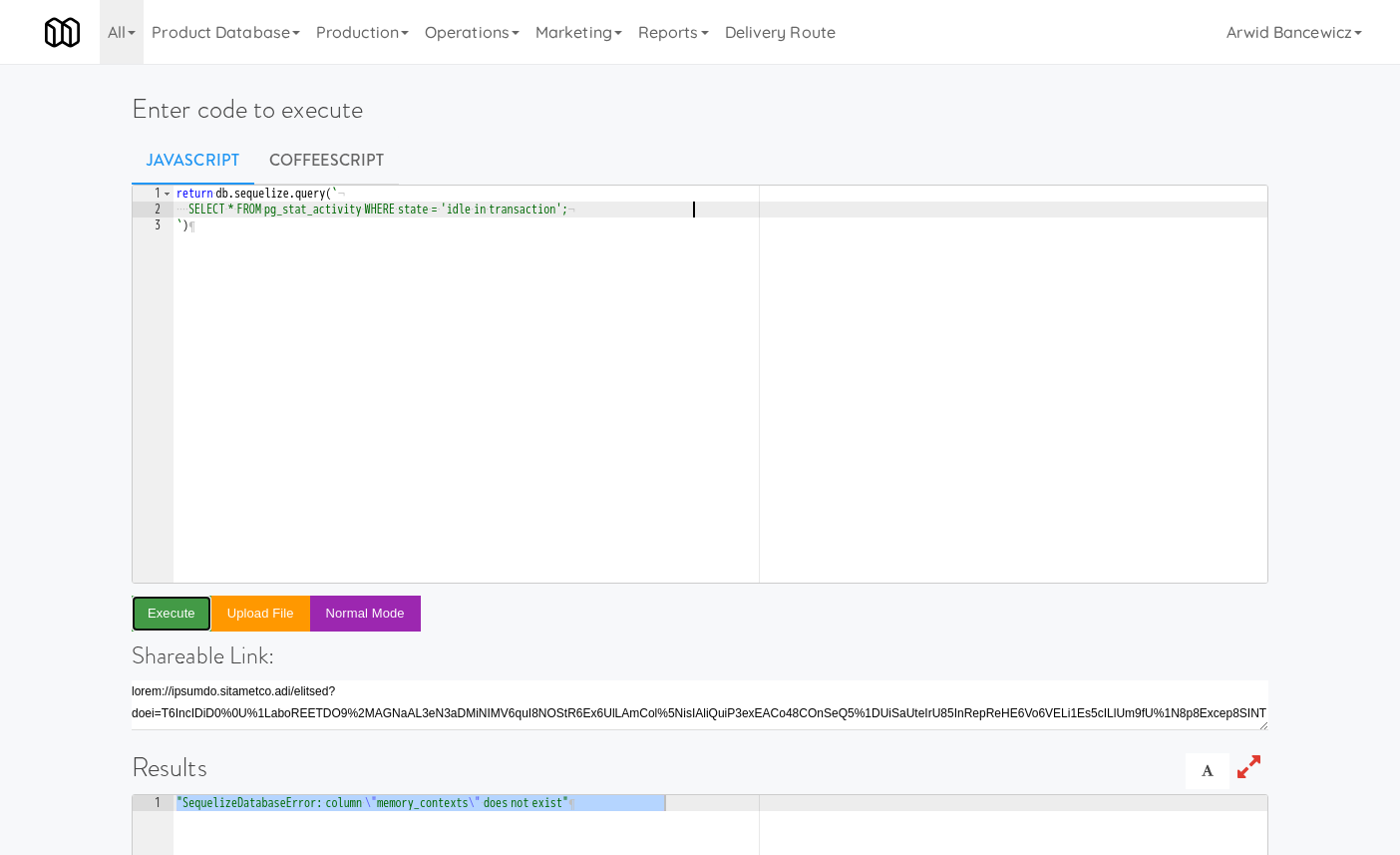 click on "Execute" at bounding box center (172, 614) 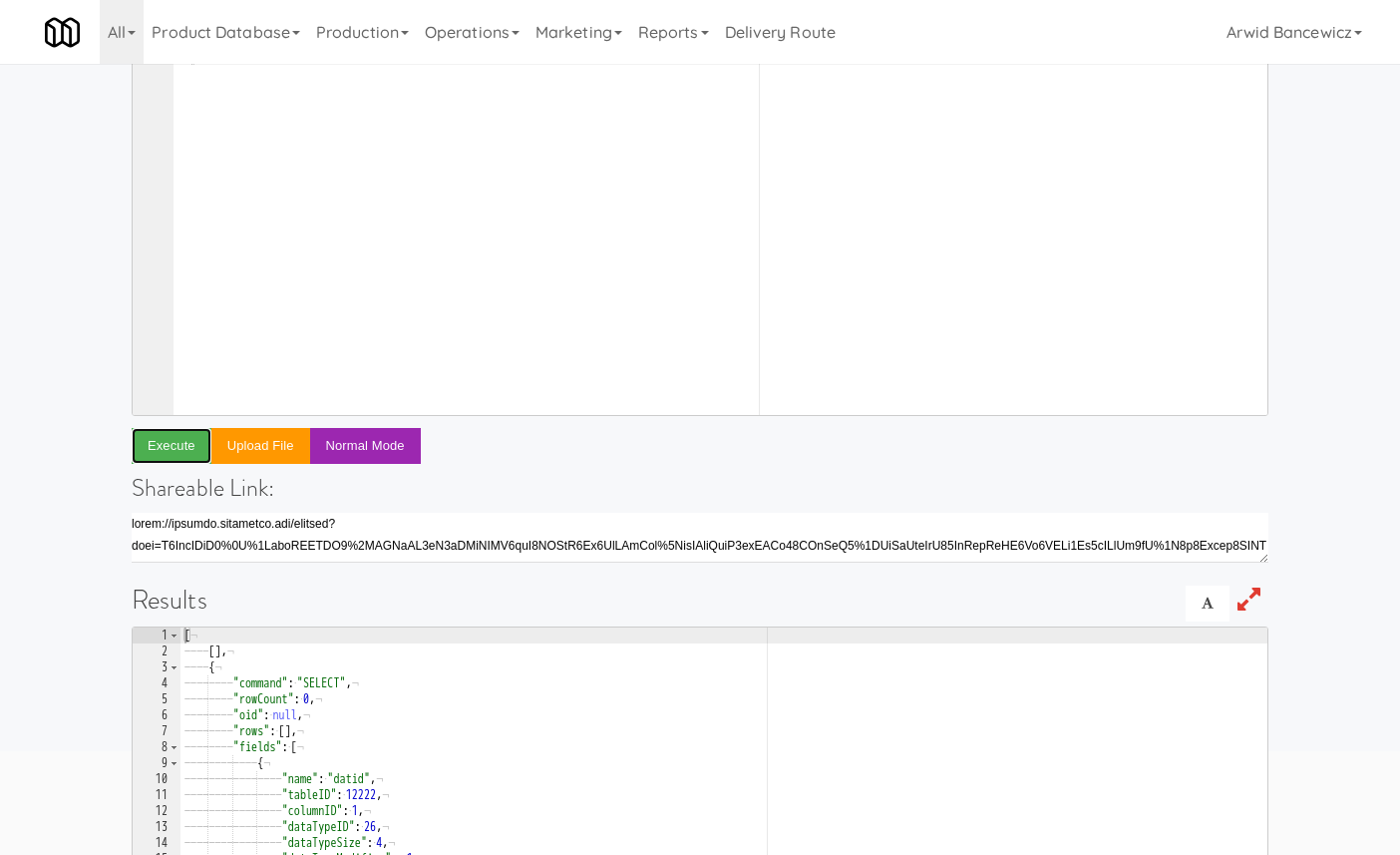 scroll, scrollTop: 368, scrollLeft: 0, axis: vertical 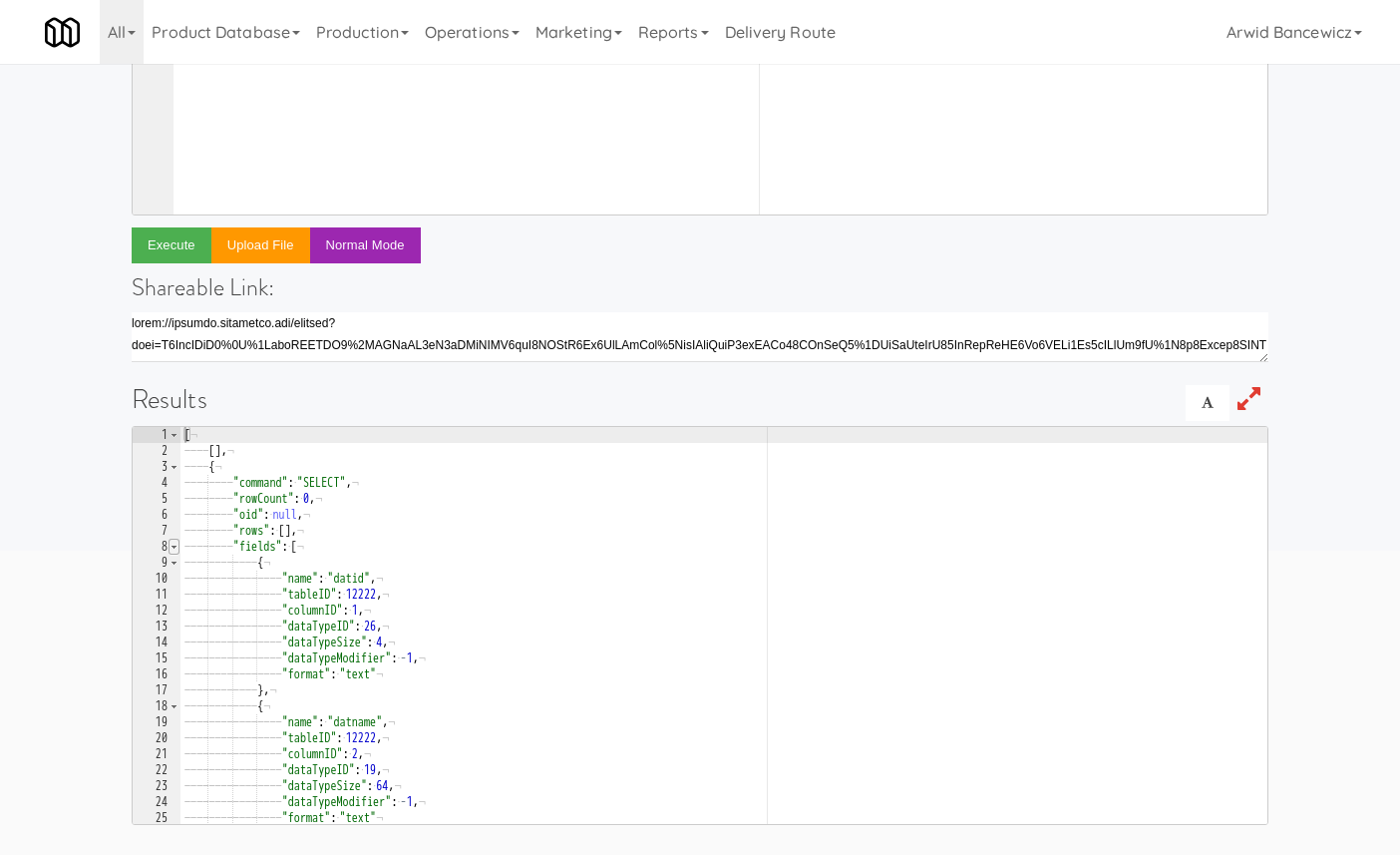 click at bounding box center (174, 547) 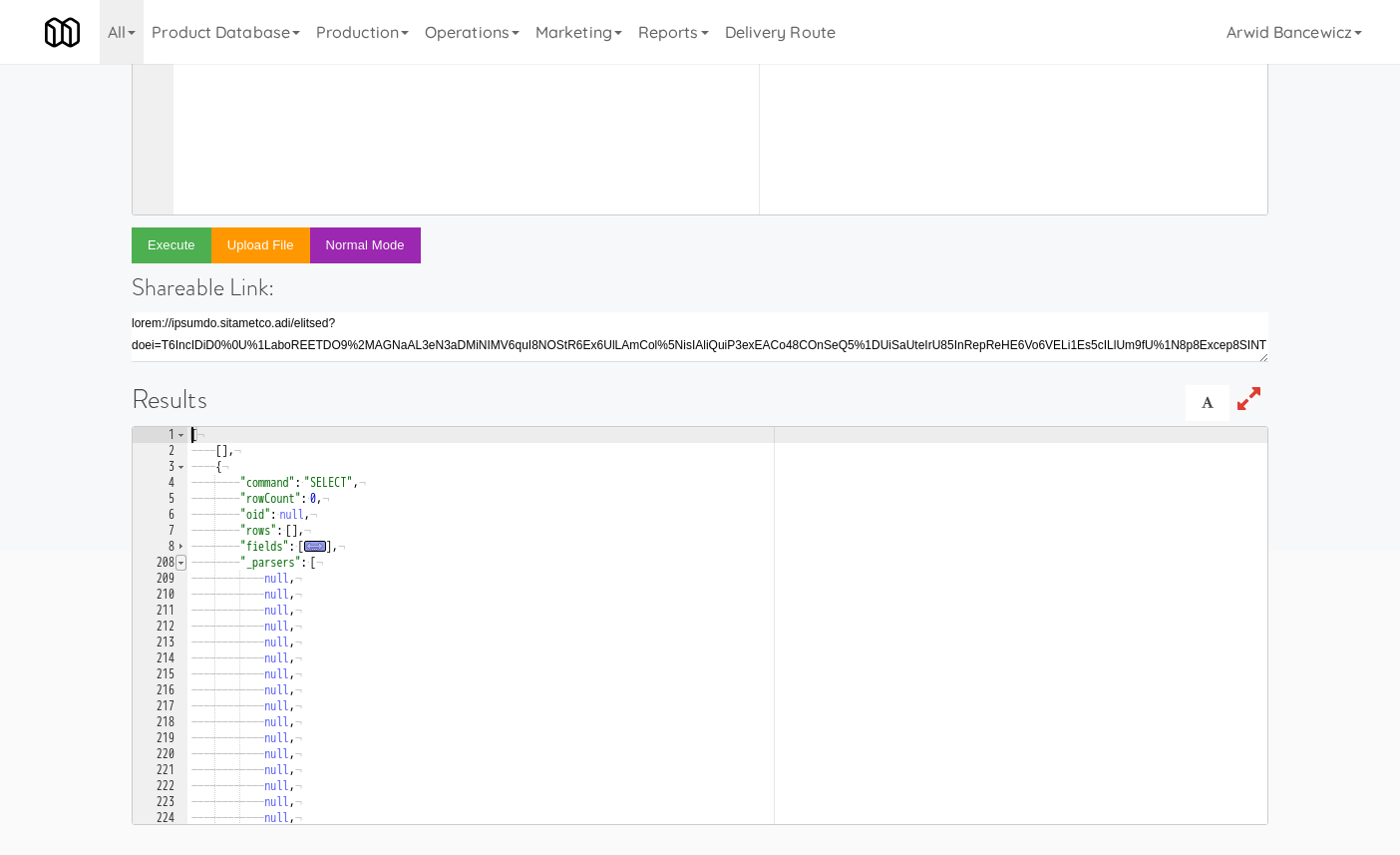click at bounding box center (180, 563) 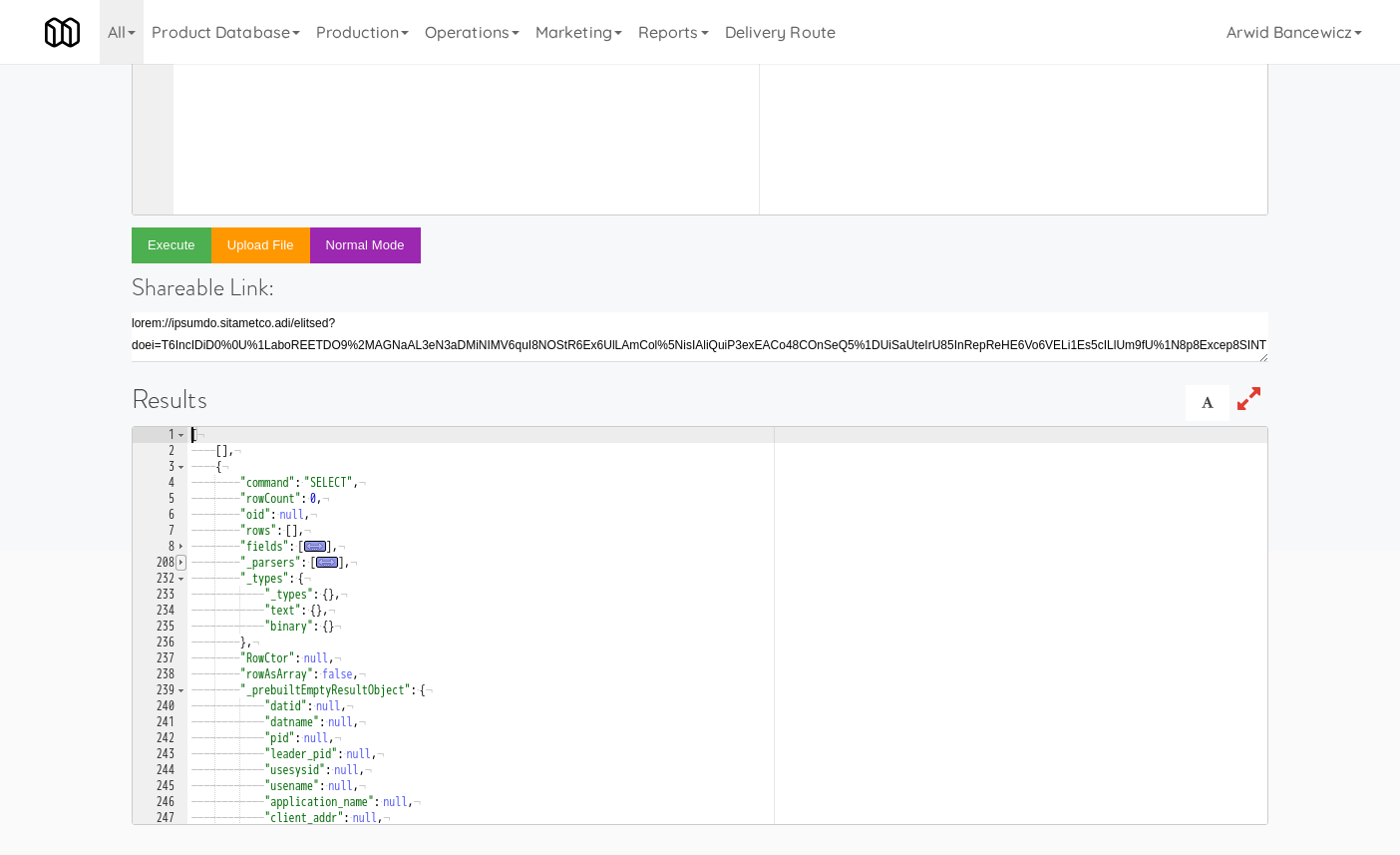 click at bounding box center [180, 563] 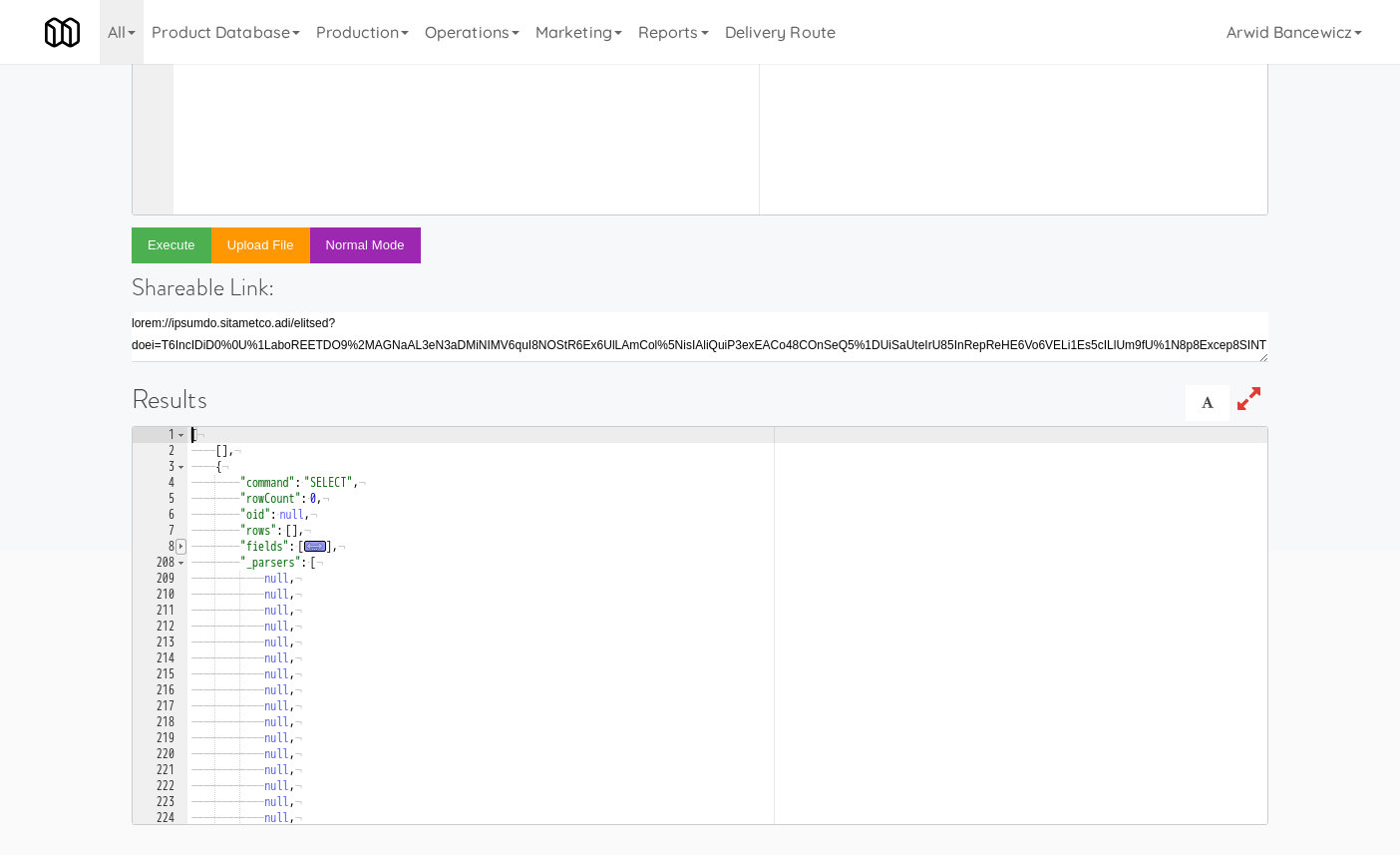 click at bounding box center [180, 547] 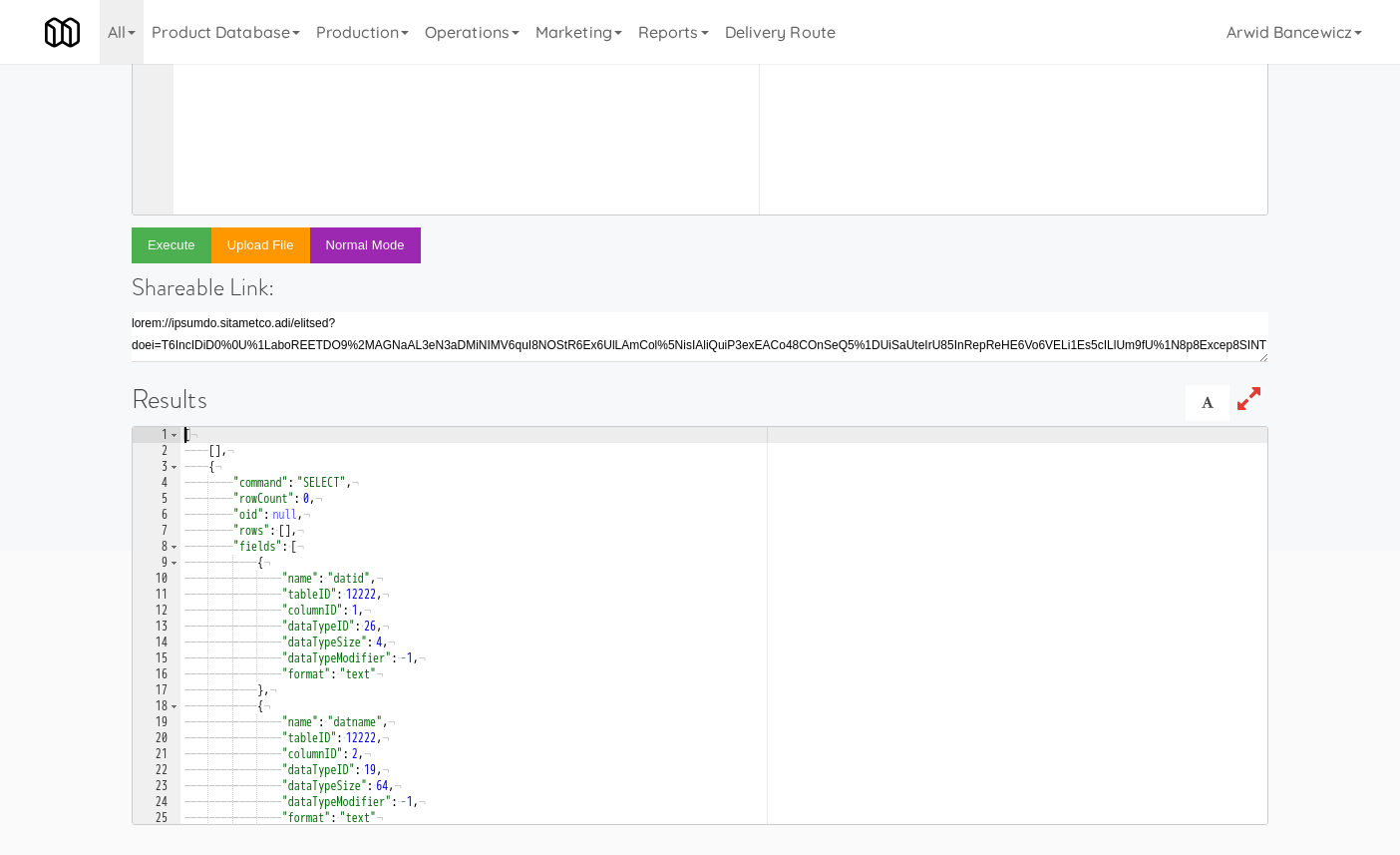 click on "[ ¬ ———— [ ] , ¬ ———— { ¬ ———— ———— "command" : · "SELECT" , ¬ ———— ———— "rowCount" : · 0 , ¬ ———— ———— "oid" : · null , ¬ ———— ———— "rows" : · [ ] , ¬ ———— ———— "fields" : · [ ¬ ———— ———— ———— { ¬ ———— ———— ———— ———— "name" : · "datid" , ¬ ———— ———— ———— ———— "tableID" : · 12222 , ¬ ———— ———— ———— ———— "columnID" : · 1 , ¬ ———— ———— ———— ———— "dataTypeID" : · 26 , ¬ ———— ———— ———— ———— "dataTypeSize" : · 4 , ¬ ———— ———— ———— ———— "dataTypeModifier" : · - 1 , ¬ ———— ———— ———— ———— "format" : · "text" ¬ ———— ———— ———— } , ¬ ———— ———— ———— { ¬ ———— ———— ———— ———— :" at bounding box center [724, 641] 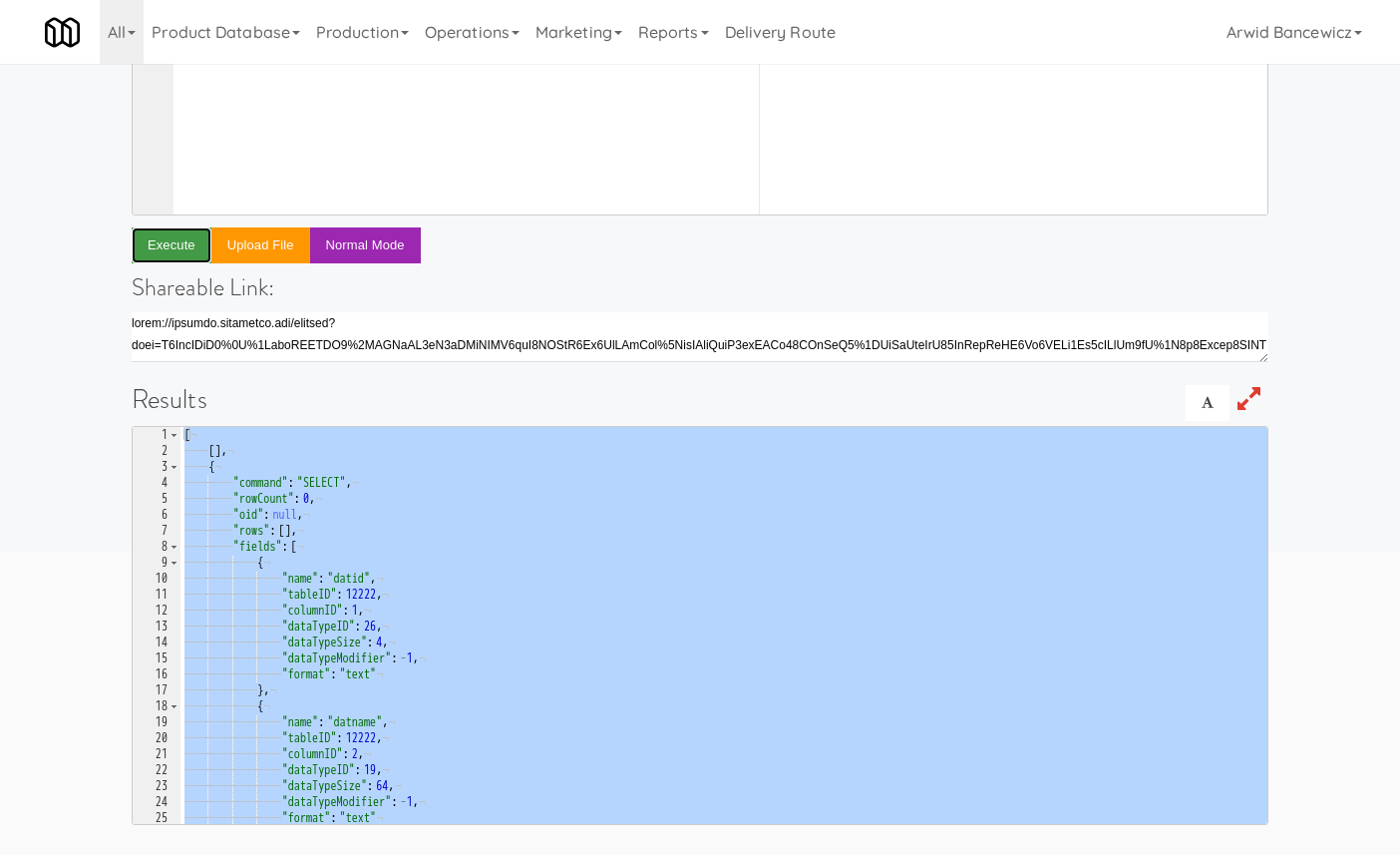 click on "Execute" at bounding box center (172, 245) 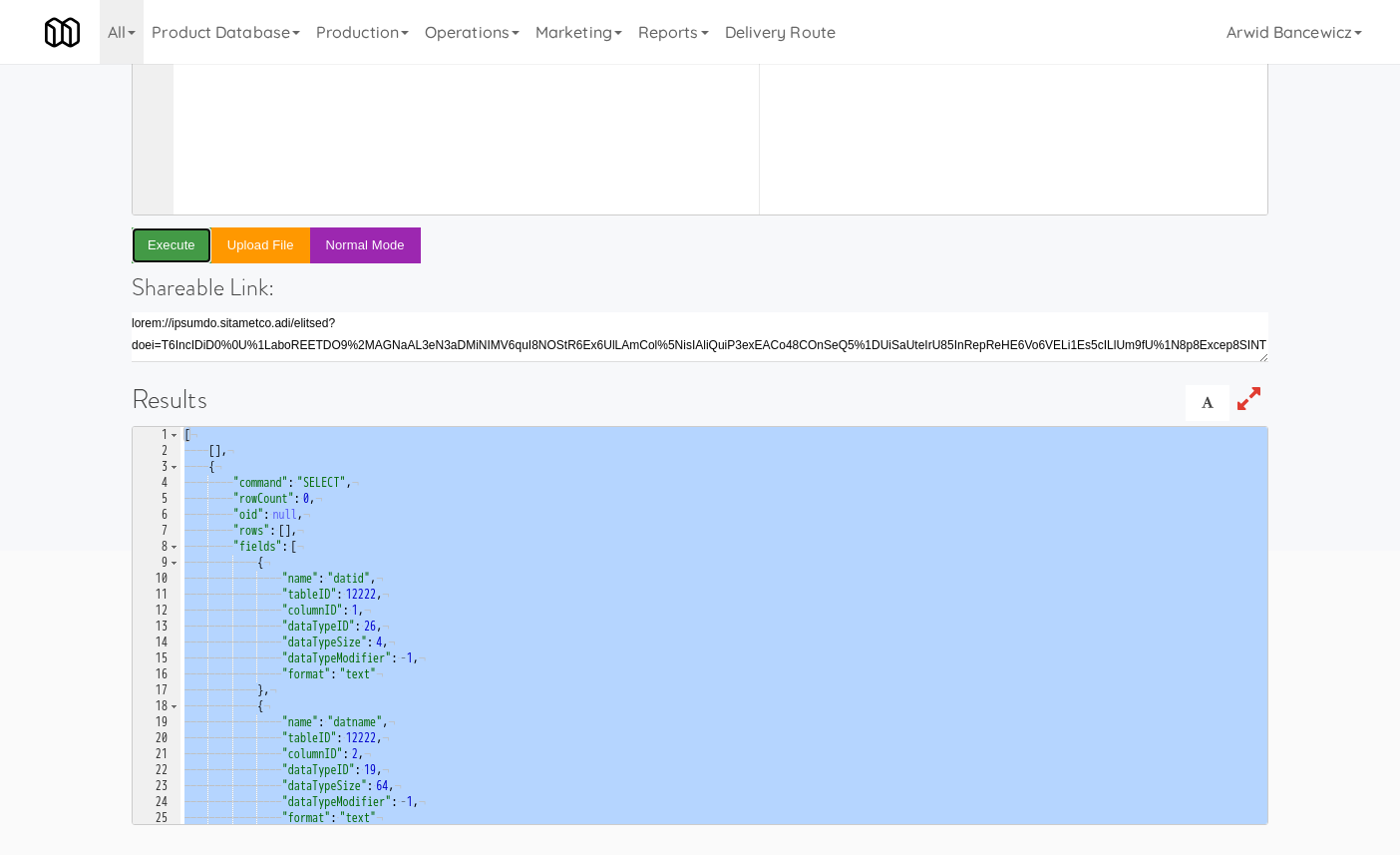 click on "Execute" at bounding box center (172, 245) 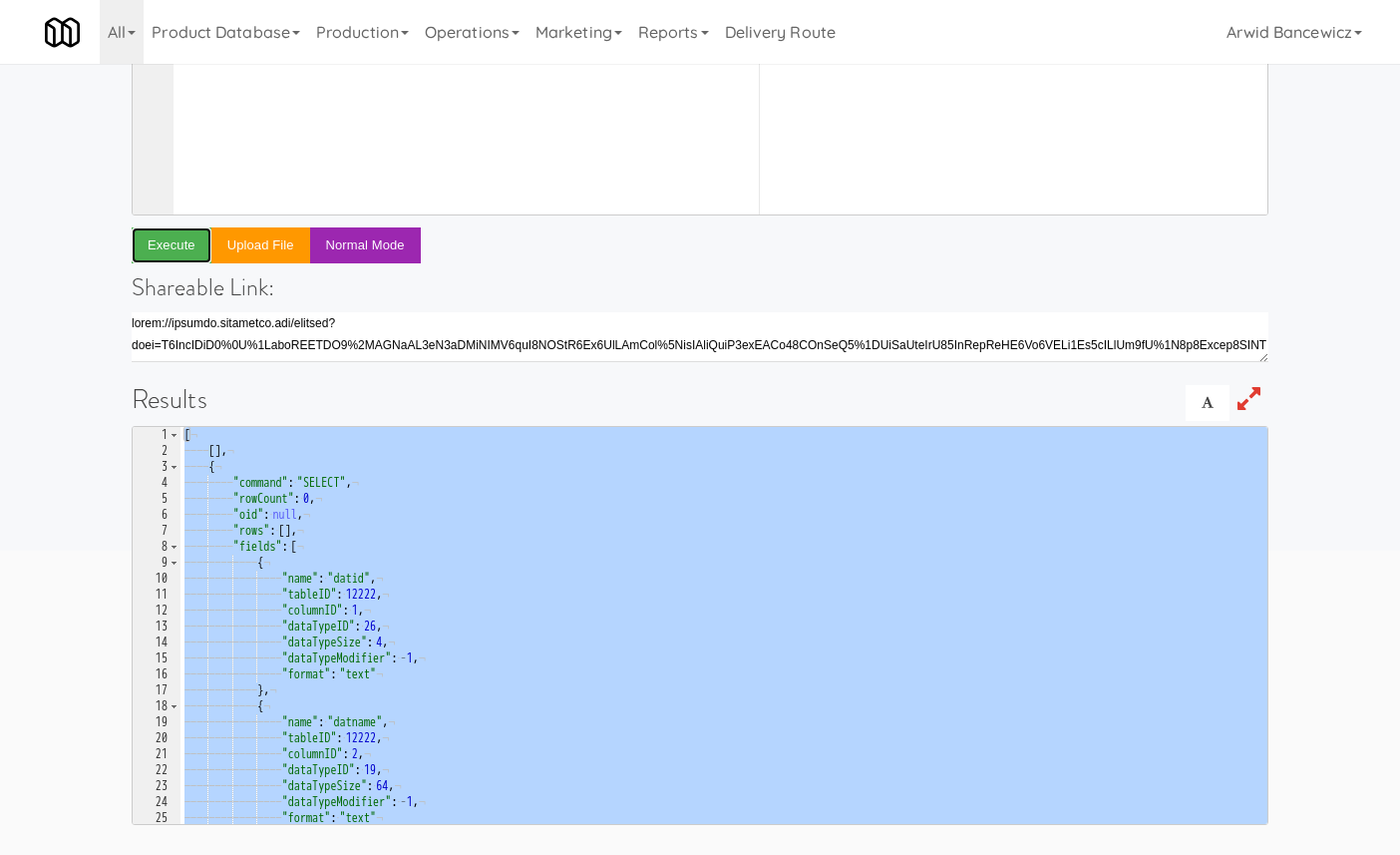scroll, scrollTop: 0, scrollLeft: 0, axis: both 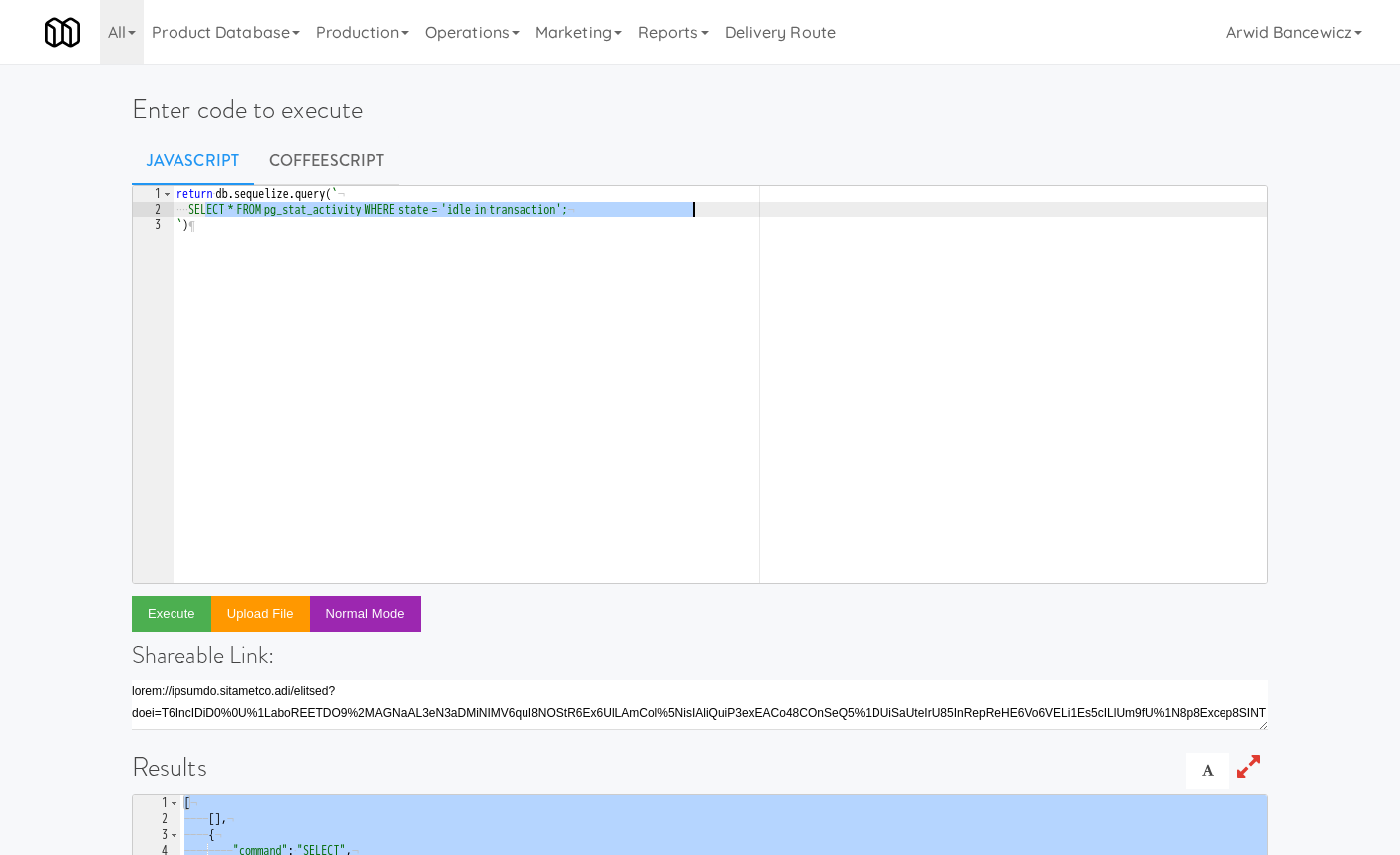 drag, startPoint x: 202, startPoint y: 213, endPoint x: 788, endPoint y: 210, distance: 586.0077 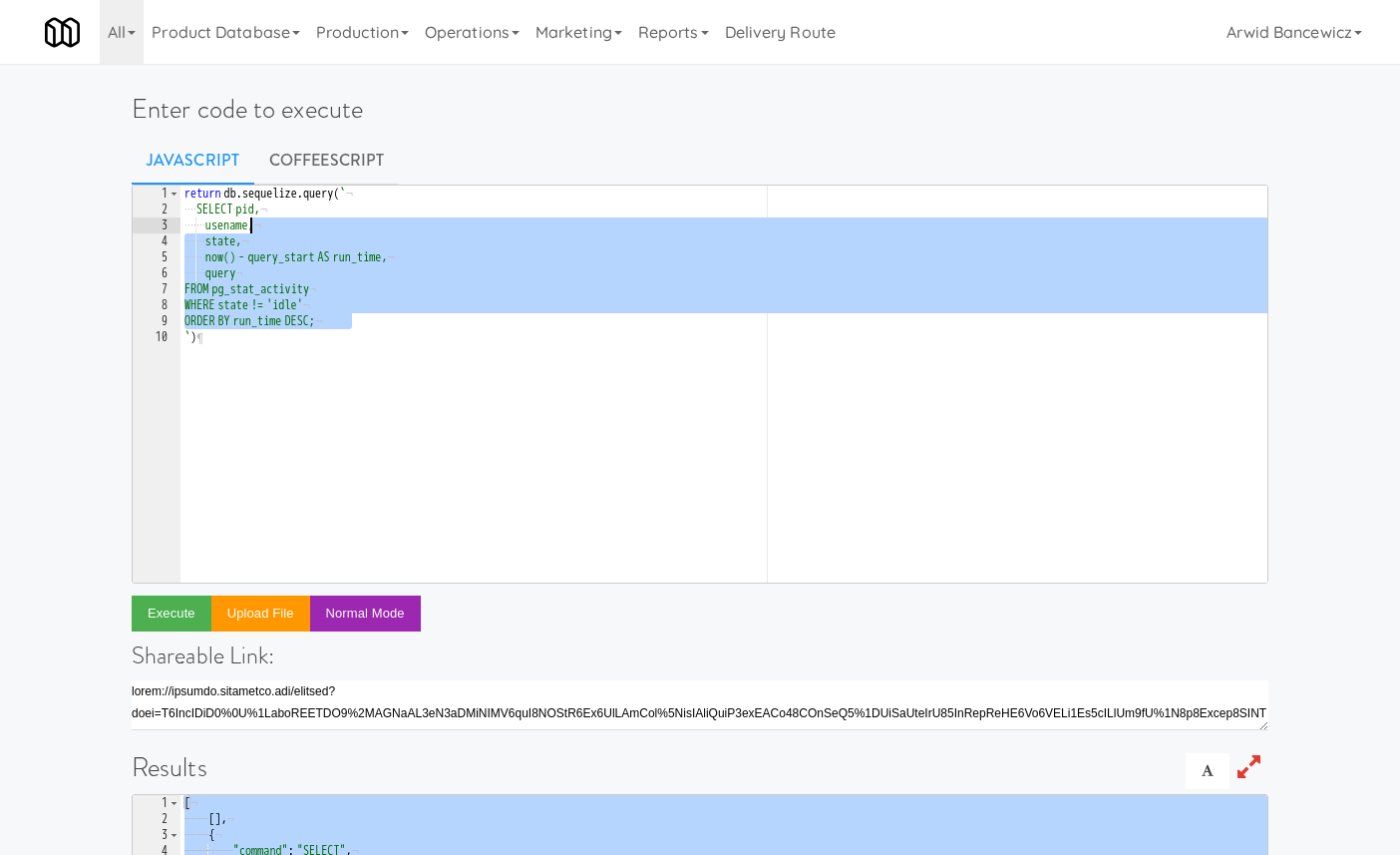 click on "return · db . sequelize . query ( ` ¬ ···· SELECT · pid, ¬ ···· ··· usename, ¬ ···· ··· state, ¬ ···· ··· now() · - · query_start · AS · run_time, ¬ ···· ··· query ¬ FROM · pg_stat_activity ¬ WHERE · state · != · 'idle' ¬ ORDER · BY · run_time · DESC; ¬ ` ) ¶" at bounding box center [724, 400] 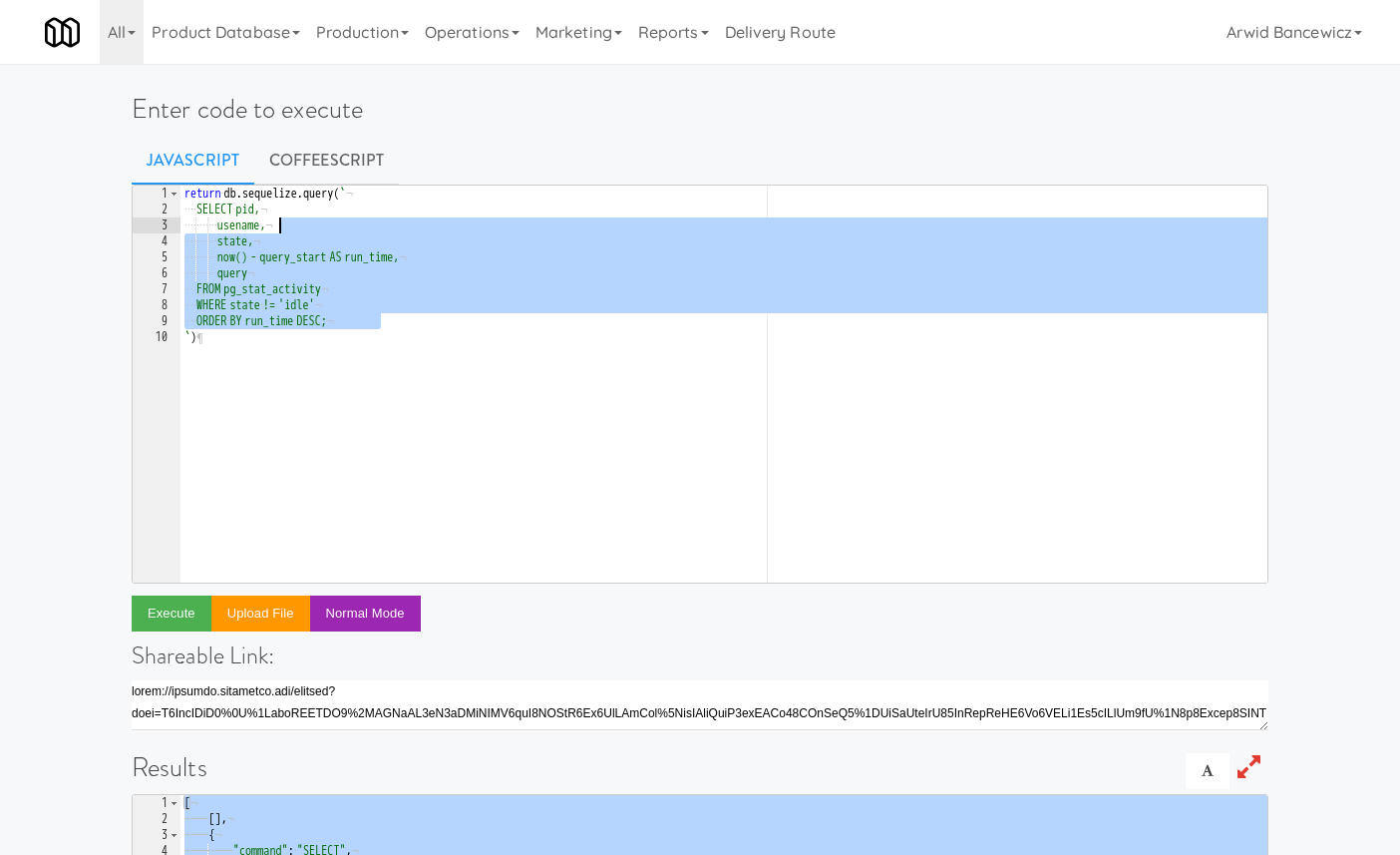 click on "return · db . sequelize . query ( ` ¬ ···· SELECT · pid, ¬ ···· ···· ··· usename, ¬ ···· ···· ··· state, ¬ ···· ···· ··· now() · - · query_start · AS · run_time, ¬ ···· ···· ··· query ¬ ···· FROM · pg_stat_activity ¬ ···· WHERE · state · != · 'idle' ¬ ···· ORDER · BY · run_time · DESC; ¬ ` ) ¶" at bounding box center [724, 400] 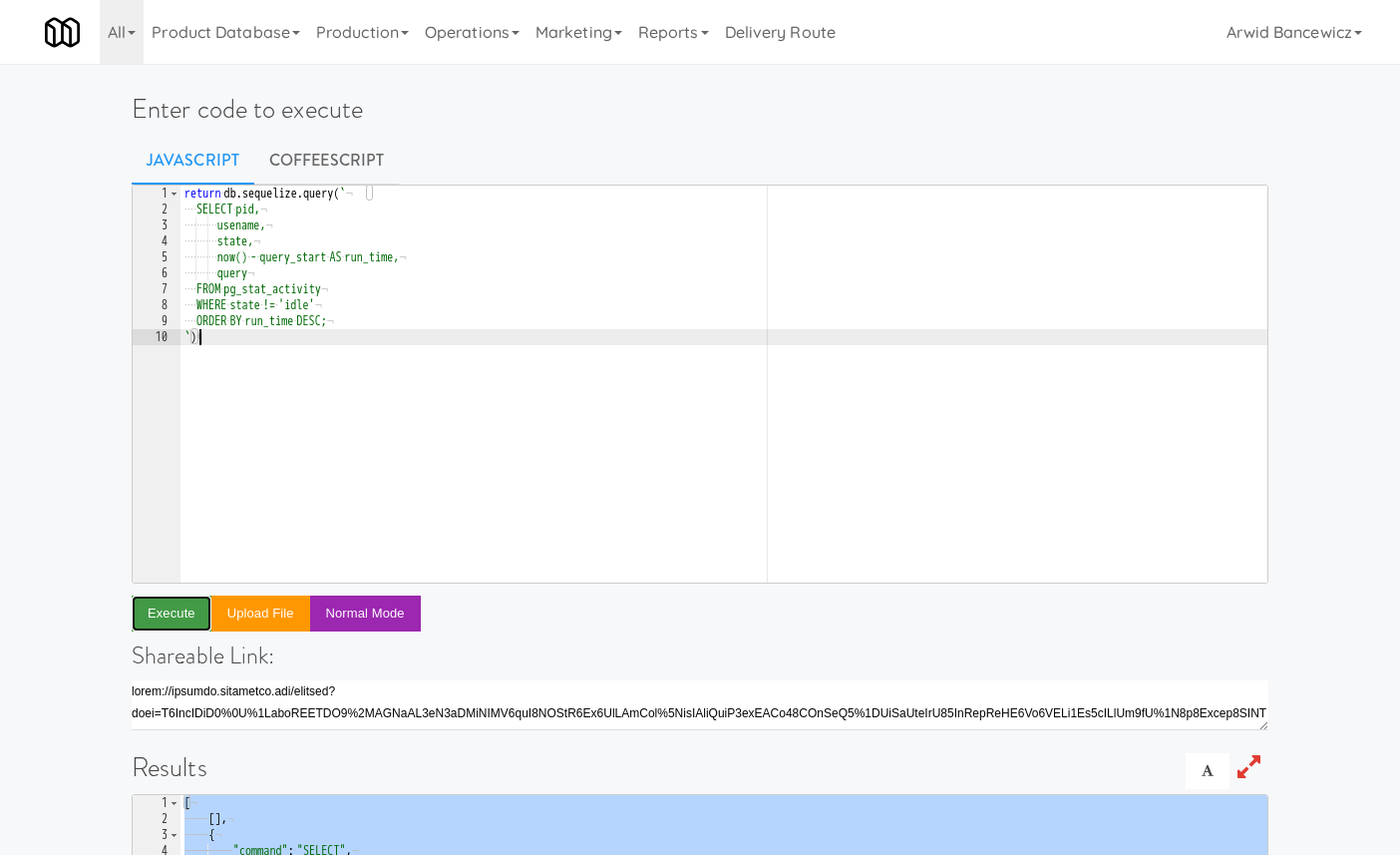 click on "Execute" at bounding box center [172, 614] 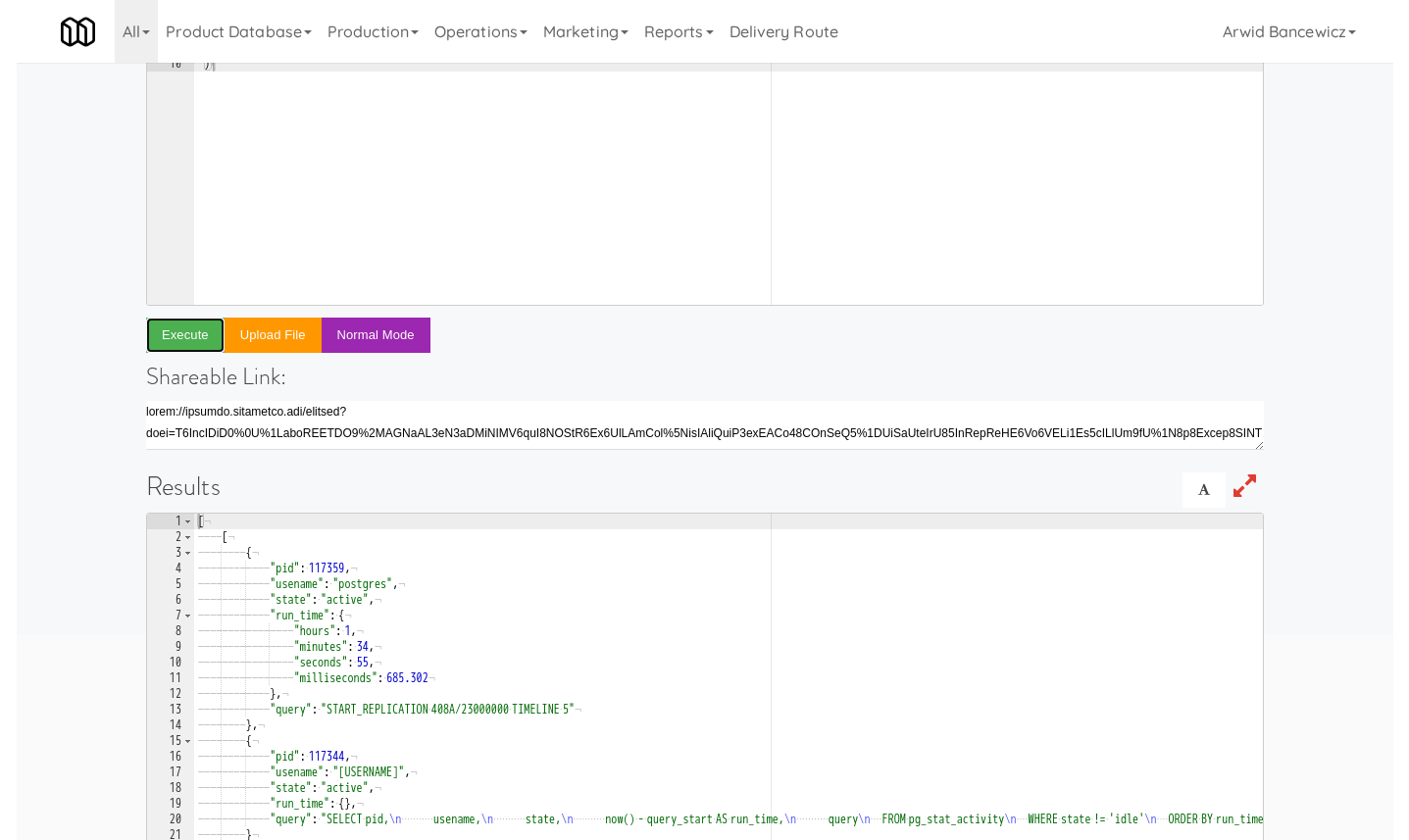 scroll, scrollTop: 362, scrollLeft: 0, axis: vertical 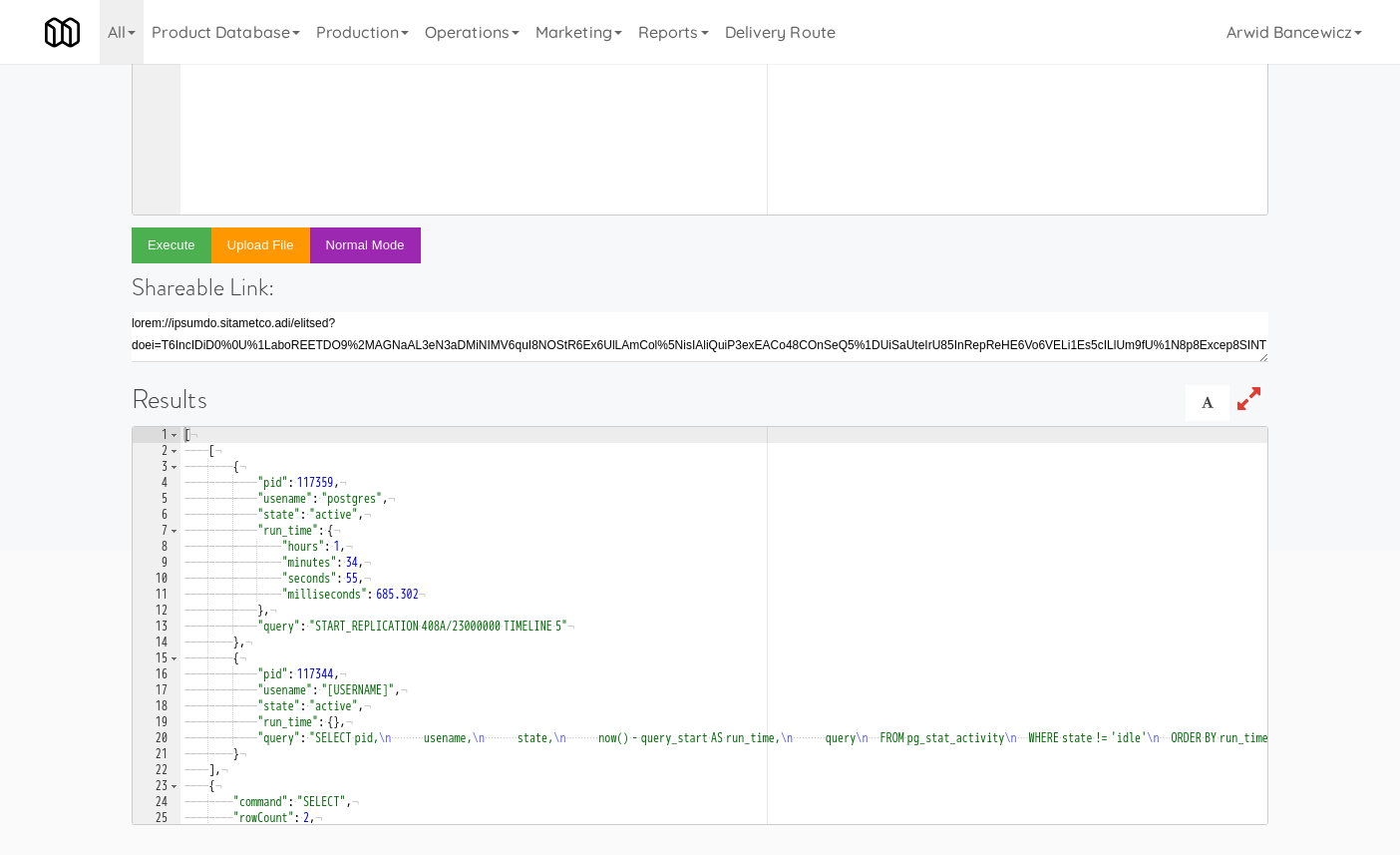 click on "[ ¬ ———— [ ¬ ———— ———— { ¬ ———— ———— ———— "pid" : · 117359 , ¬ ———— ———— ———— "usename" : · "postgres" , ¬ ———— ———— ———— "state" : · "active" , ¬ ———— ———— ———— "run_time" : · { ¬ ———— ———— ———— ———— "hours" : · 1 , ¬ ———— ———— ———— ———— "minutes" : · 34 , ¬ ———— ———— ———— ———— "seconds" : · 55 , ¬ ———— ———— ———— ———— "milliseconds" : · 685.302 ¬ ———— ———— ———— } , ¬ ———— ———— ———— "query" : · "START_REPLICATION · 408A/23000000 · TIMELINE · 5" ¬ ———— ———— } , ¬ ———— ———— { ¬ ———— ———— ———— "pid" : · 117344 , ¬ ———— ———— ———— "usename" : · "u81uavic4jfeu4" , ¬ ———— ———— ———— "state" : ," at bounding box center (999, 641) 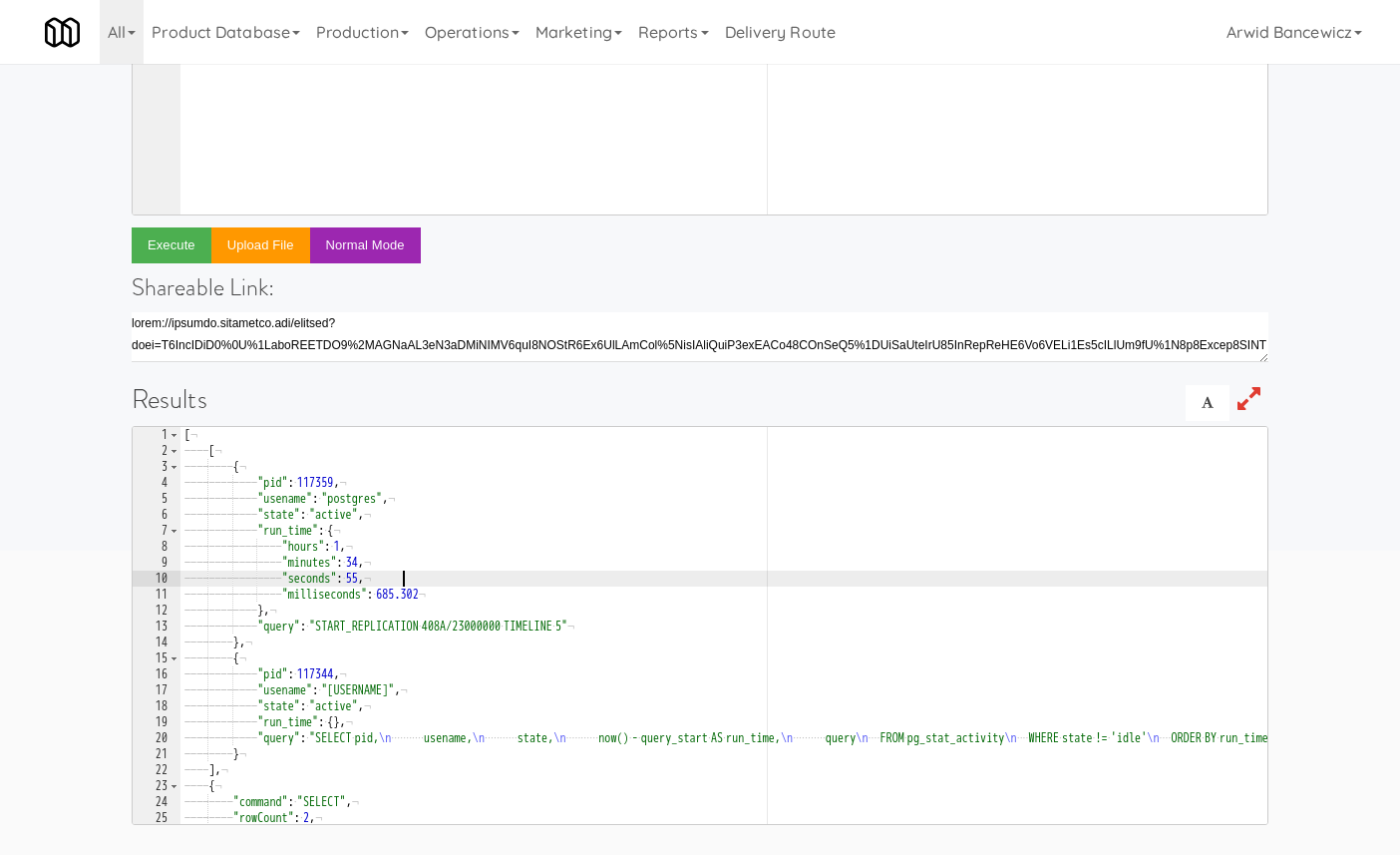 type on "}
]" 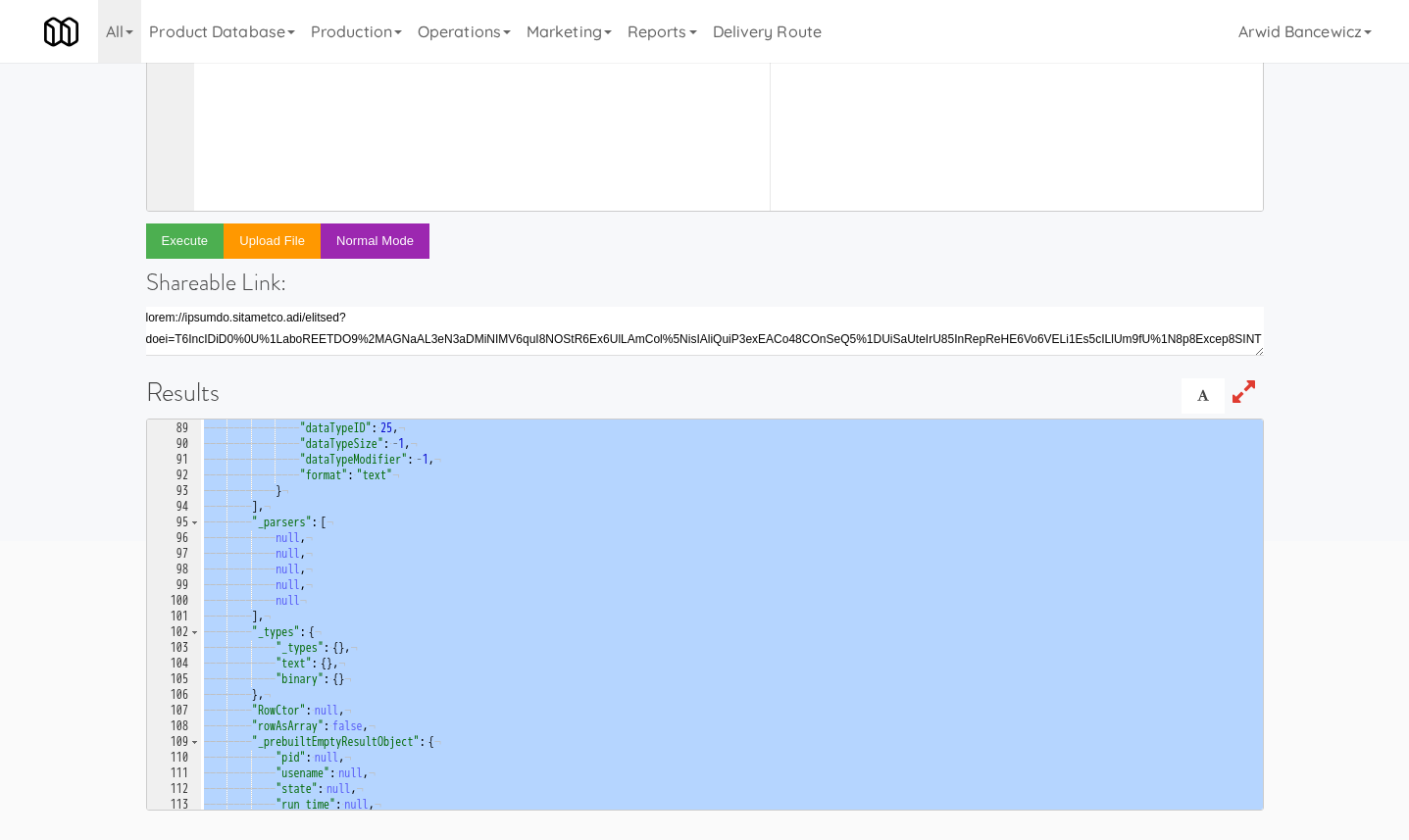 scroll, scrollTop: 1445, scrollLeft: 0, axis: vertical 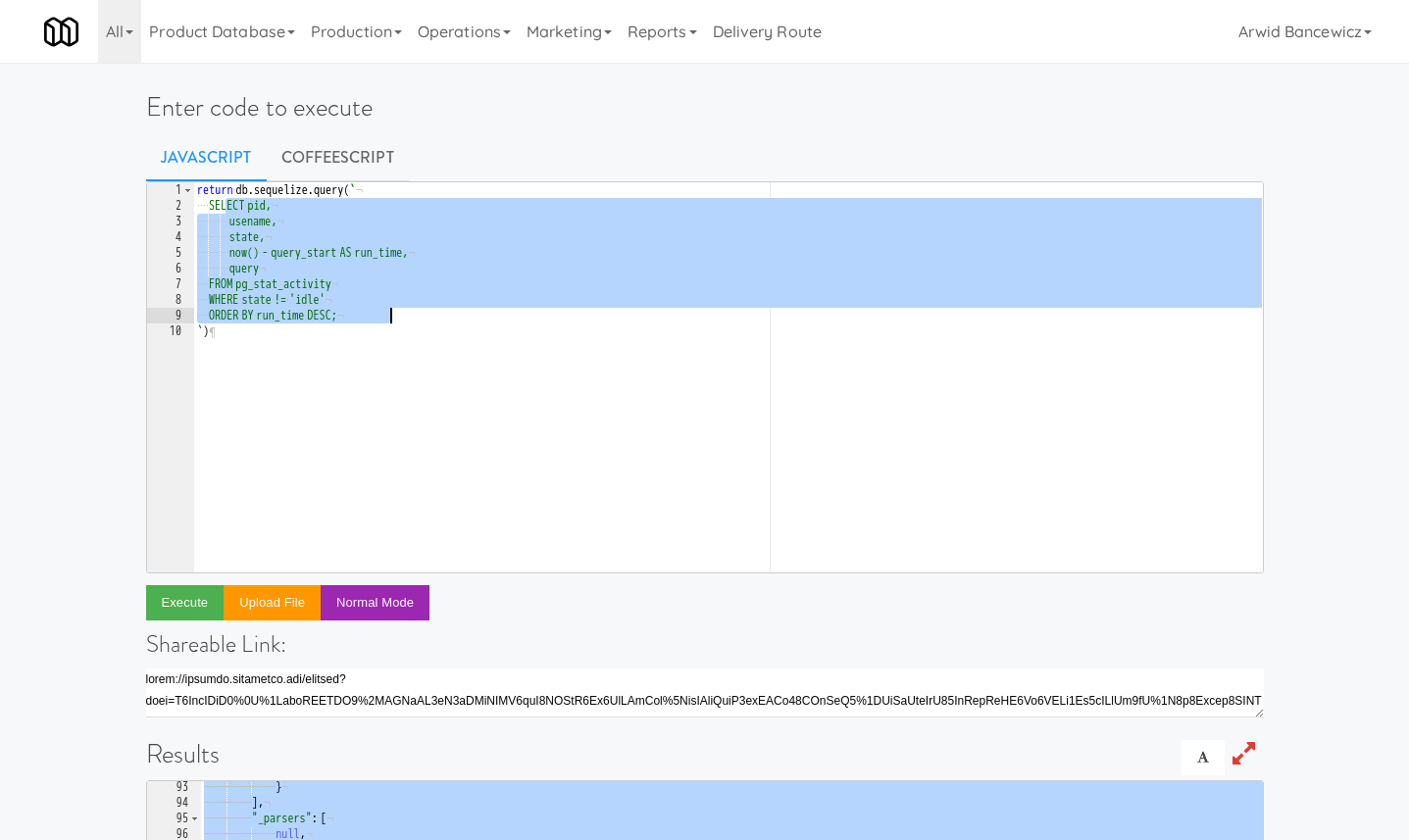 drag, startPoint x: 227, startPoint y: 207, endPoint x: 422, endPoint y: 321, distance: 225.87829 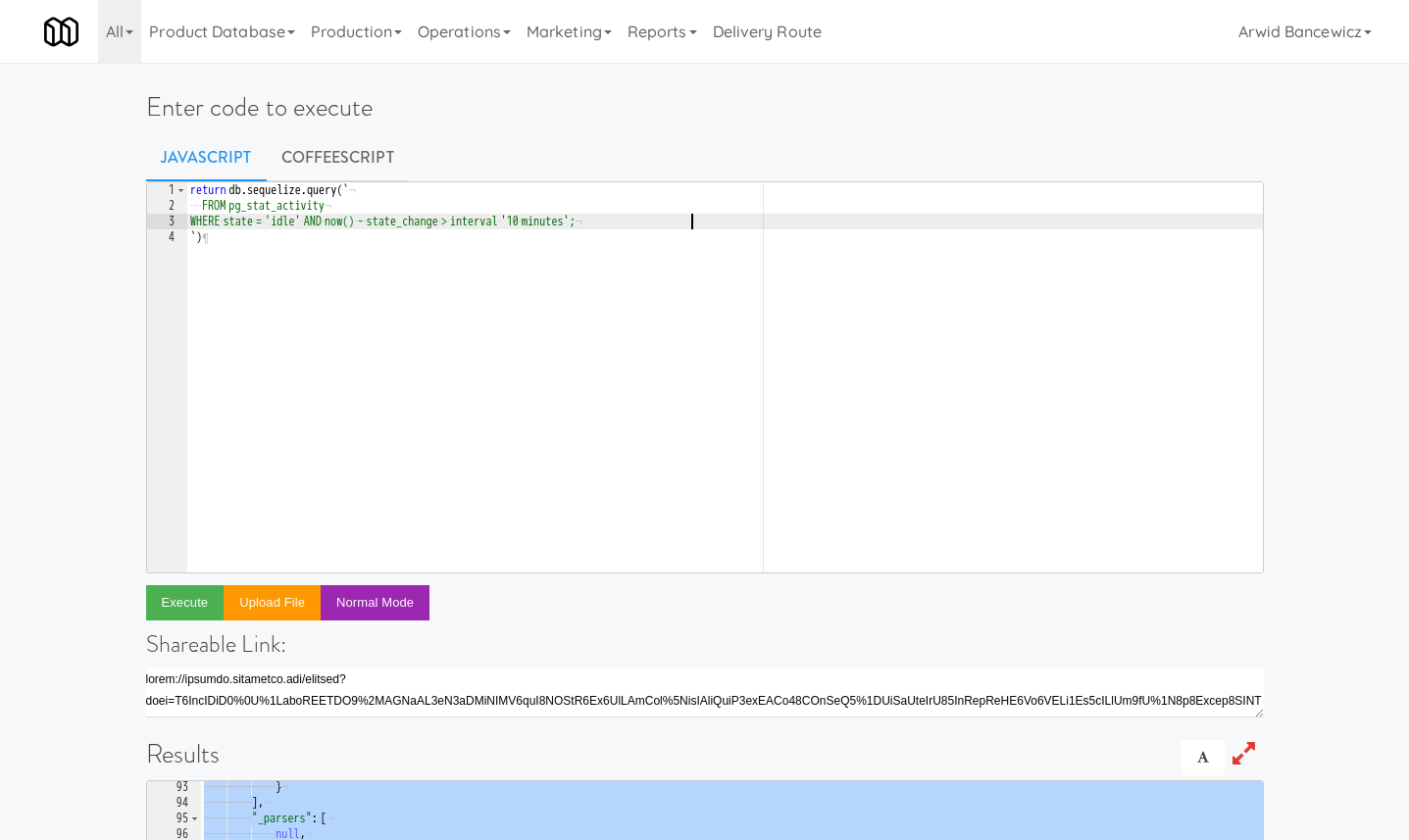 click on "return · db . sequelize . query ( ` ¬ ···· FROM · pg_stat_activity ¬ WHERE · state · = · 'idle' · AND · now() · - · state_change · > · interval · '10 · minutes'; ¬ ` ) ¶" at bounding box center (725, 393) 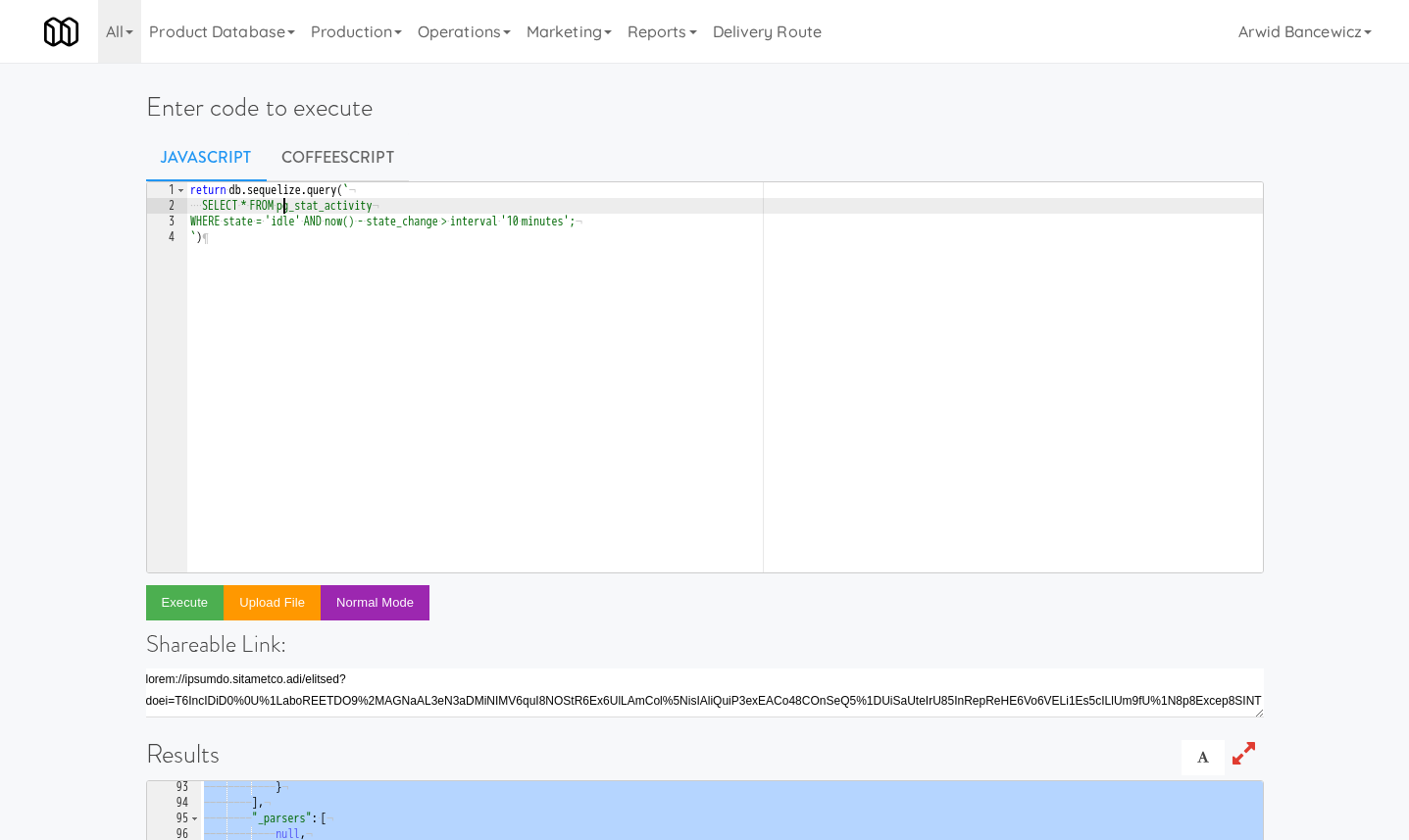 scroll, scrollTop: 0, scrollLeft: 7, axis: horizontal 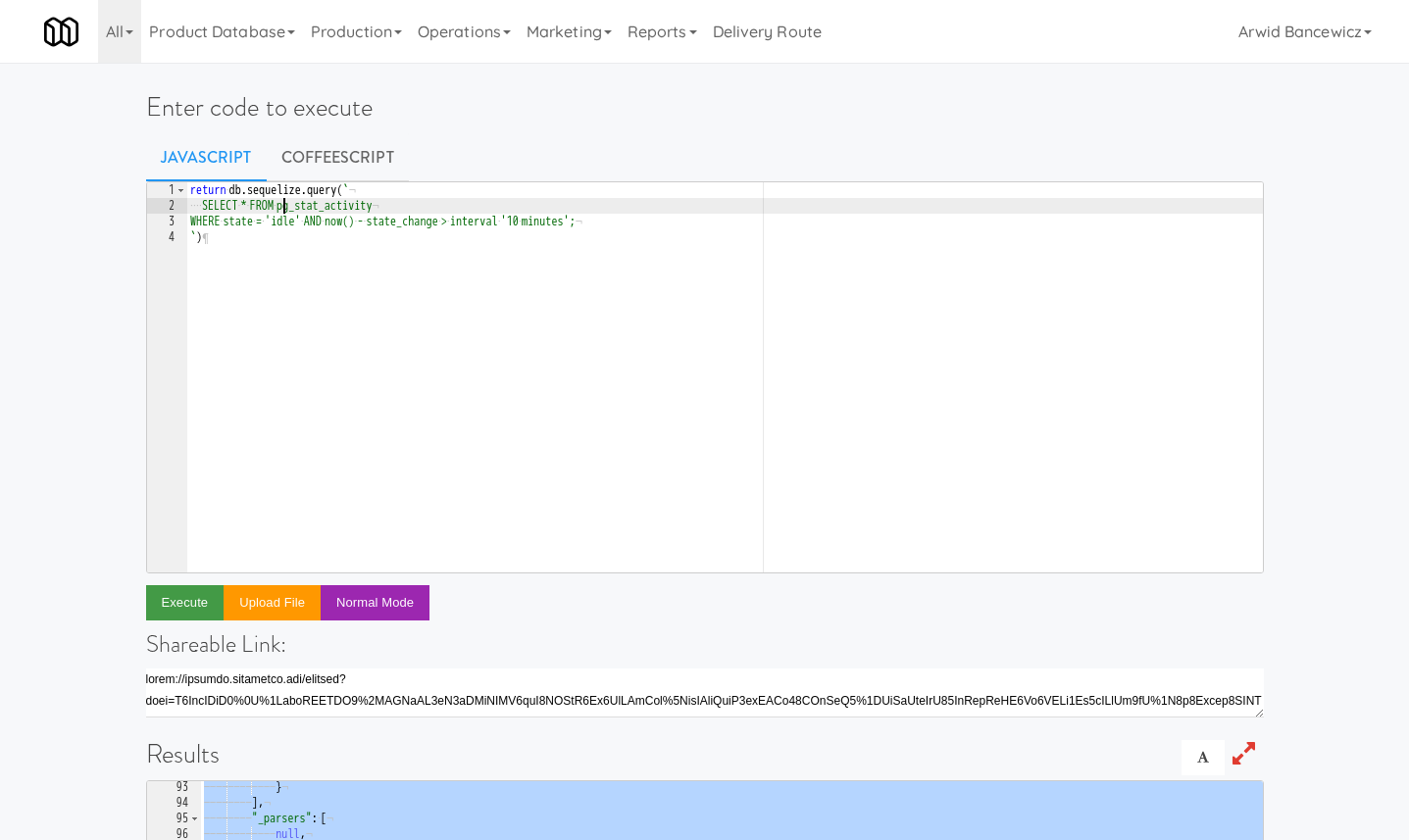 type on "SELECT * FROM pg_stat_activity" 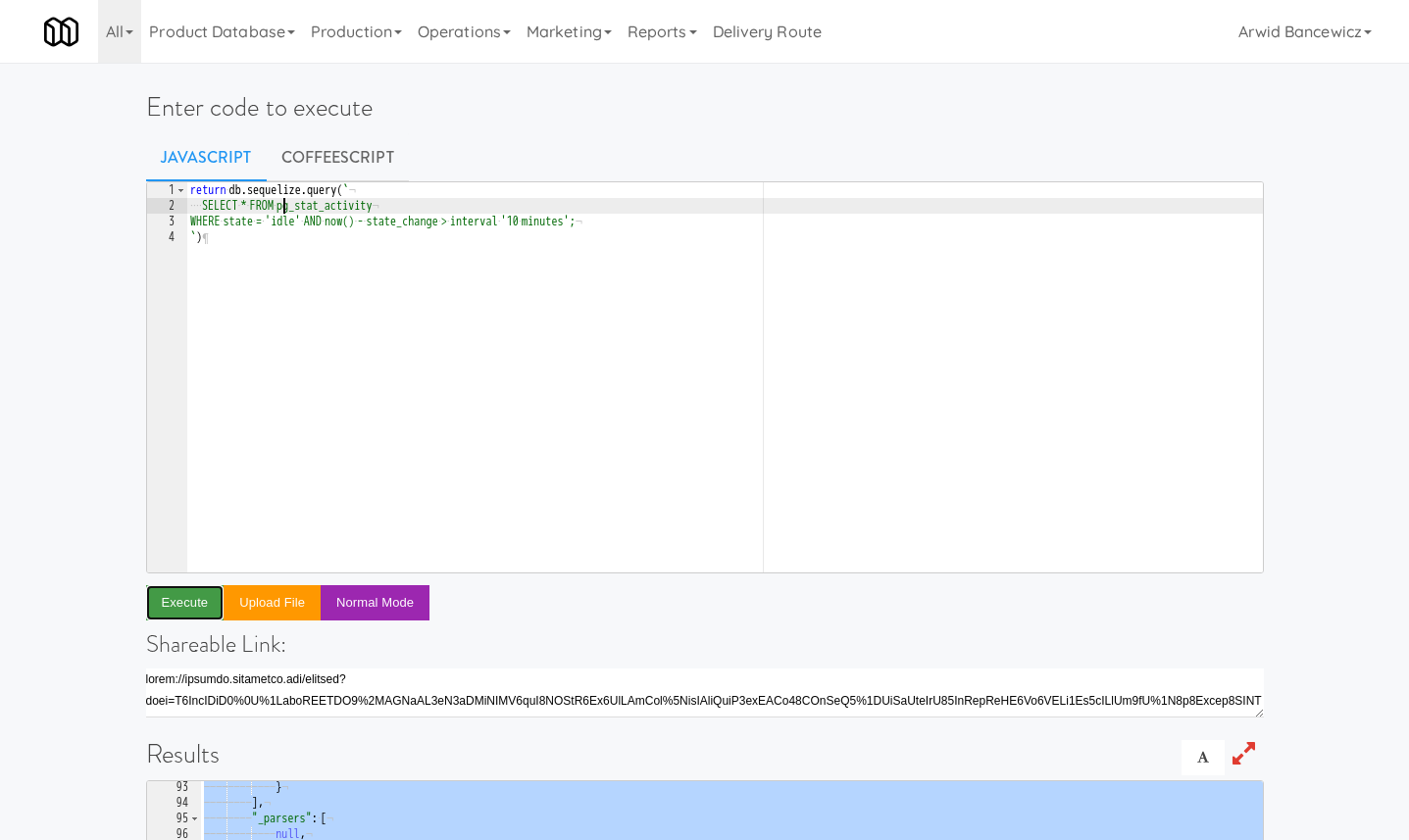 click on "Execute" at bounding box center (185, 603) 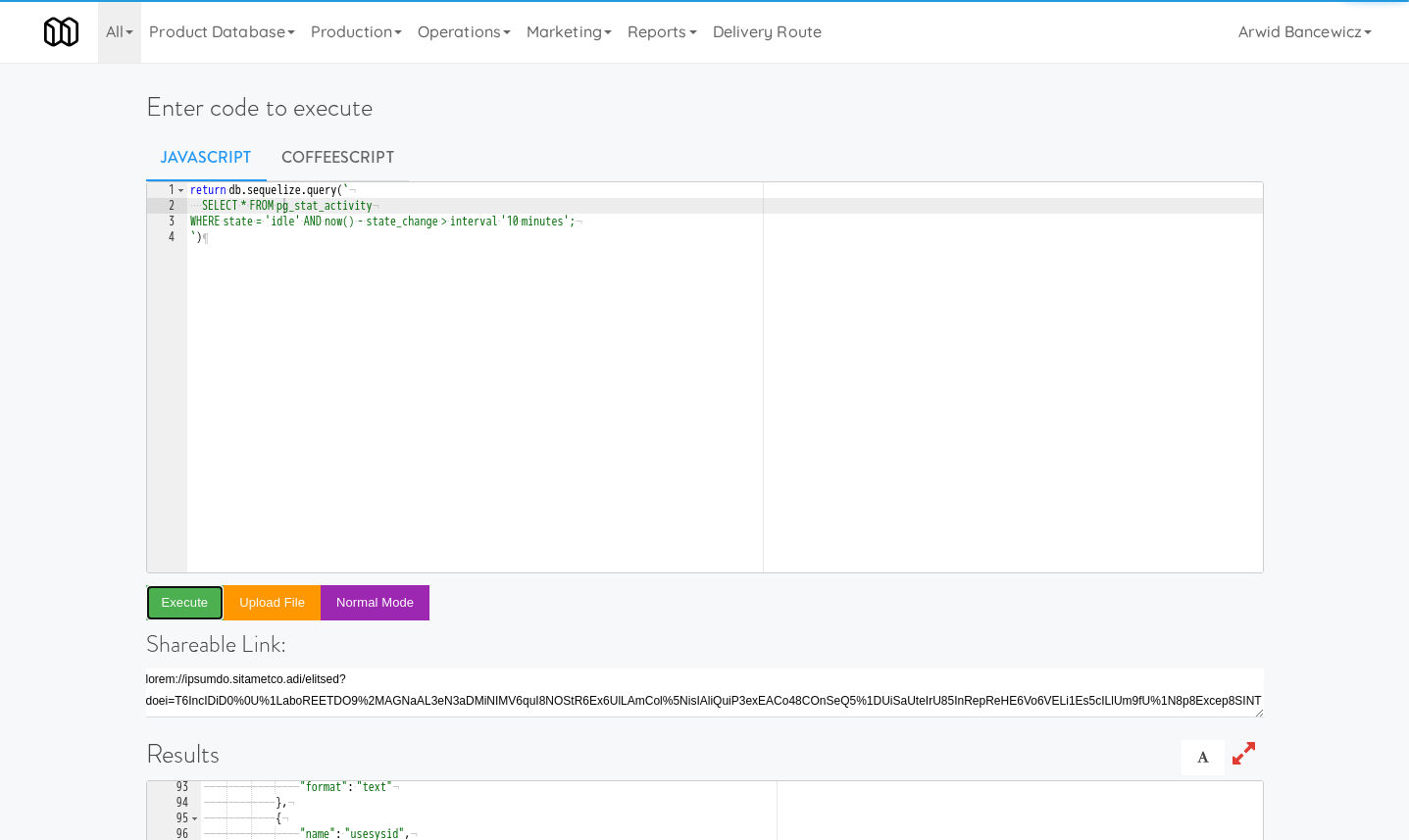 scroll, scrollTop: 362, scrollLeft: 0, axis: vertical 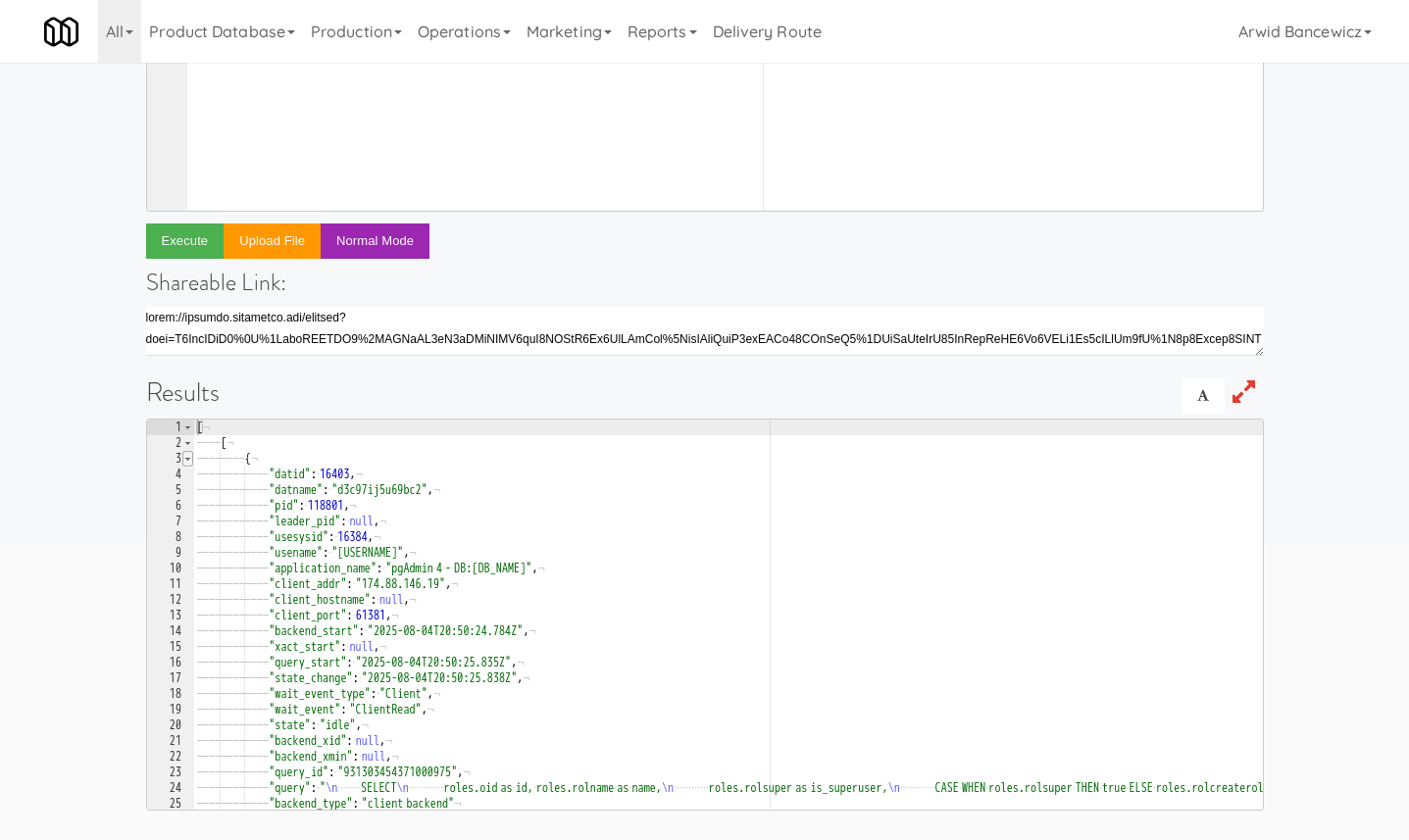 click at bounding box center [187, 459] 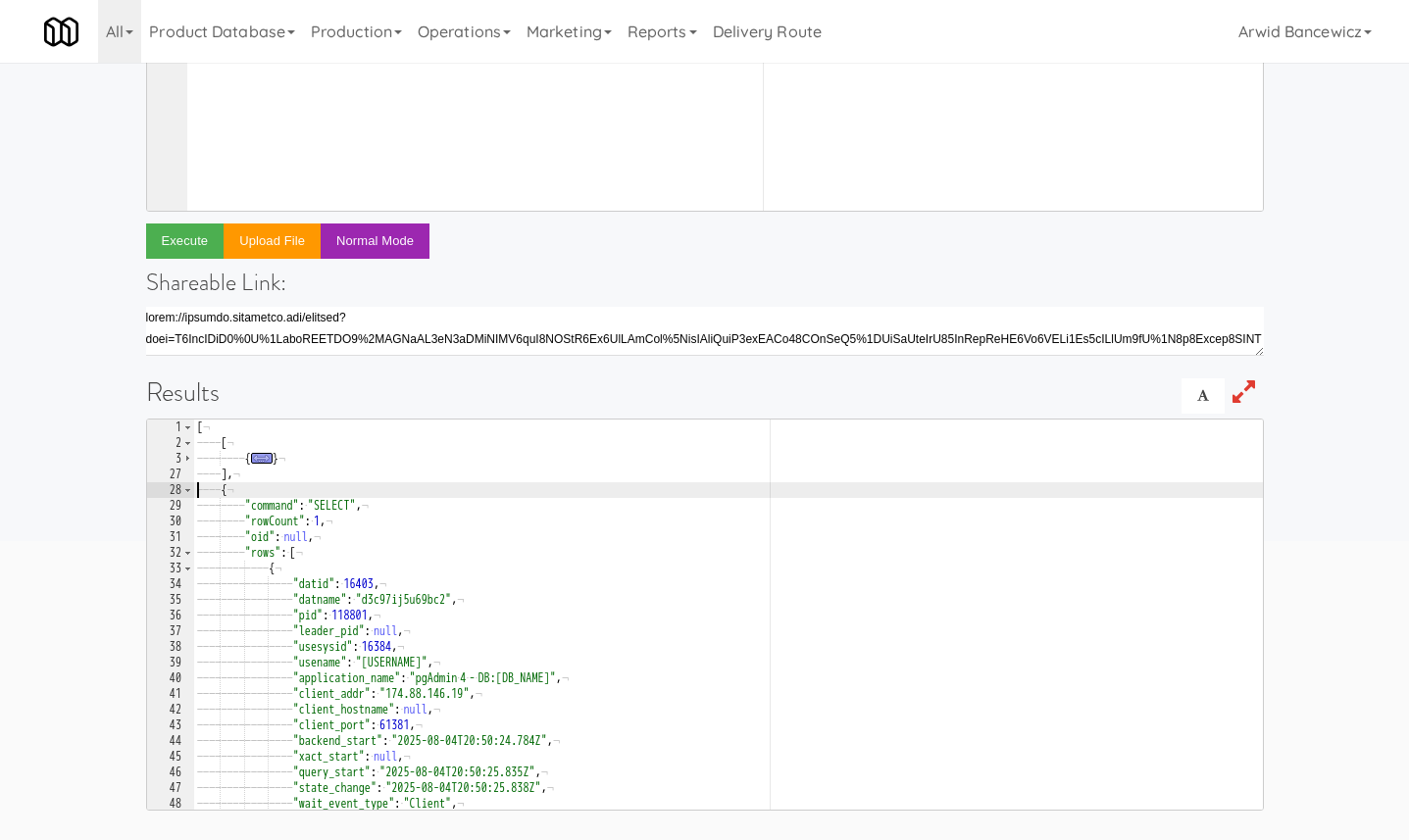 click on "[ ¬ ———— [ ¬ ———— ———— { ... } ¬ ———— ] , ¬ ———— { ¬ ———— ———— "command" : · "SELECT" , ¬ ———— ———— "rowCount" : · 1 , ¬ ———— ———— "oid" : · null , ¬ ———— ———— "rows" : · [ ¬ ———— ———— ———— { ¬ ———— ———— ———— ———— "datid" : · 16403 , ¬ ———— ———— ———— ———— "datname" : · "d3c97ij5u69bc2" , ¬ ———— ———— ———— ———— "pid" : · 118801 , ¬ ———— ———— ———— ———— "leader_pid" : · null , ¬ ———— ———— ———— ———— "usesysid" : · 16384 , ¬ ———— ———— ———— ———— "usename" : · "u81uavic4jfeu4" , ¬ ———— ———— ———— ———— "application_name" : · "pgAdmin · 4 · - · DB:d3c97ij5u69bc2" , ¬ ———— ———— ———— ———— "client_addr" : · , ¬ :" at bounding box center [3615, 630] 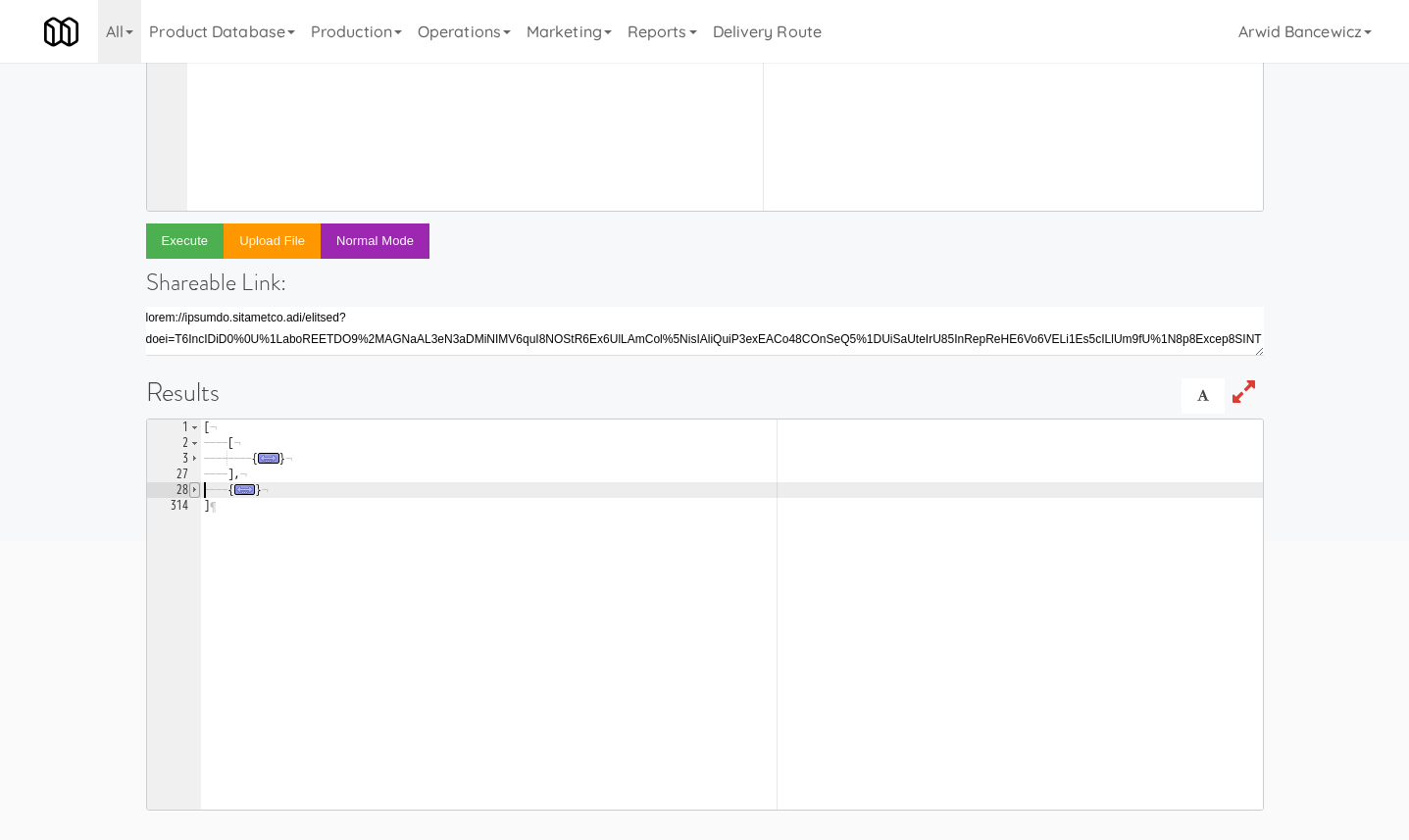 click at bounding box center [194, 490] 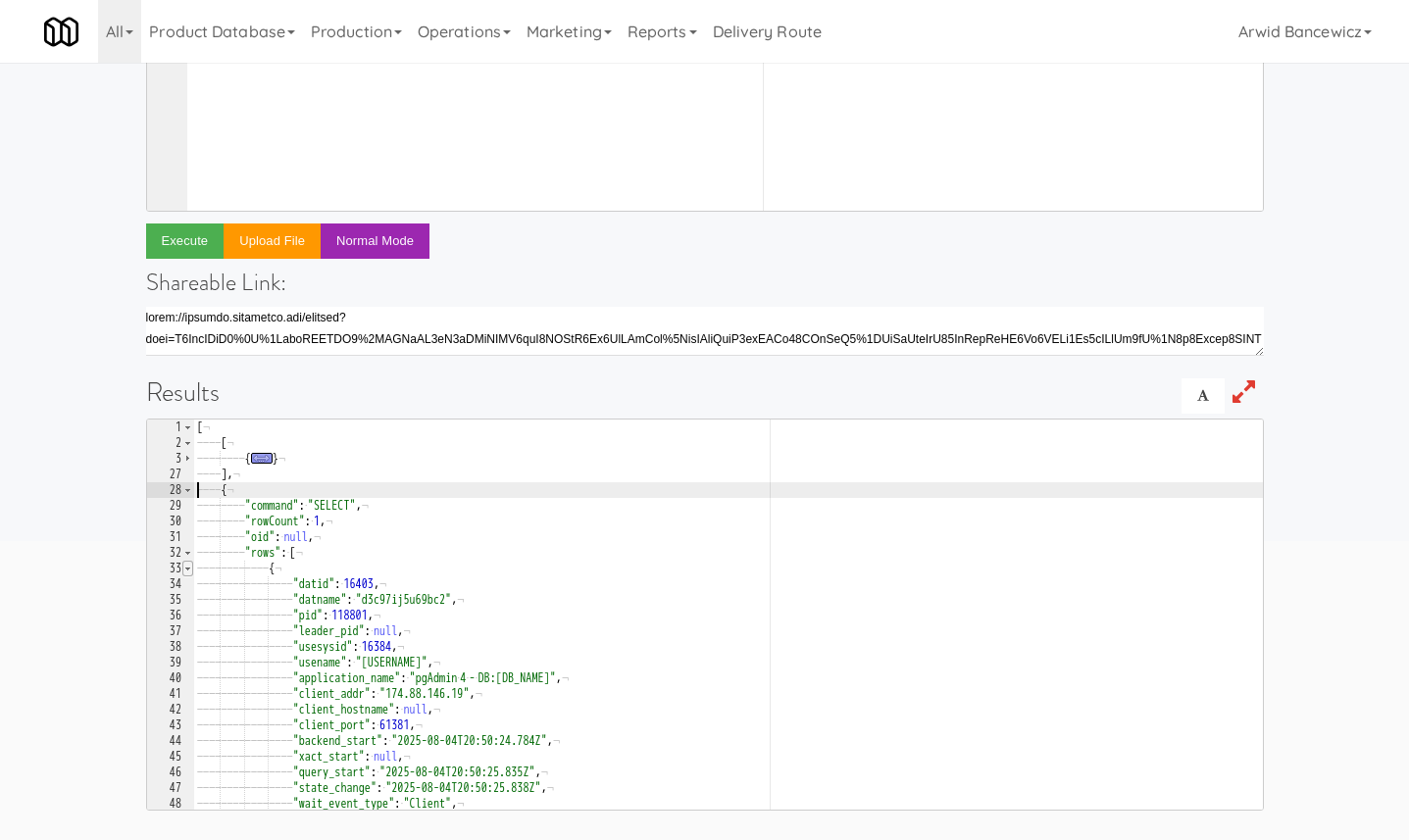 click at bounding box center (187, 568) 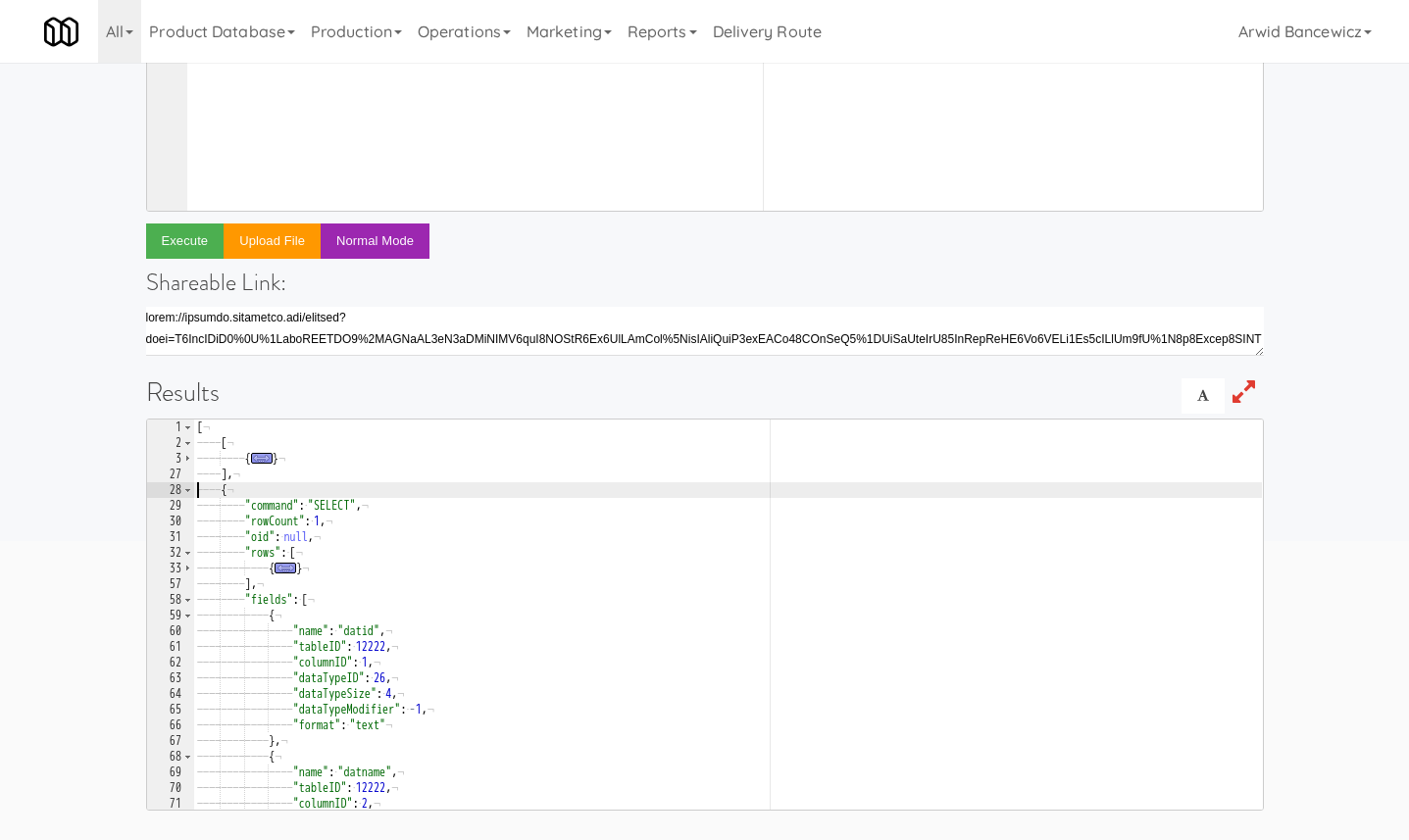 scroll, scrollTop: 0, scrollLeft: 0, axis: both 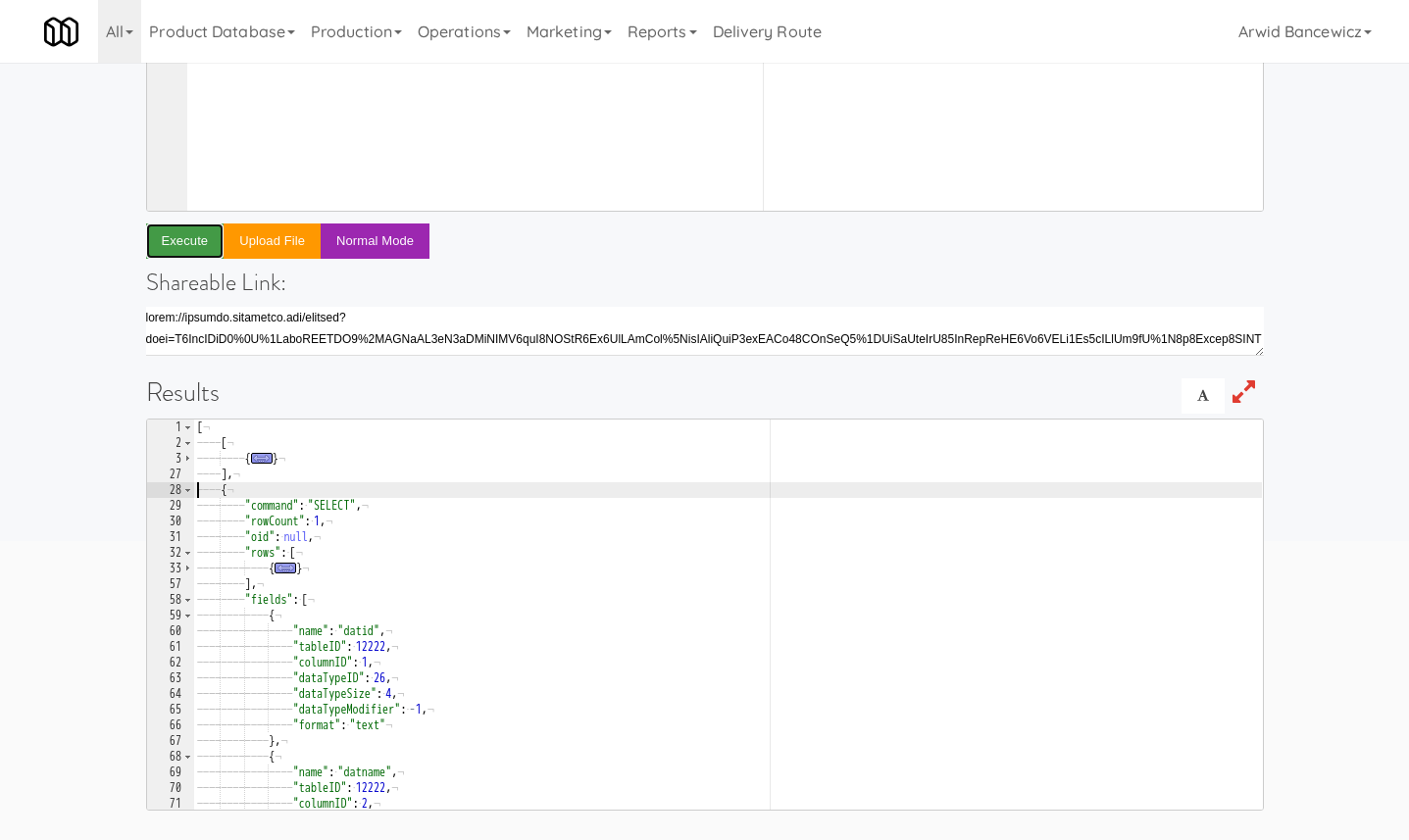 click on "Execute" at bounding box center (185, 241) 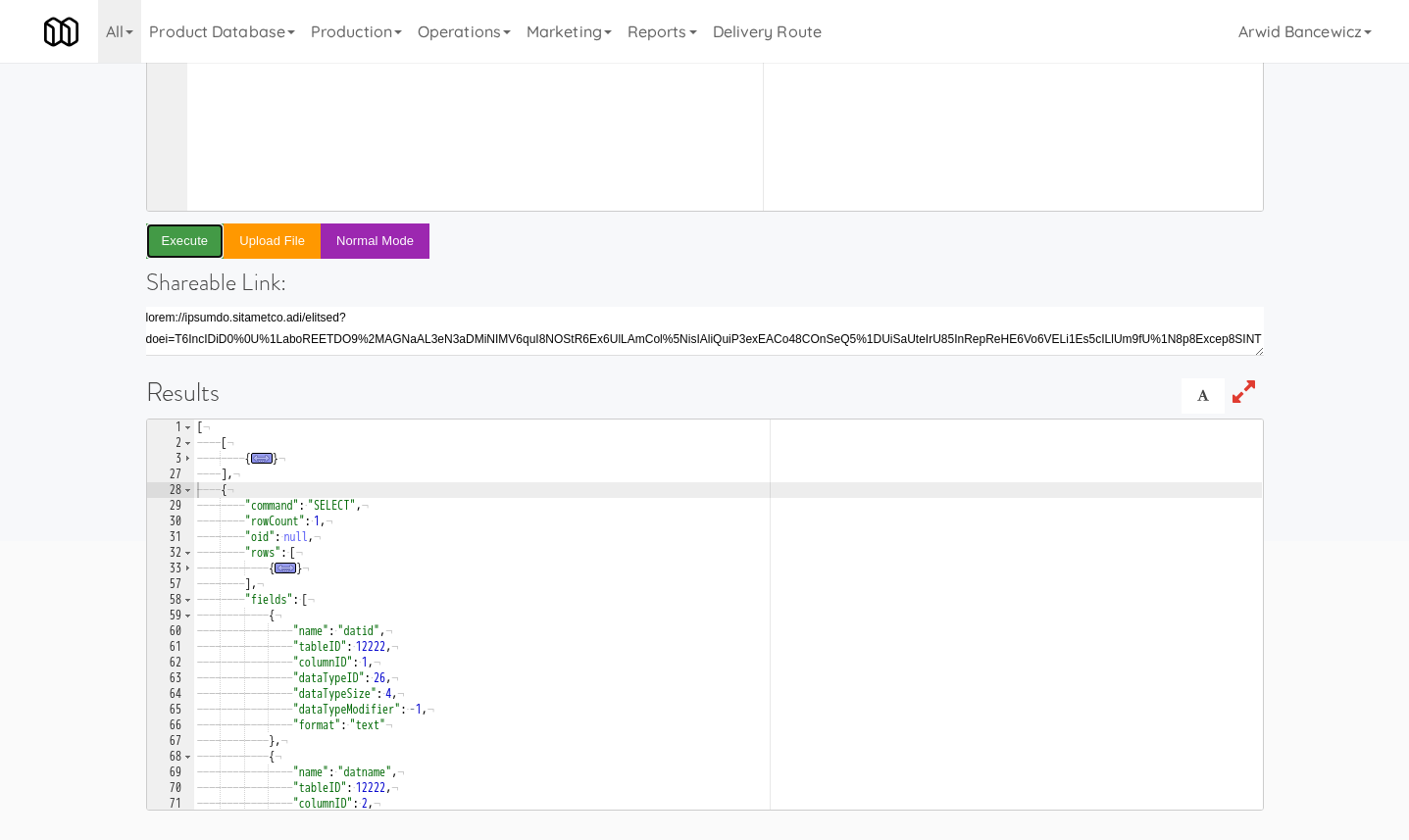 click on "Execute" at bounding box center [185, 241] 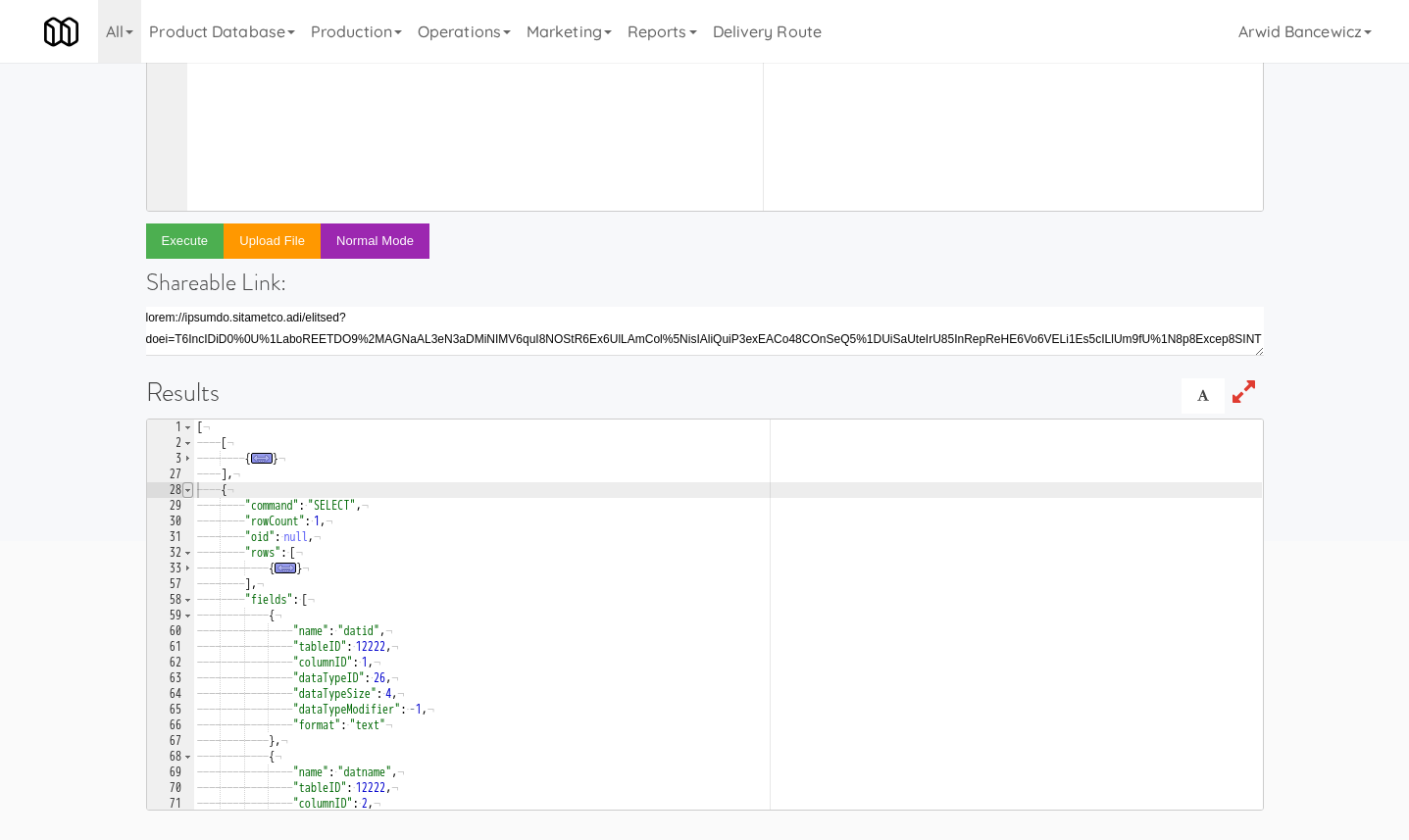 click at bounding box center [187, 490] 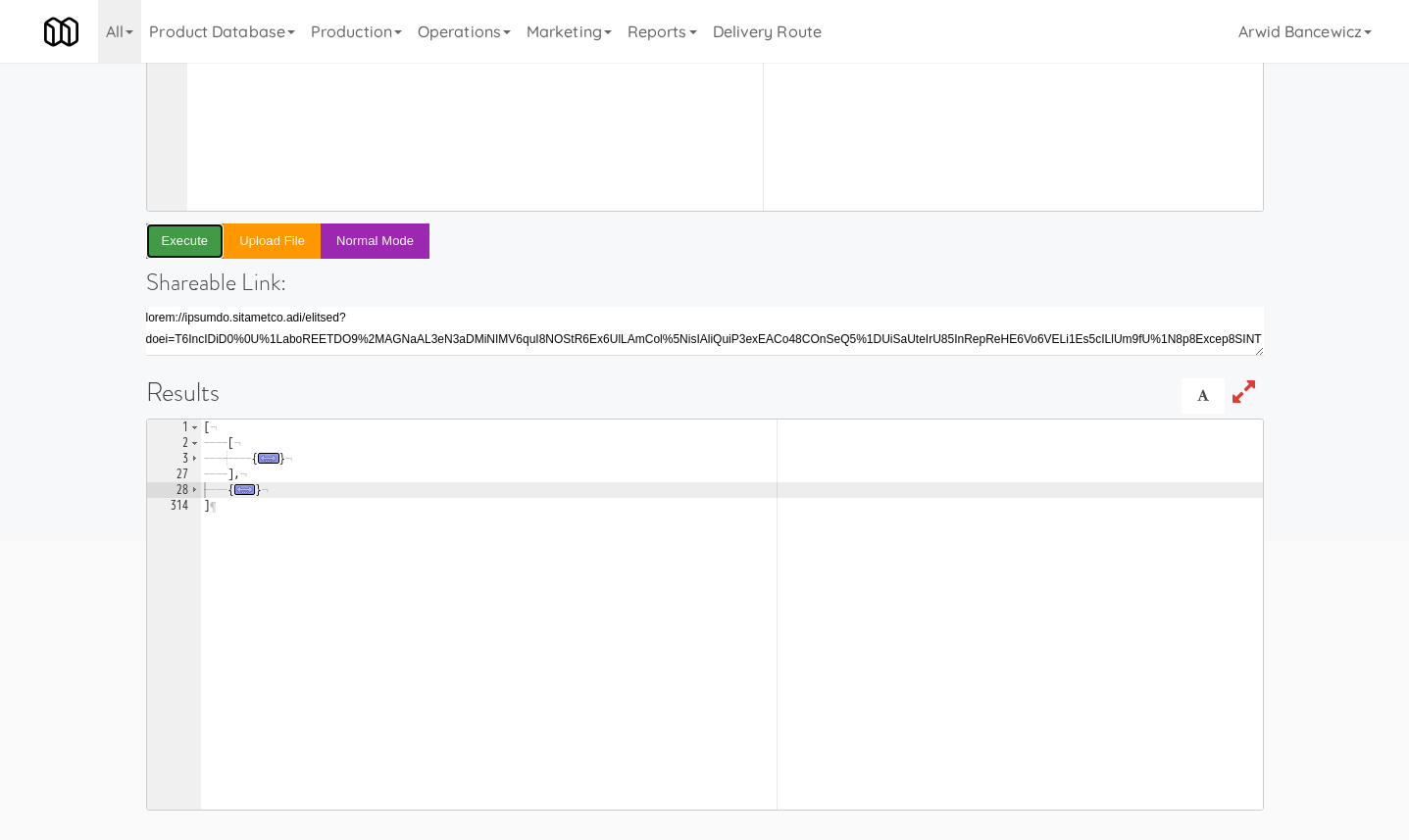click on "Execute" at bounding box center (185, 241) 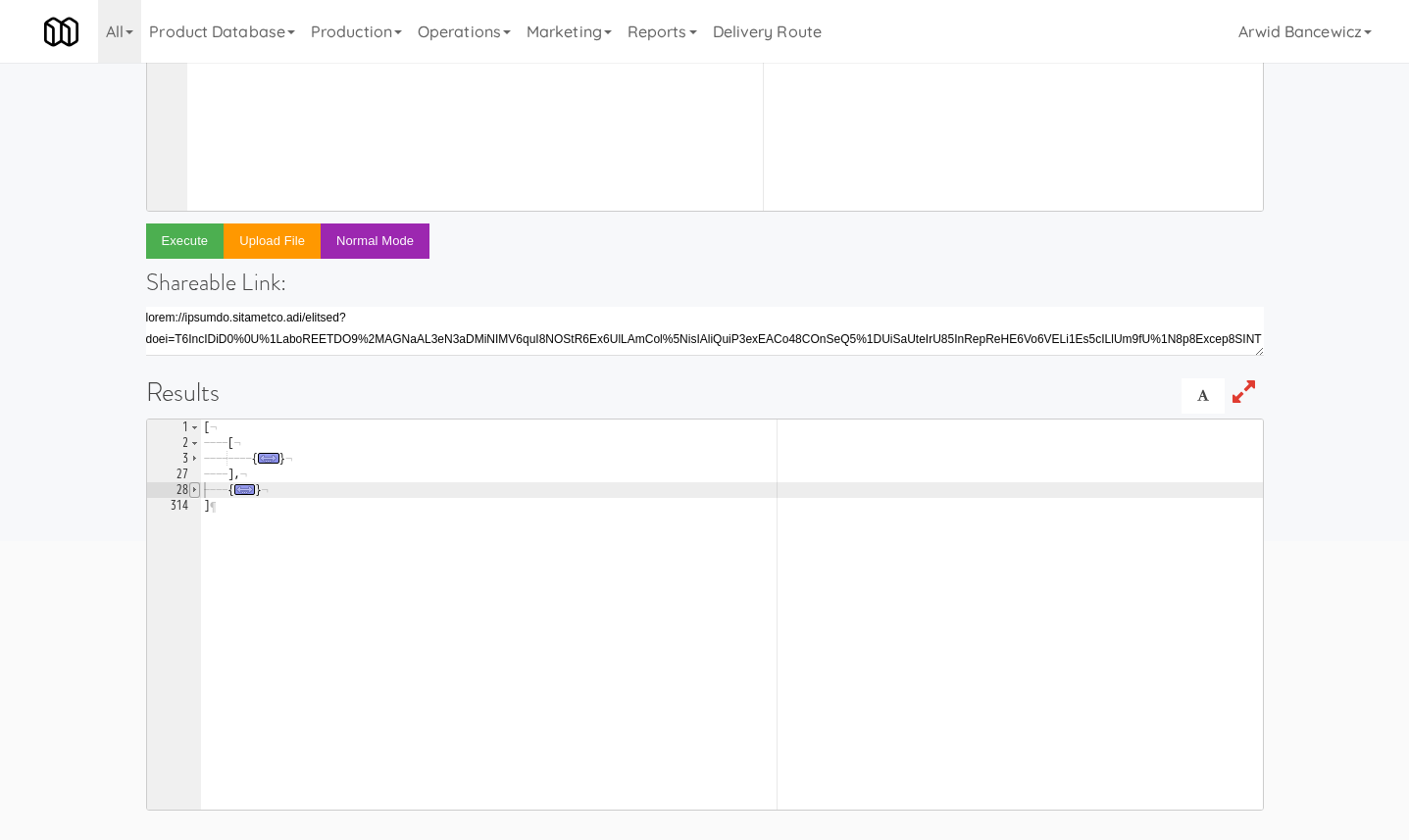 click at bounding box center [194, 490] 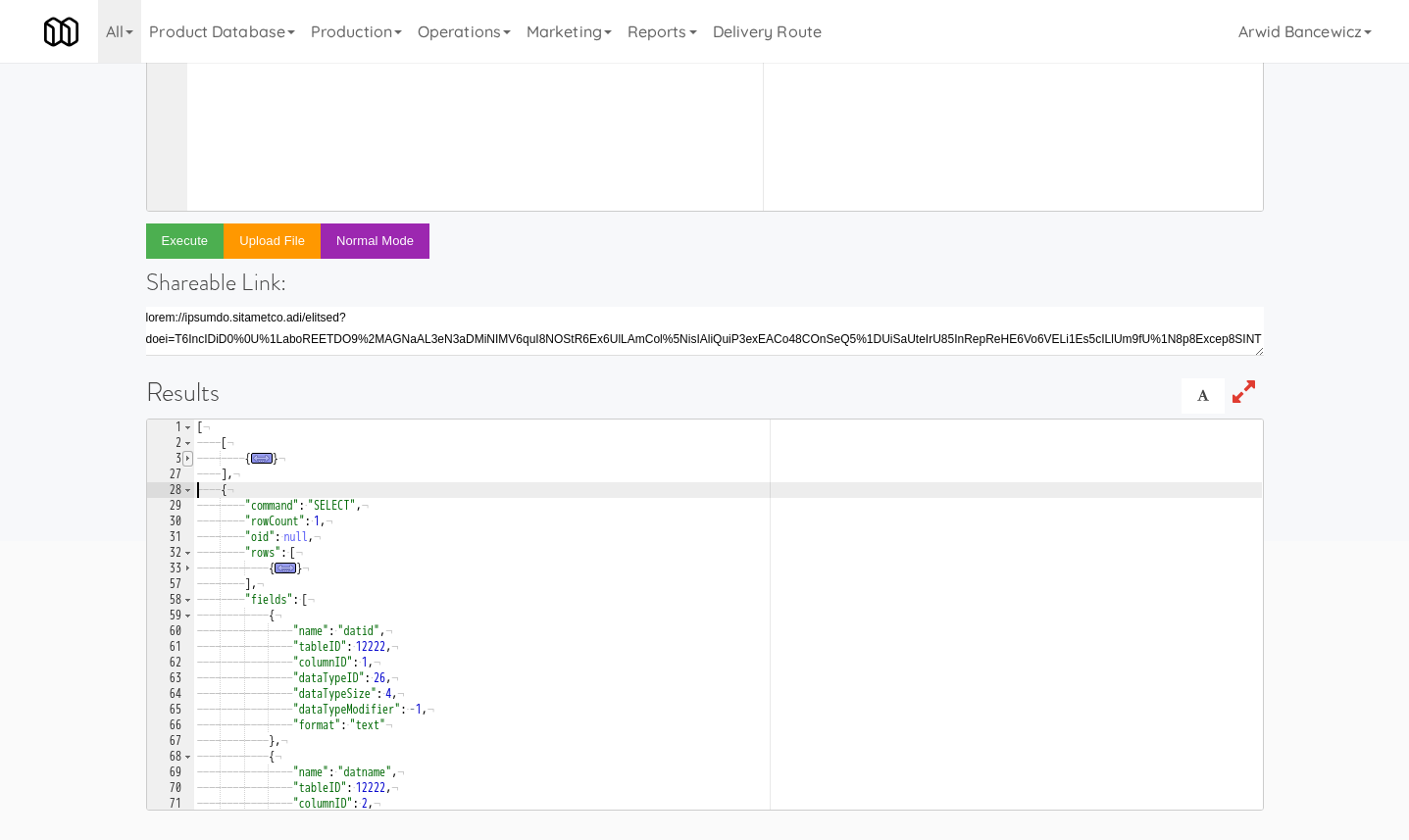 click at bounding box center [187, 459] 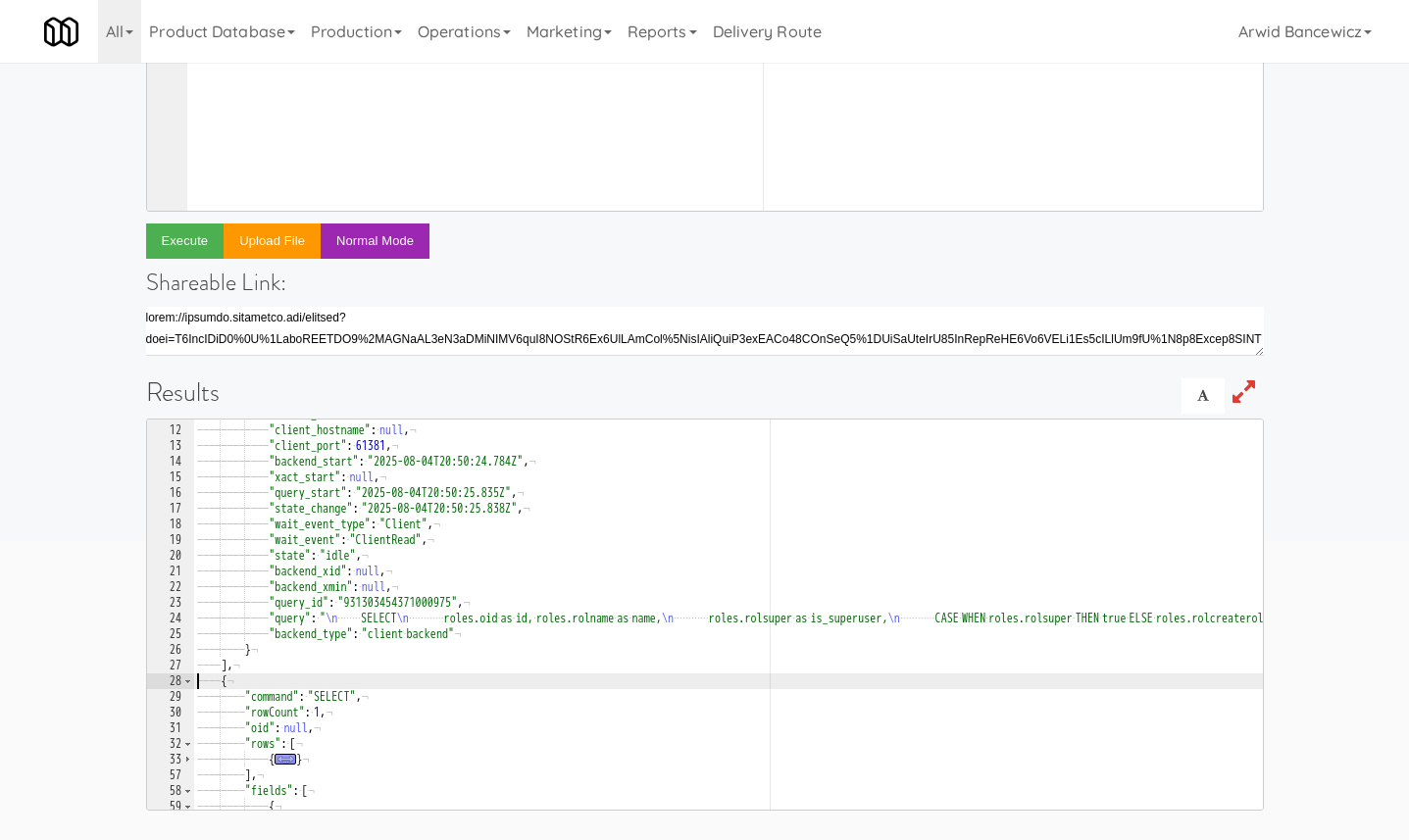 scroll, scrollTop: 170, scrollLeft: 0, axis: vertical 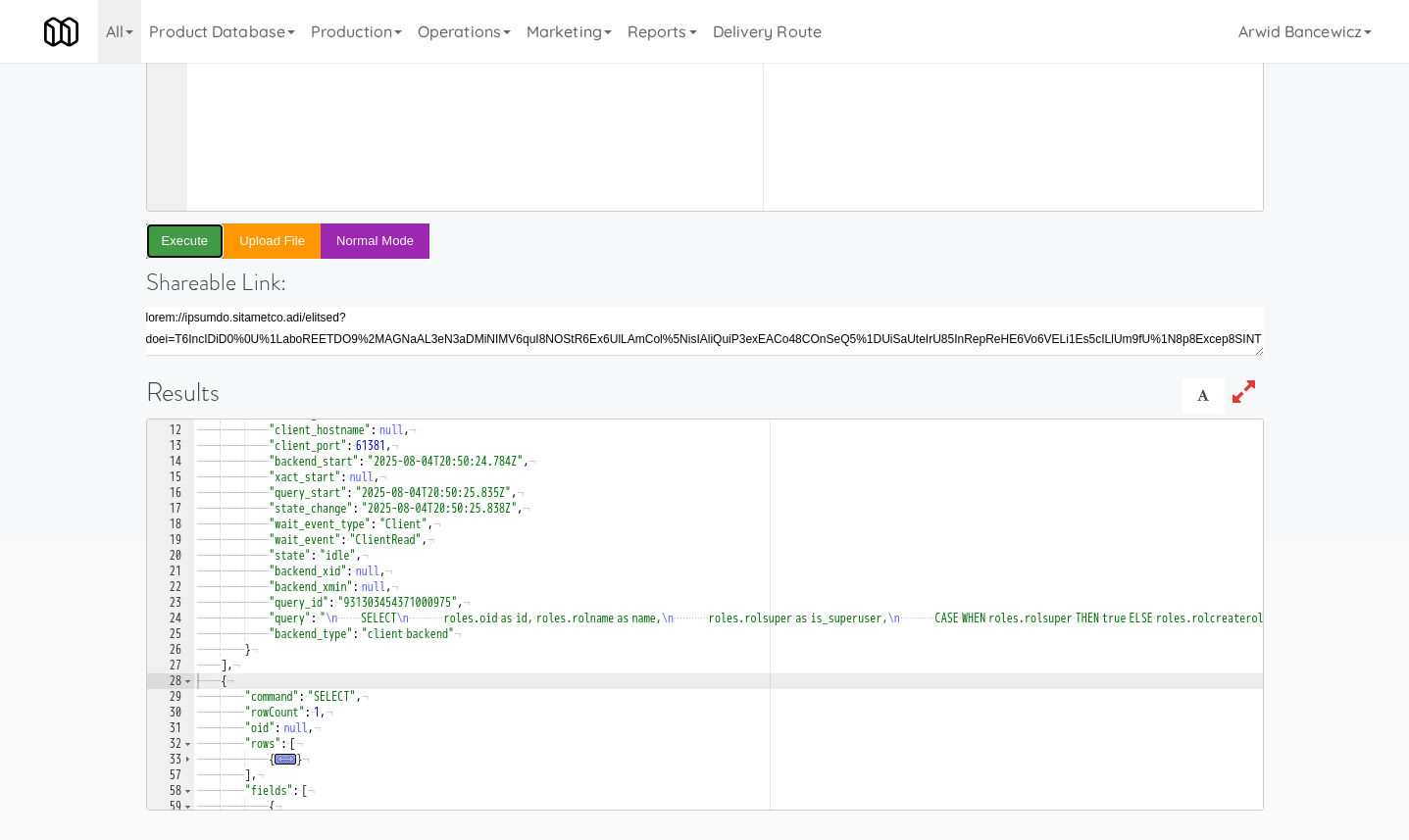click on "Execute" at bounding box center [185, 241] 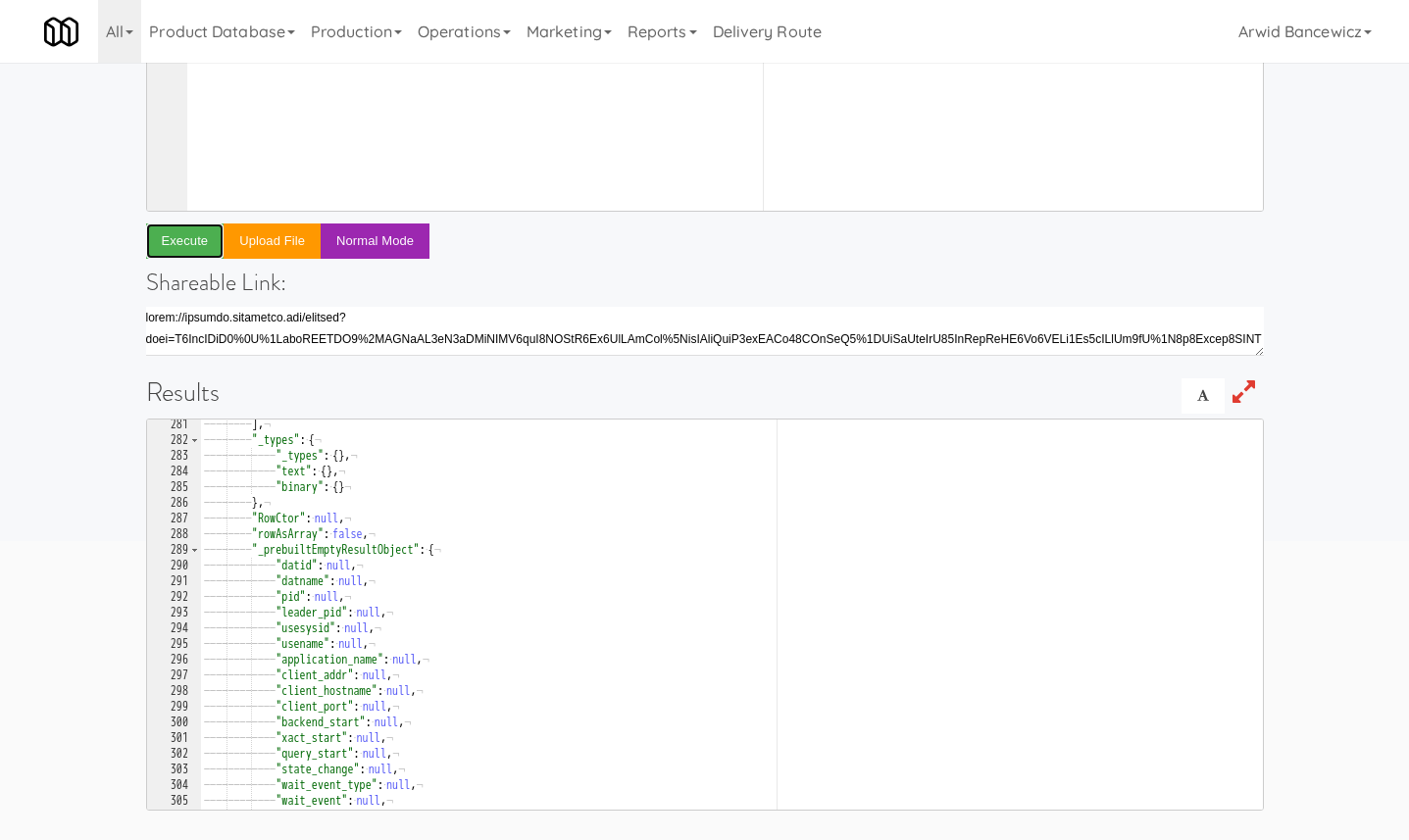 scroll, scrollTop: 3565, scrollLeft: 0, axis: vertical 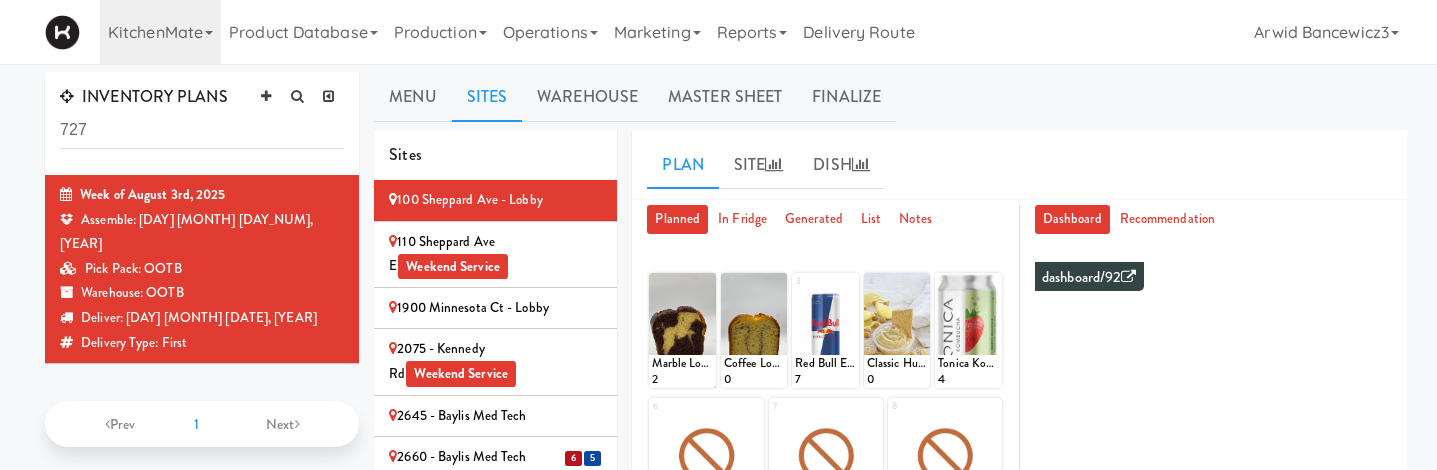 click on "[NUMBER] - [STREET] Weekend Service" at bounding box center (495, 361) 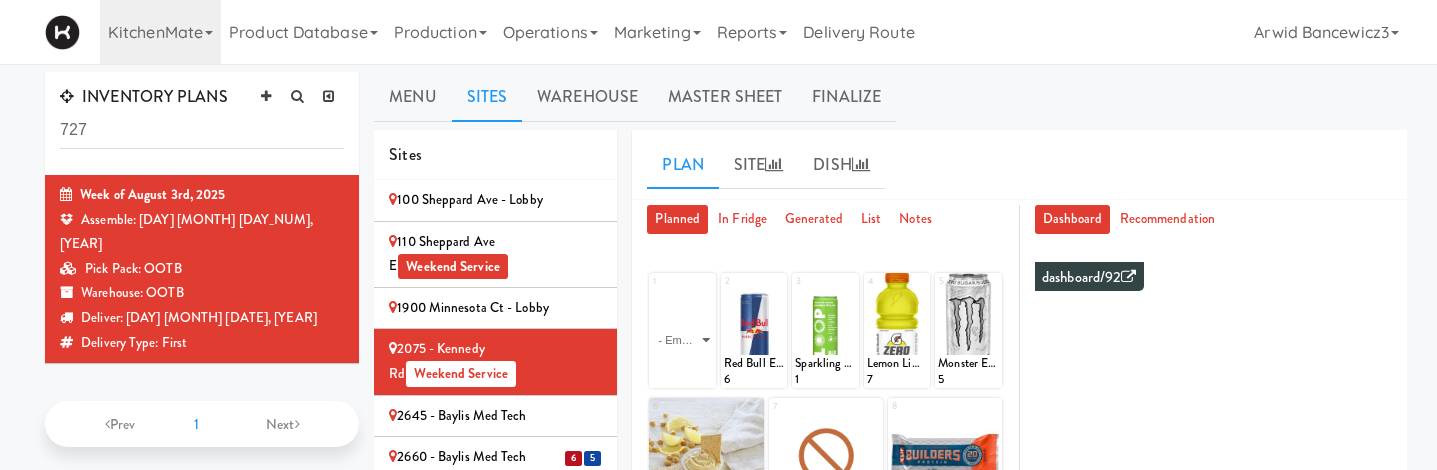 click on "2645 - Baylis Med Tech" at bounding box center (495, 417) 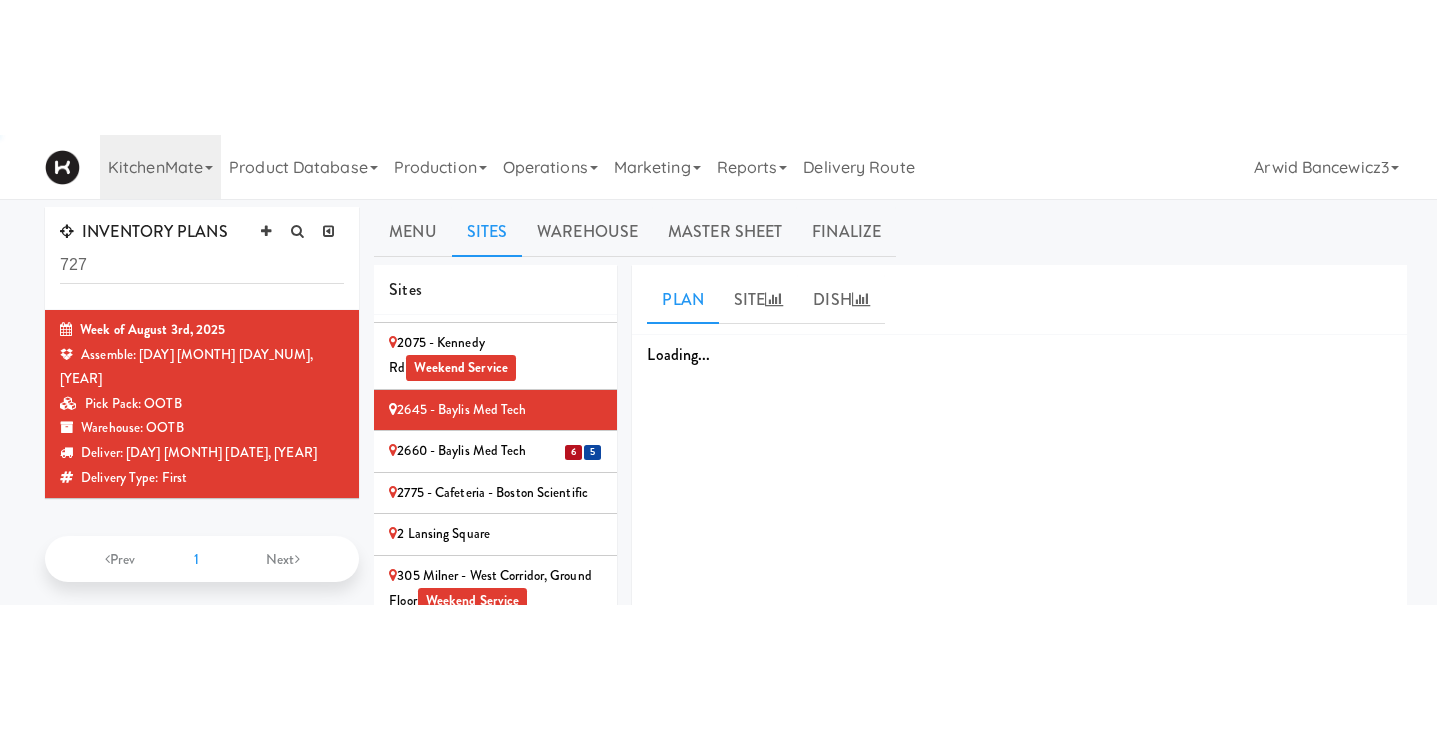 scroll, scrollTop: 156, scrollLeft: 0, axis: vertical 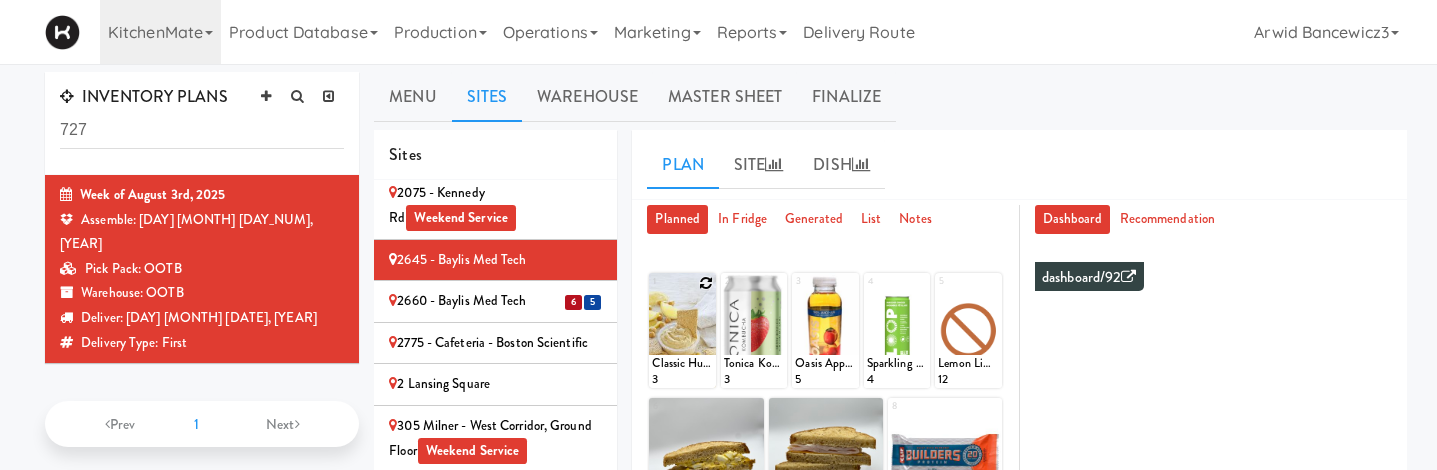 click at bounding box center [706, 283] 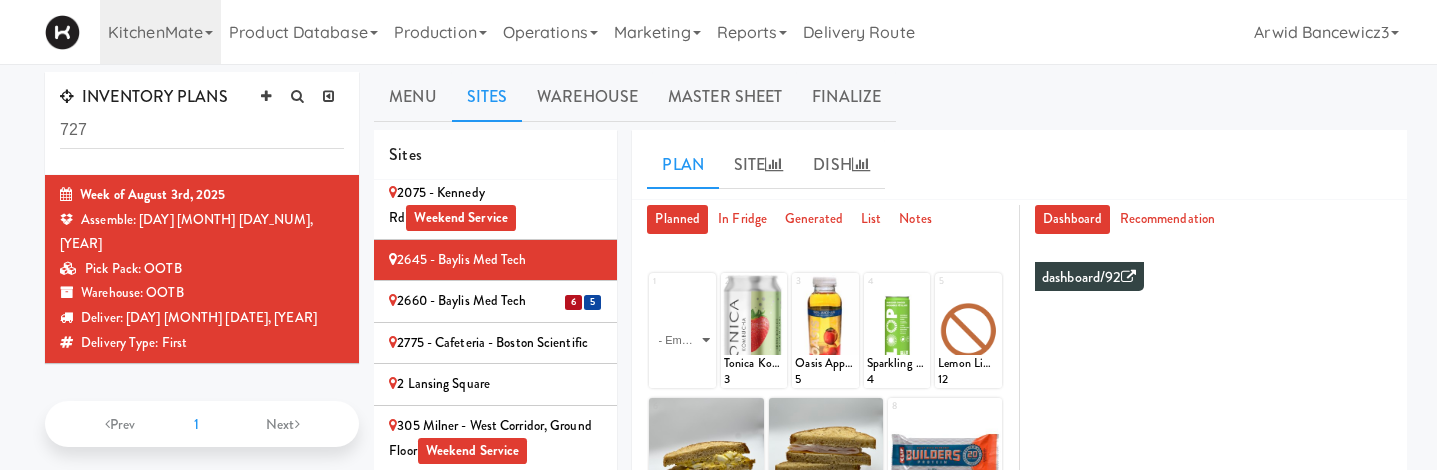 click on "[NUMBER] - [STREET] Weekend Service" at bounding box center [495, 205] 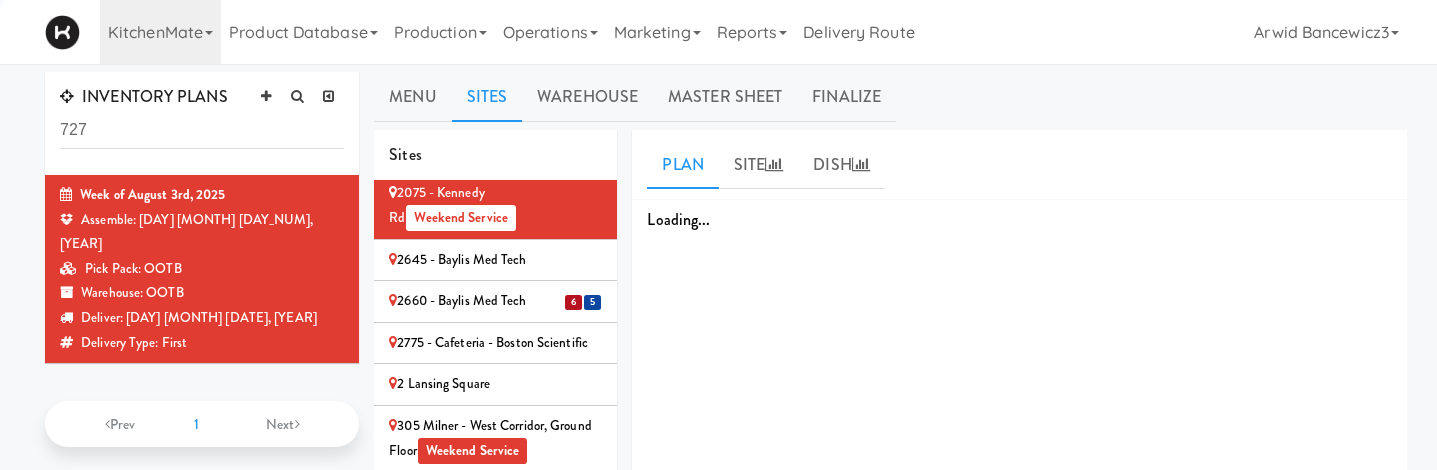 click on "2645 - Baylis Med Tech" at bounding box center (495, 260) 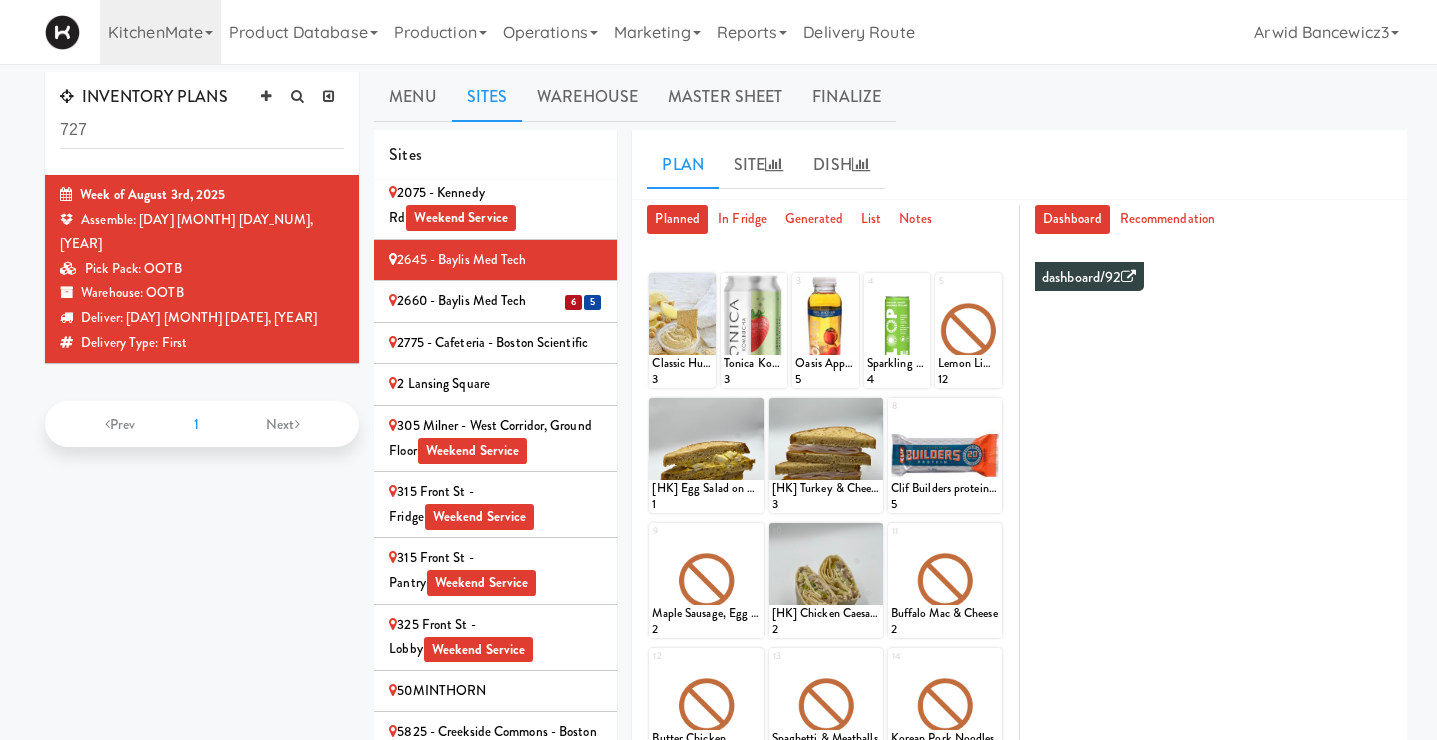 click on "2 Lansing Square" at bounding box center [495, 384] 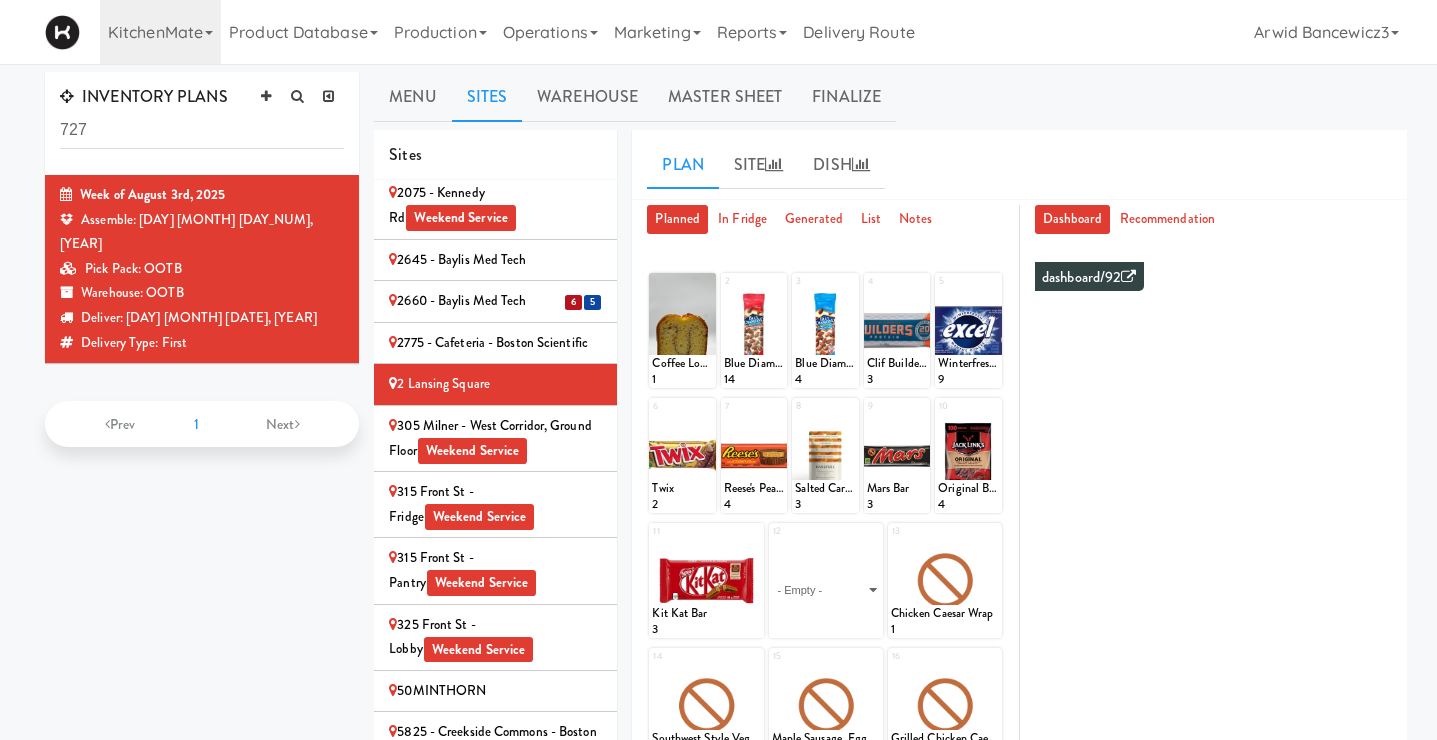 click on "305 Milner - West Corridor, Ground Floor  Weekend Service" at bounding box center [495, 438] 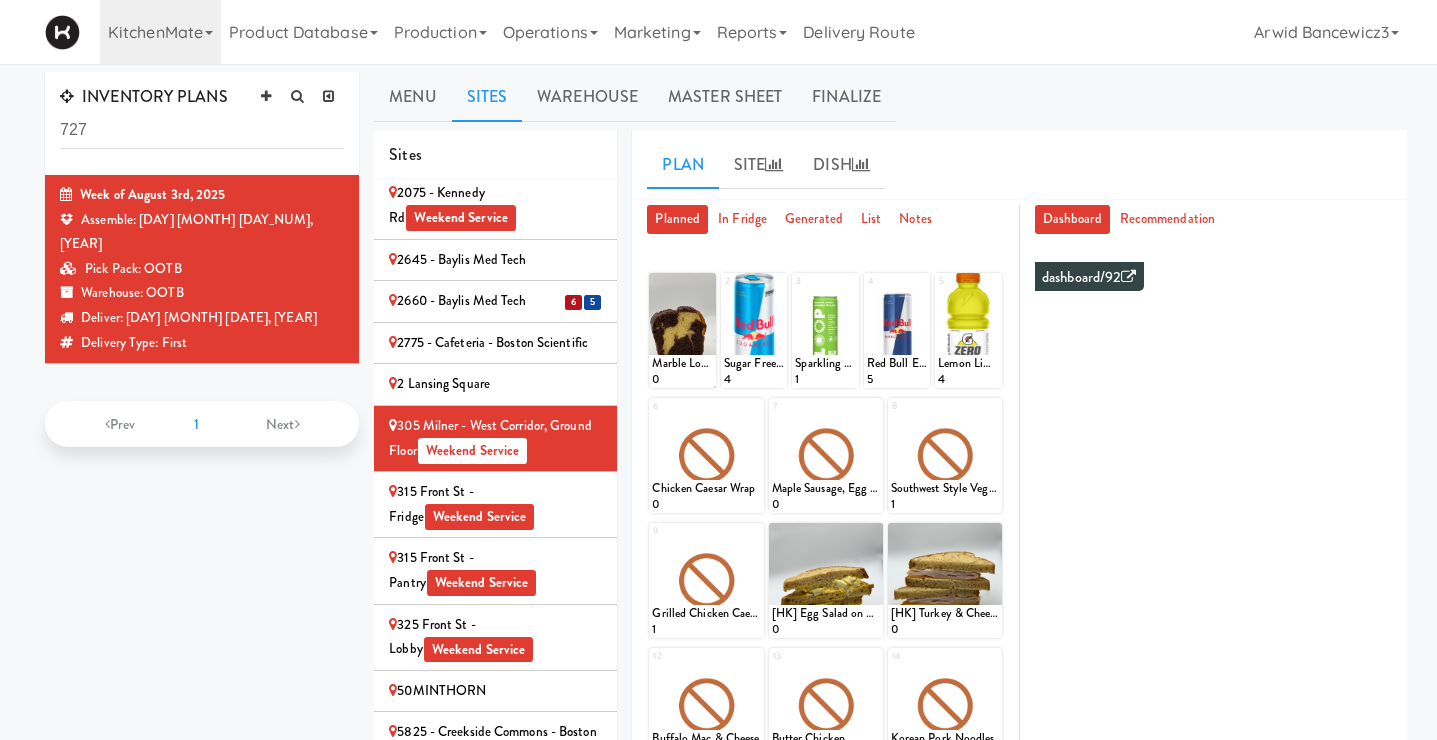 click on "315 Front St - Fridge  Weekend Service" at bounding box center (495, 504) 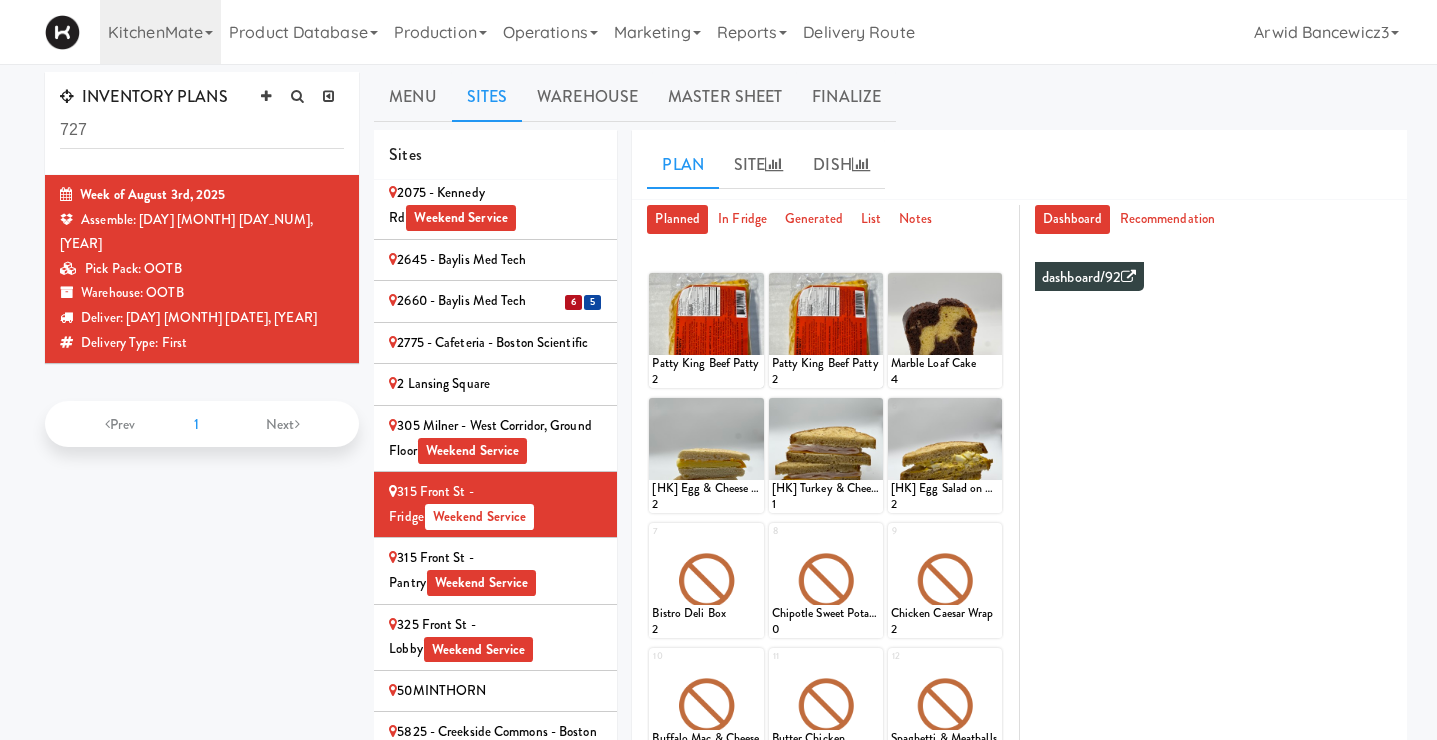 click on "315 Front St - Pantry  Weekend Service" at bounding box center [495, 570] 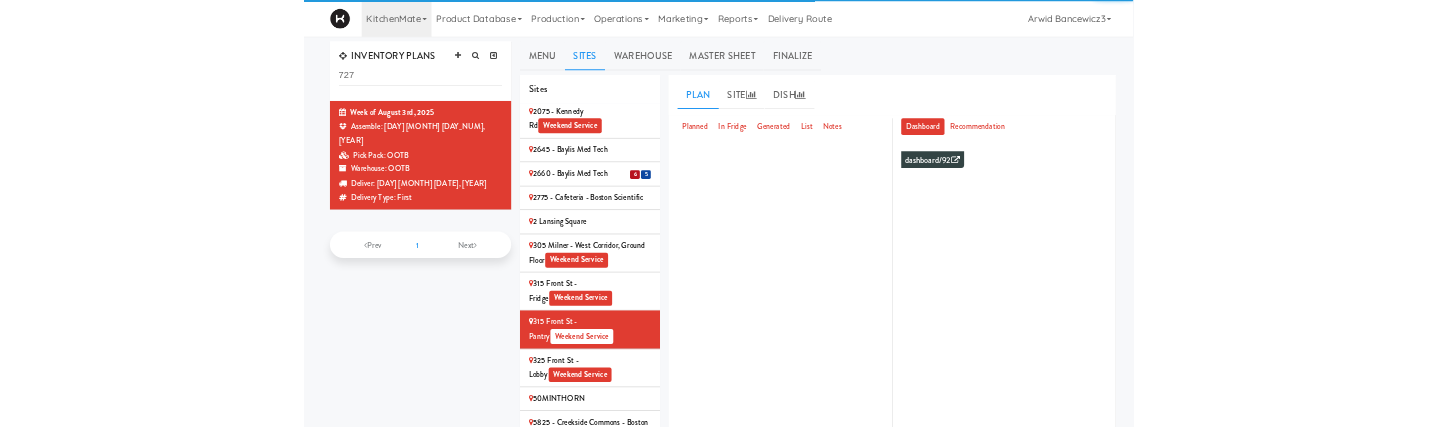 scroll, scrollTop: 0, scrollLeft: 0, axis: both 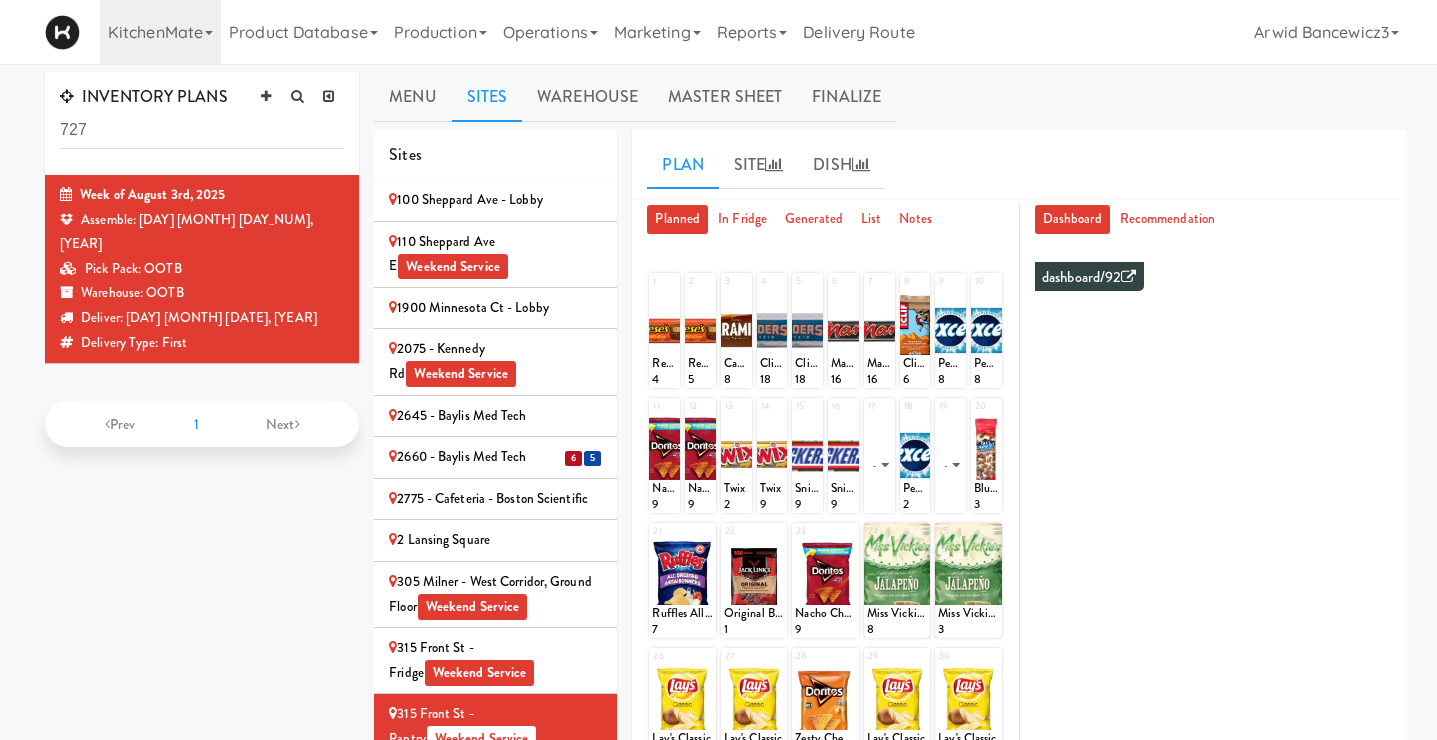 click on "100 Sheppard Ave - Lobby" at bounding box center (495, 200) 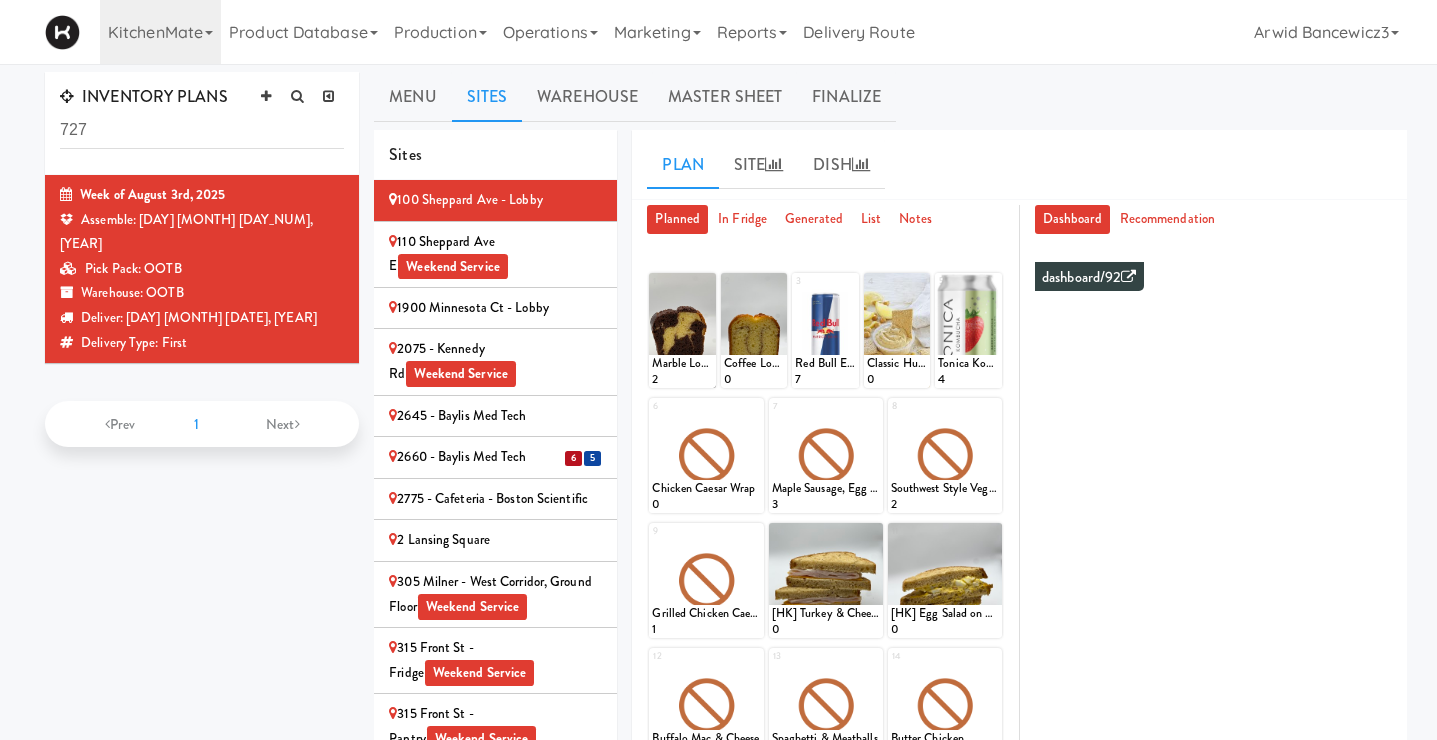 click on "110 Sheppard Ave E  Weekend Service" at bounding box center [495, 254] 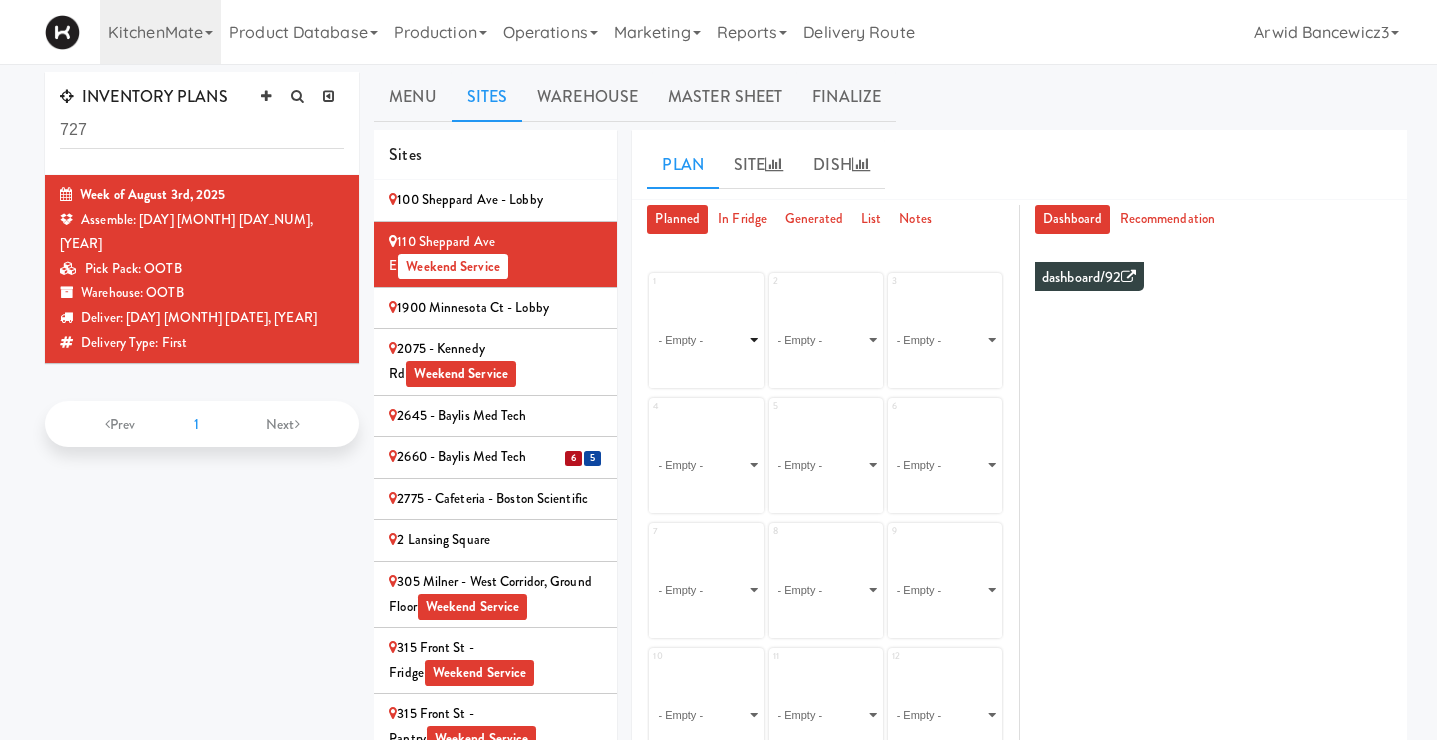 click on "- Empty - Activia Probiotic Peach Mango Smoothie Berry Gatorade Zero Chocolate Milk Tetra Pack Coca Cola Diet Coke Frooti Fuze Iced Tea Grape G2 Gatorade Thirst Quencher Greenhouse Fiery Ginger Shot Lemon Lime Gatorade Zero Monster Energy Zero Ultra Norse Cold Brew Coffee Oasis Apple Juice Orange Celsius Energy Drink Orange Gatorade Zero Red Bull Energy Drink Sanpellengrino Aranciata Sparkling Clementine Probiotic Soda Sparkling Ginger Probiotic Soda Sparkling Grapefruit Probiotic Soda Sugar Free Red Bull Tonica Kombucha Berry Bounce Amazing Chocolate Chunk Cookie Bacon & Egg Breakfast Wrap Bistro Deli Box Blue Diamond Roasted Salted Almonds Blue Diamond Smokehouse Almonds Caramilk Chocolate Chip Loaf Cake Chocolate Loaf Cake Classic Hummus With Crackers Clif Bar Peanut Butter Crunch Clif Builders proteins Bar Chocolate Clif Builders proteins Bar Chocolate Mint Coffee Loaf Cake Falafel & Hummus Wrap Freshii Peanut Butter Energii Bites [HK] Cheddar Cheese Bagel [HK] Chicken Caesar Wrap [HK] Turkey Club Wrap" at bounding box center [706, 340] 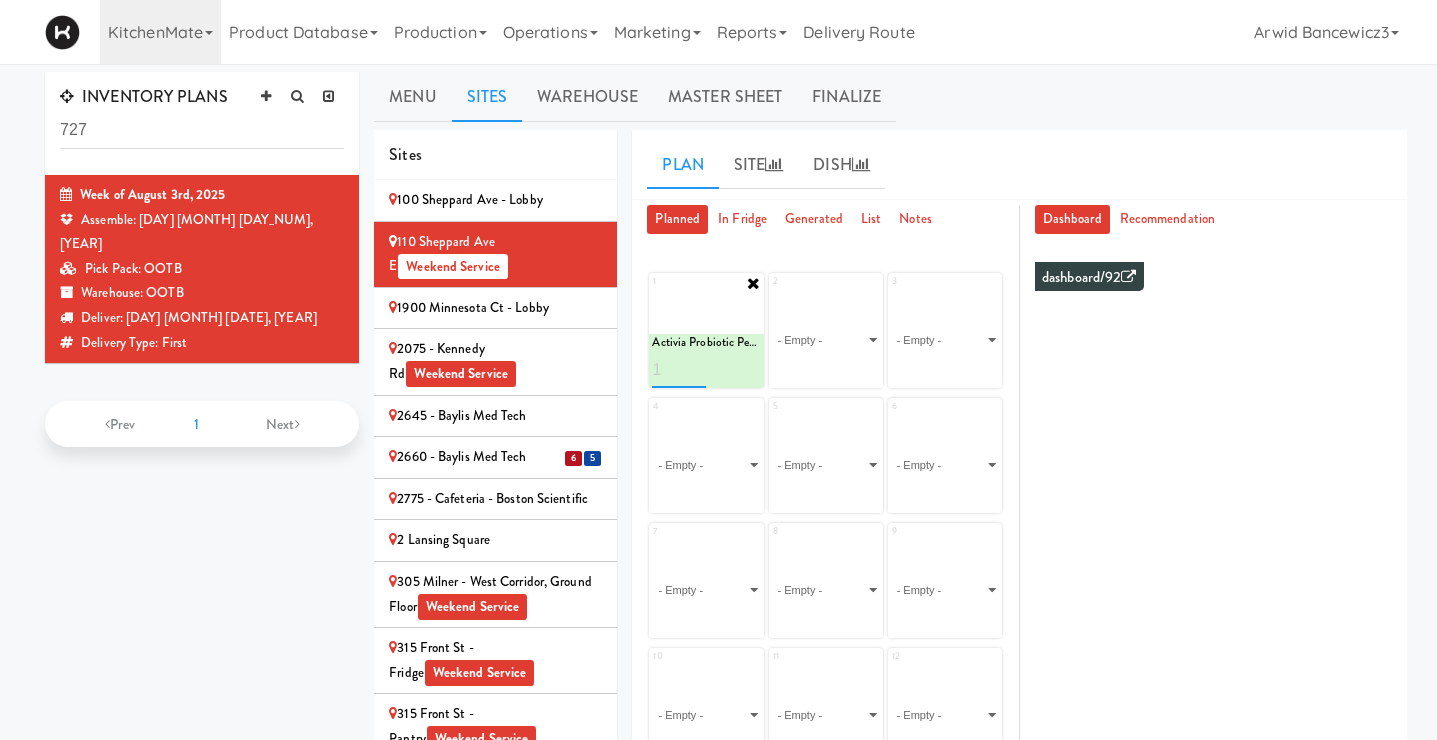 type on "1" 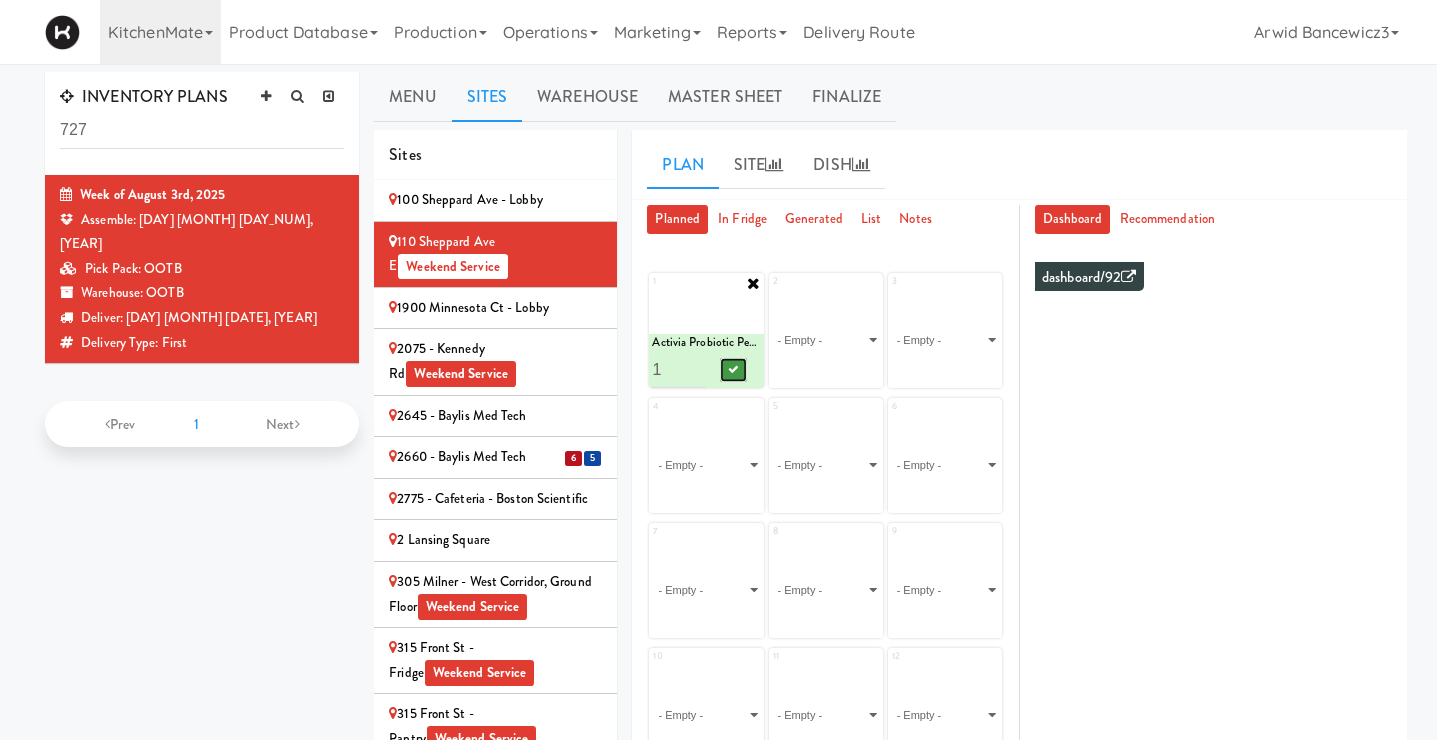 click at bounding box center [733, 369] 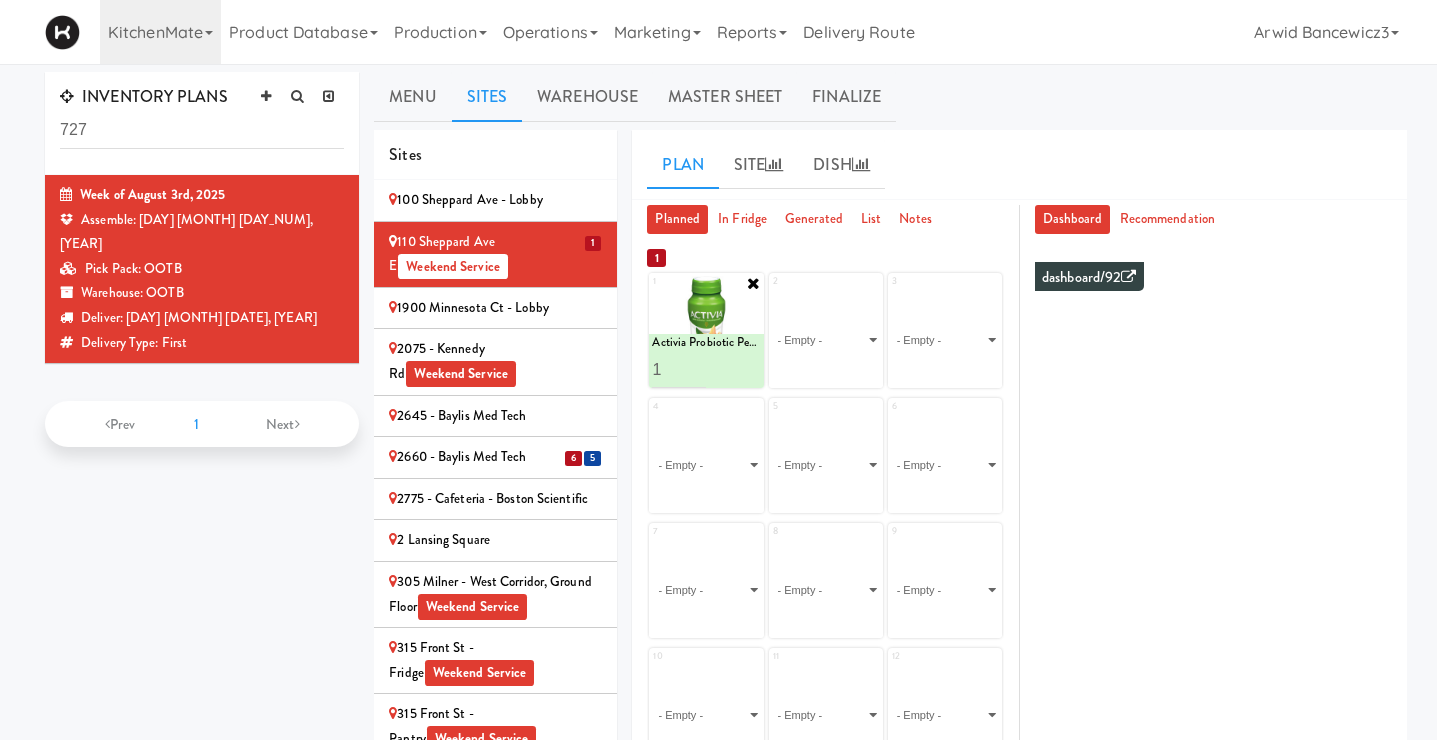 click at bounding box center (754, 283) 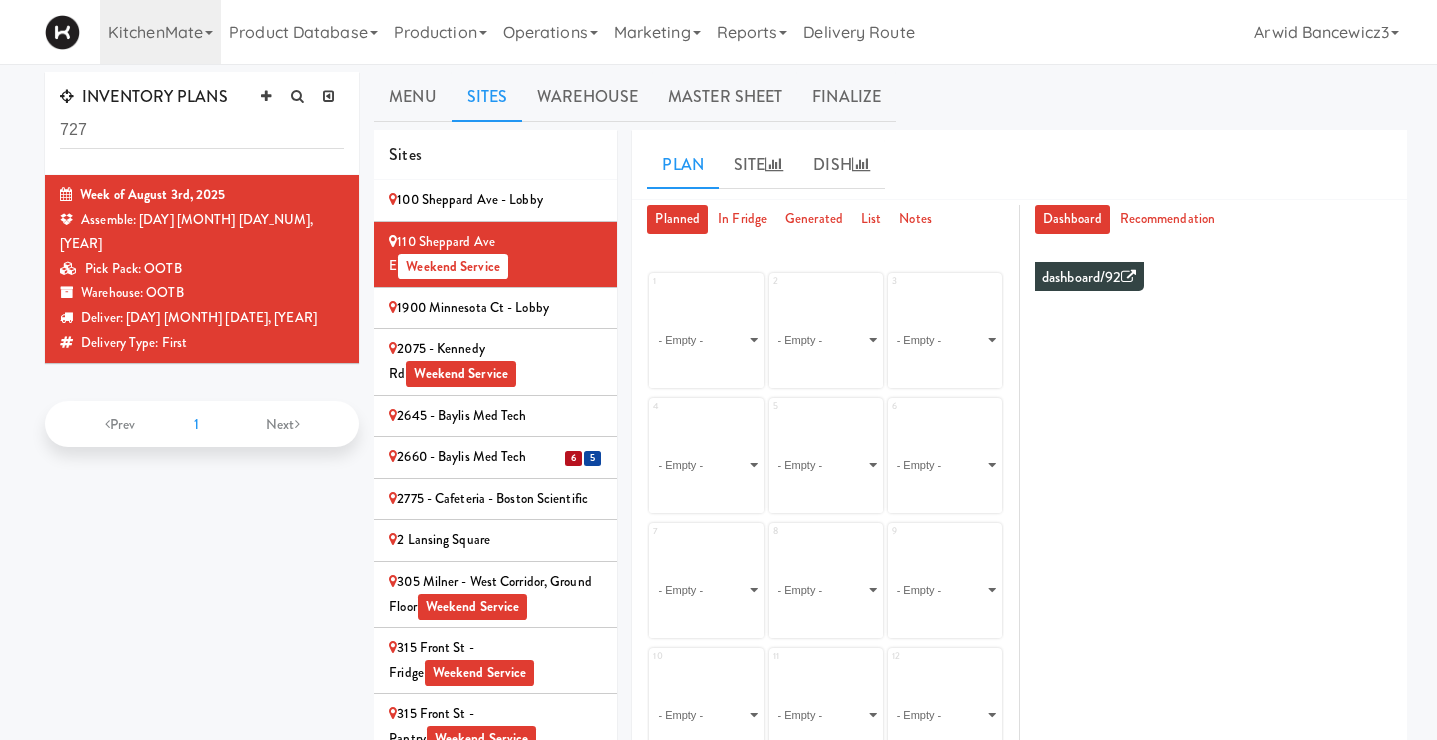 click on "[NUMBER] - [STREET] Weekend Service" at bounding box center [495, 361] 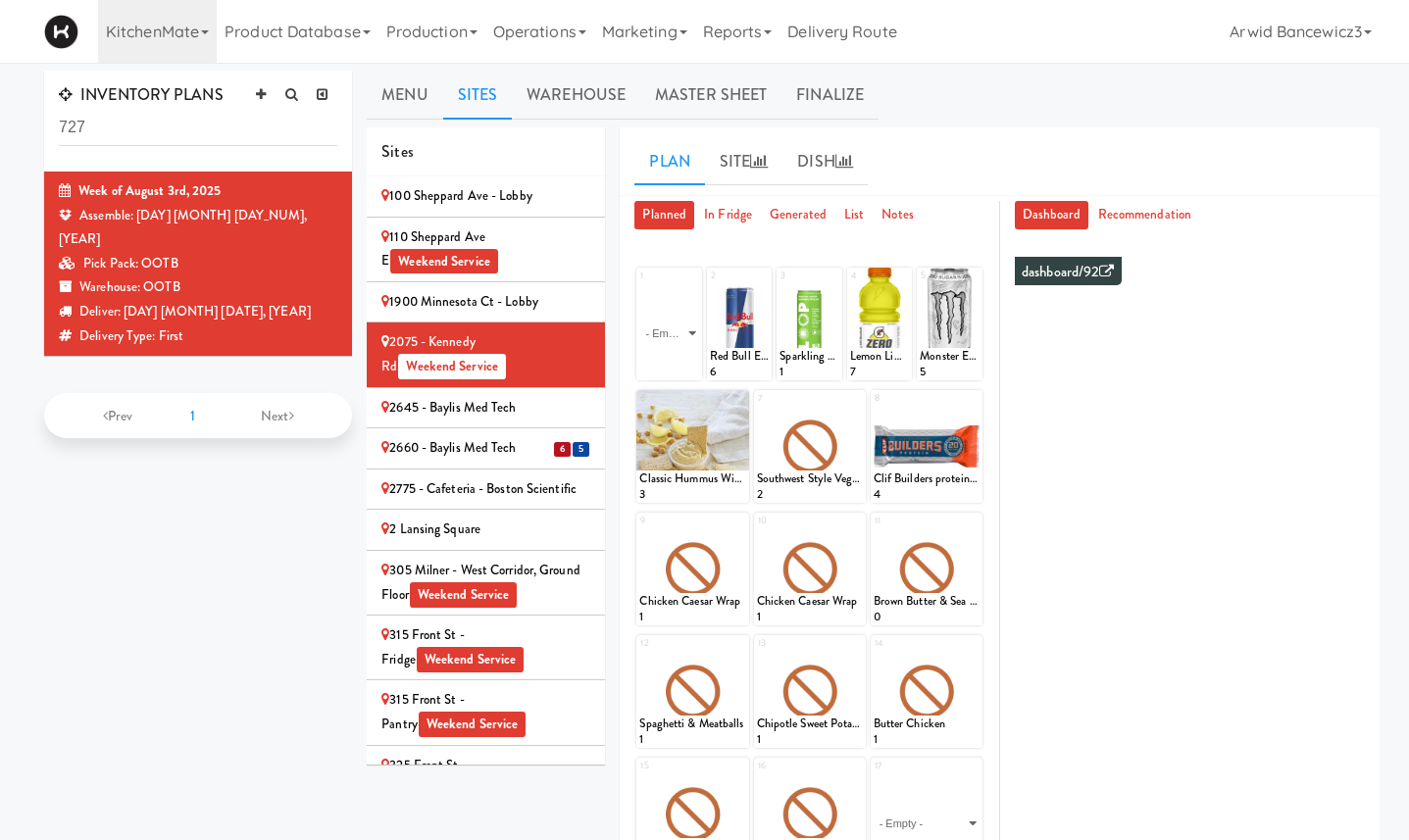 click on "2645 - Baylis Med Tech" at bounding box center [485, 408] 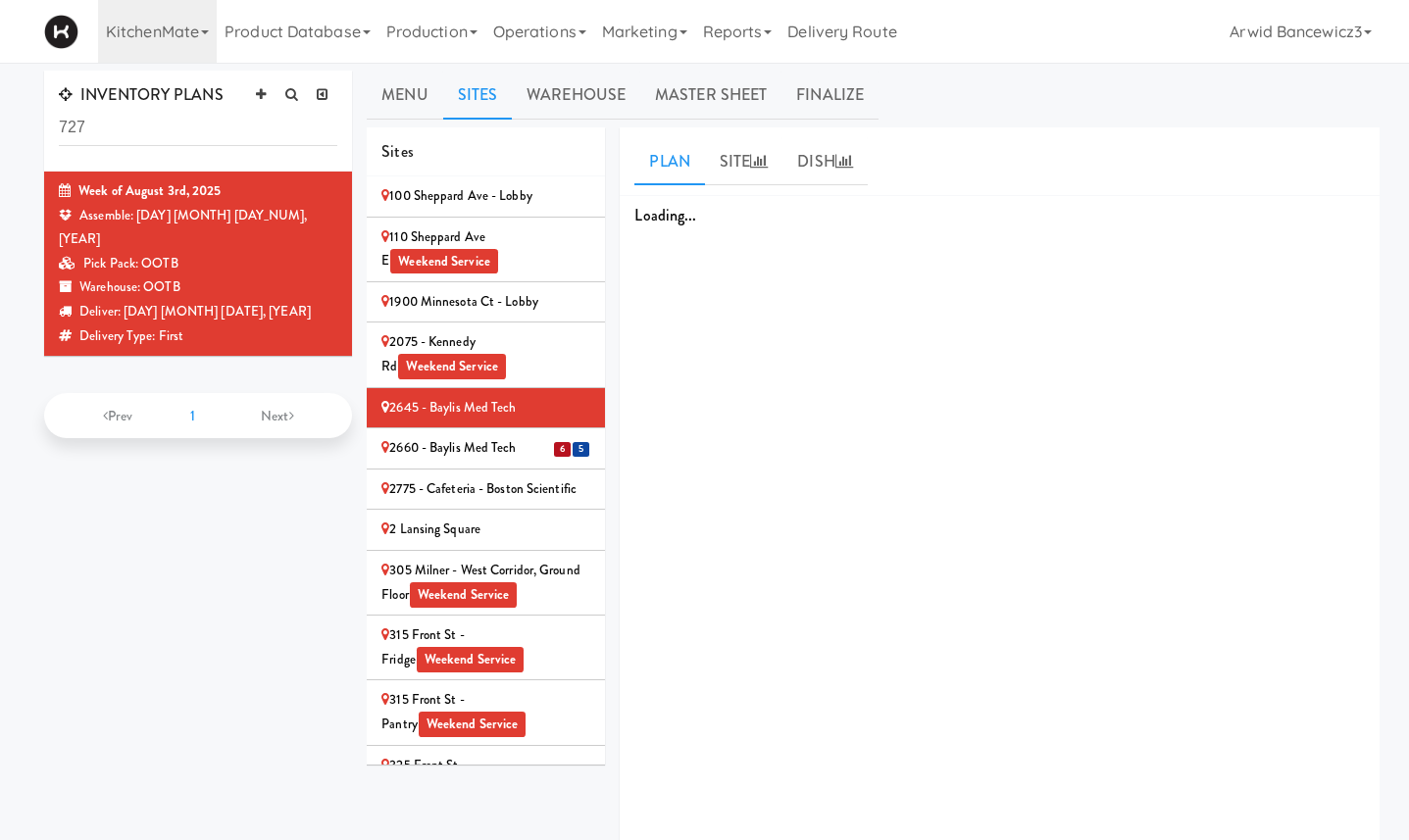 click on "[NUMBER] - [STREET] Weekend Service" at bounding box center [485, 354] 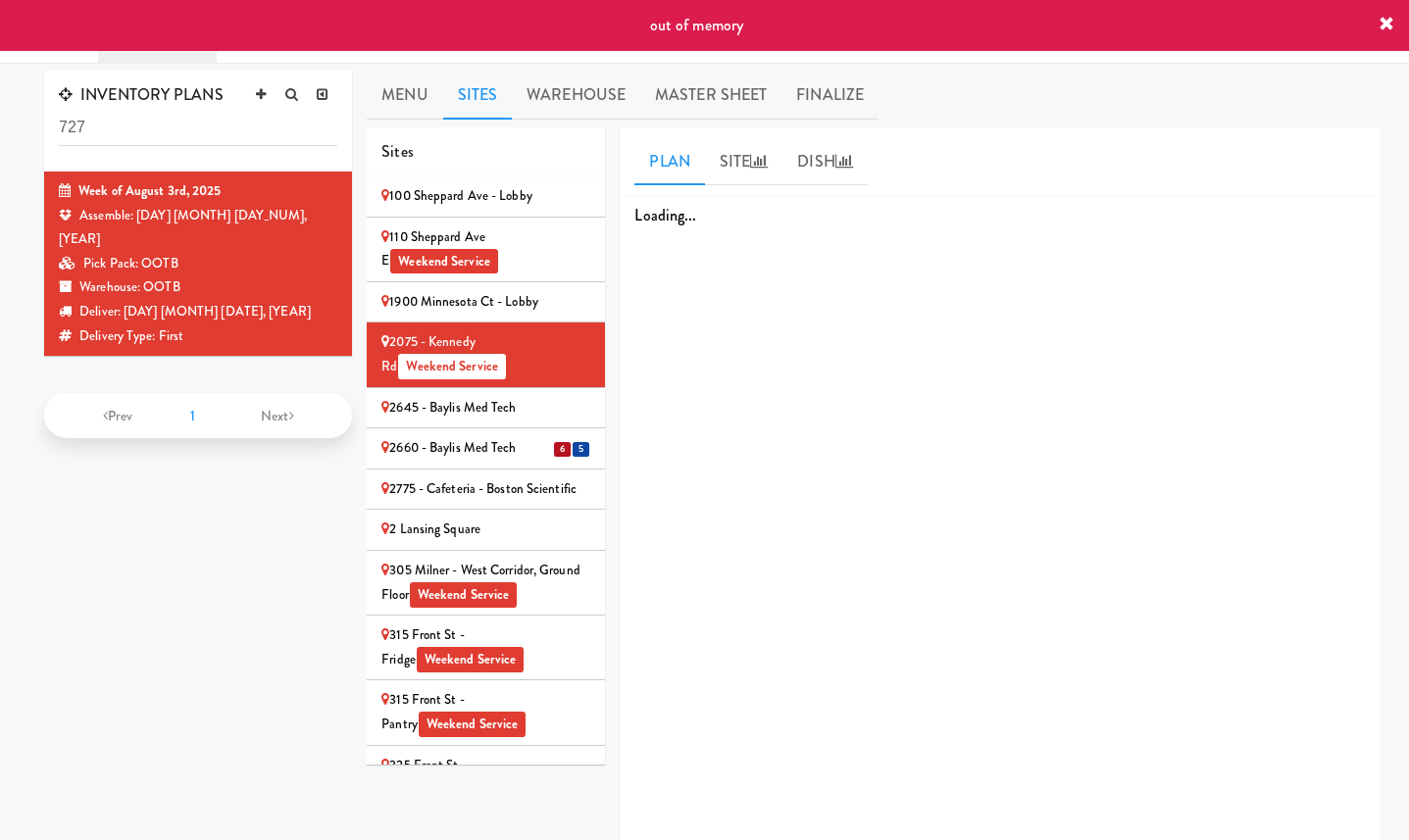 click on "2645 - Baylis Med Tech" at bounding box center (485, 408) 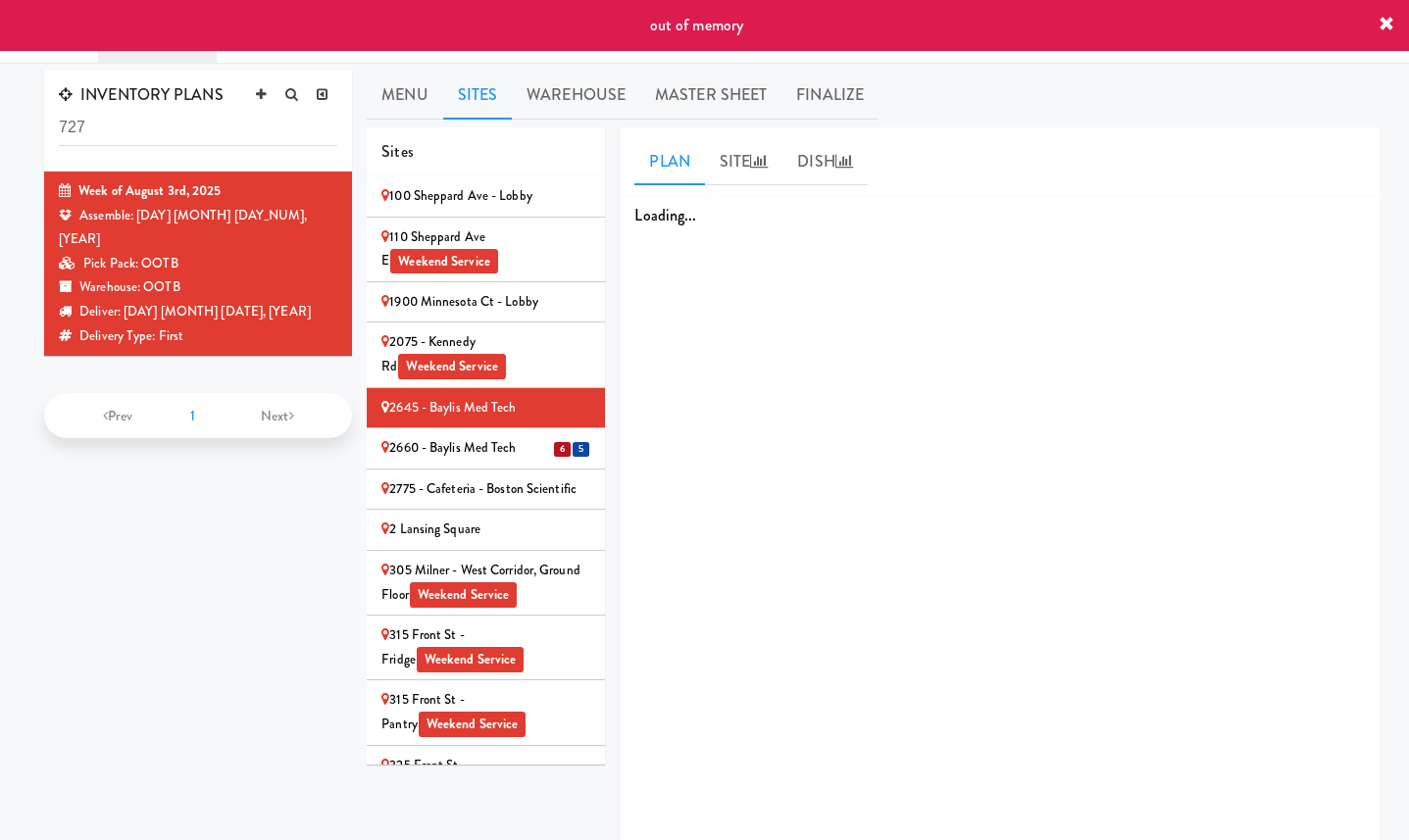 type 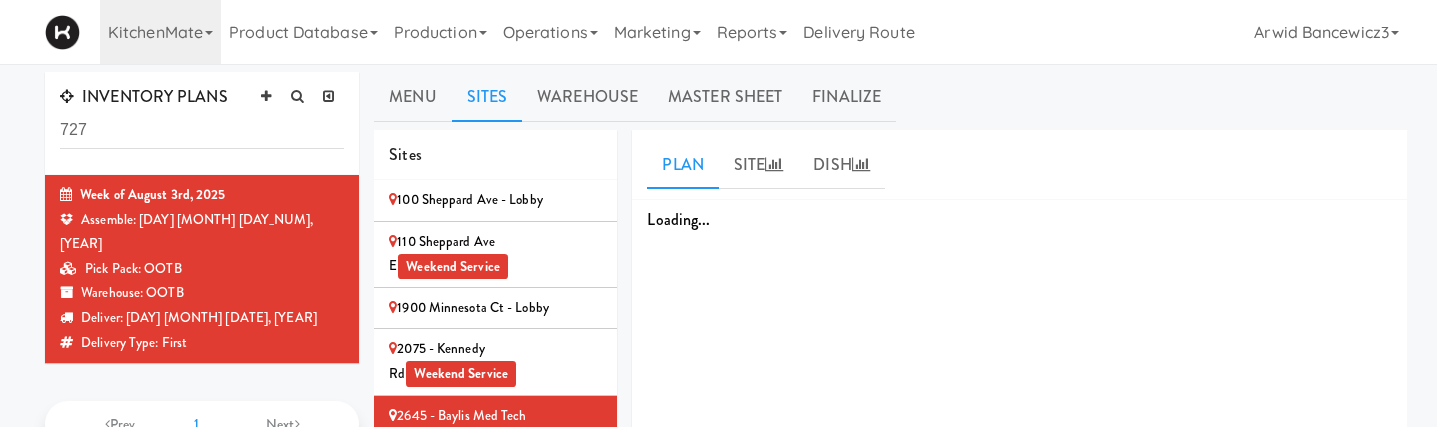 click on "[NUMBER] - [STREET] Weekend Service" at bounding box center [495, 361] 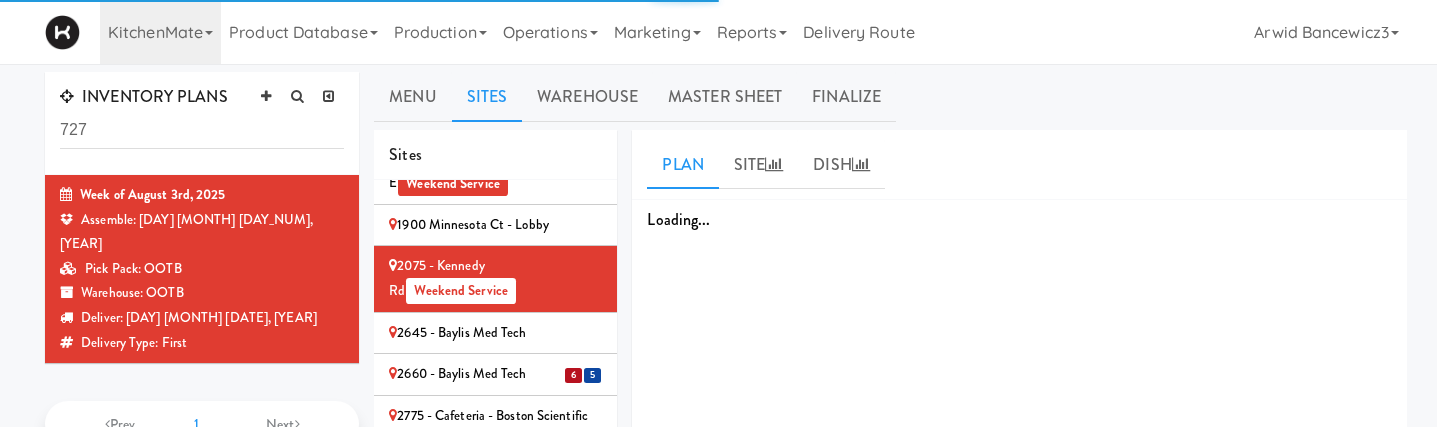 scroll, scrollTop: 90, scrollLeft: 0, axis: vertical 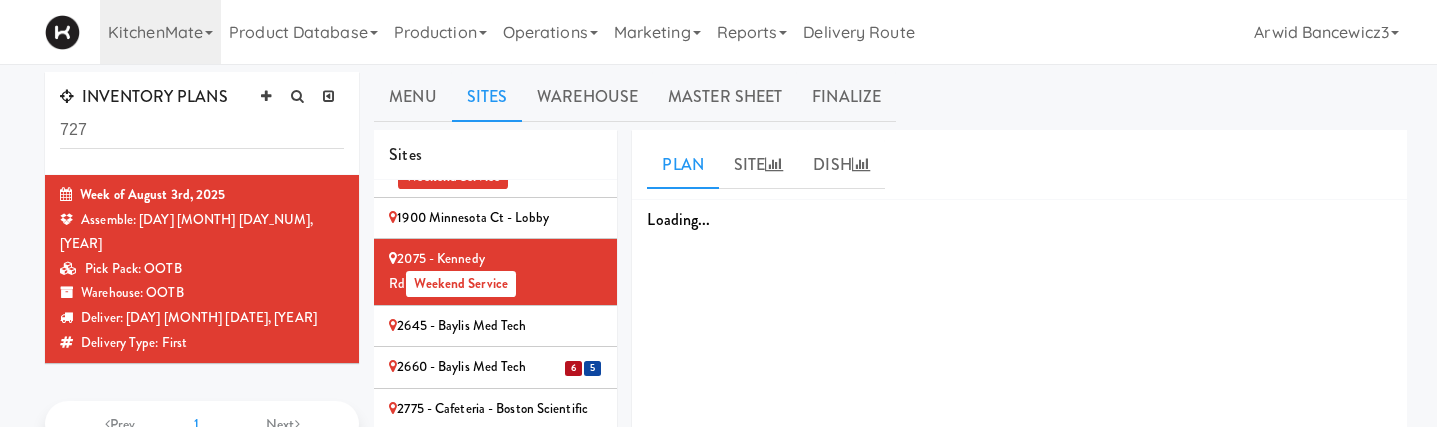 type 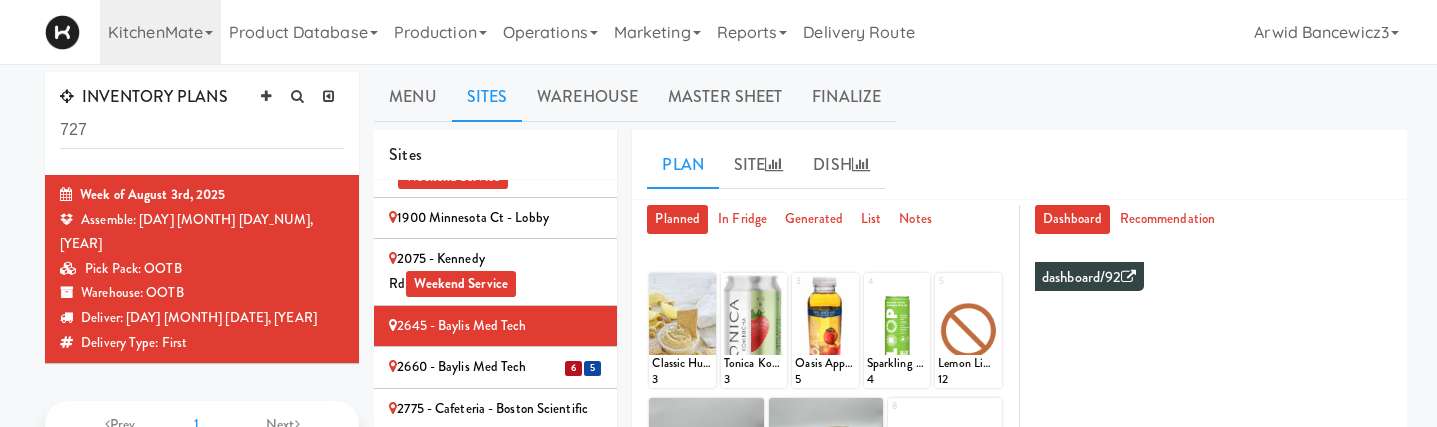 click on "[NUMBER] - [STREET] Weekend Service" at bounding box center [495, 271] 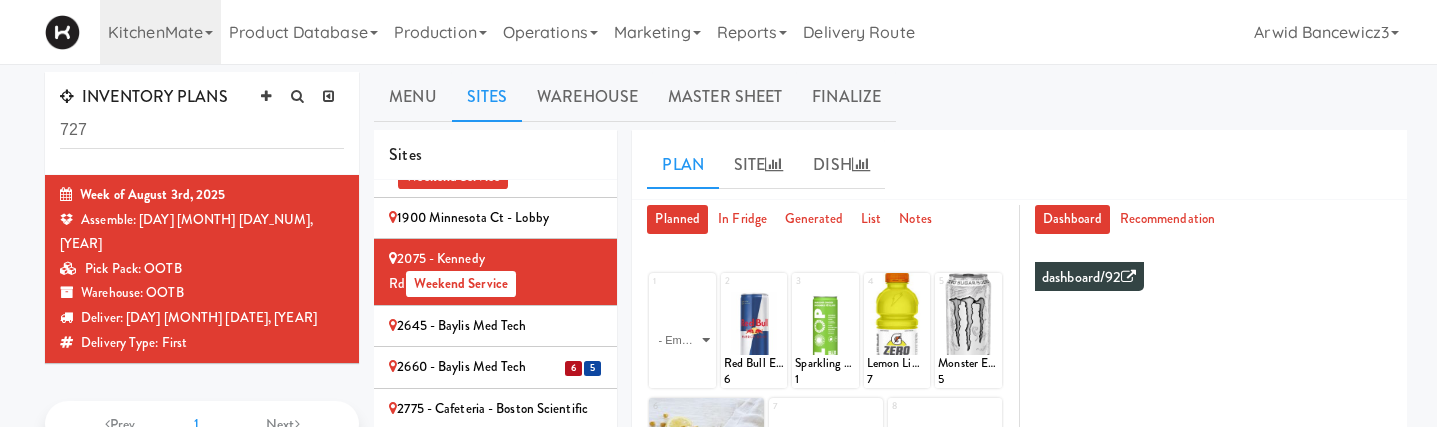 click on "1900 Minnesota Ct - Lobby" at bounding box center [495, 218] 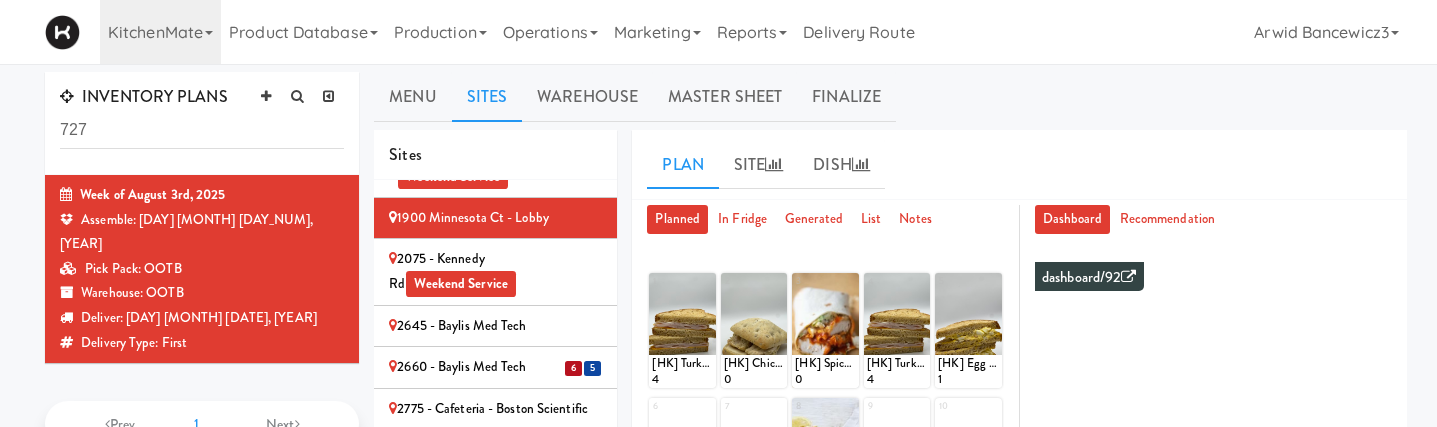 scroll, scrollTop: 0, scrollLeft: 0, axis: both 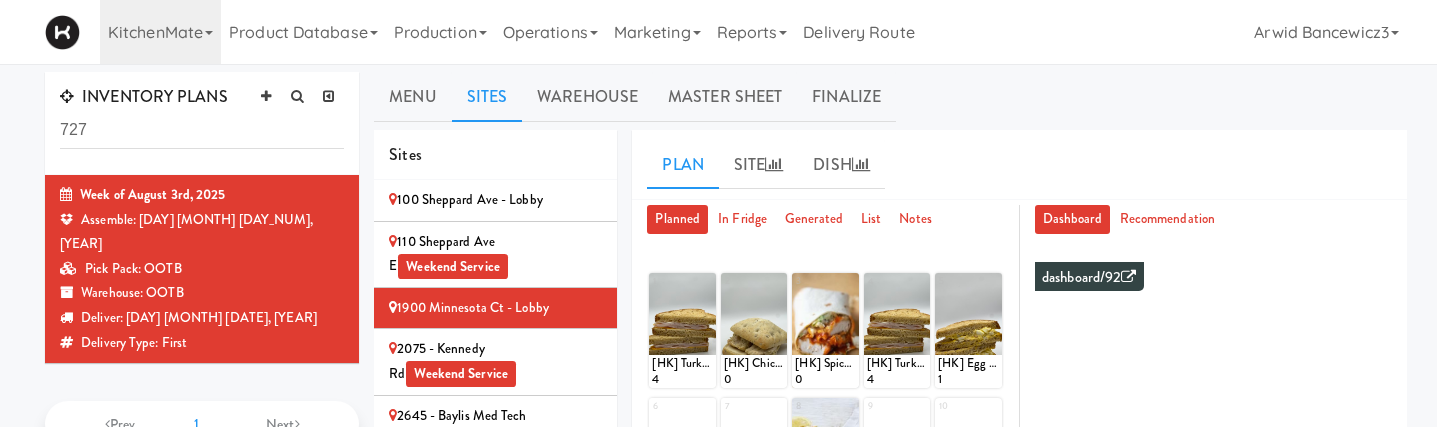 click on "110 Sheppard Ave E  Weekend Service" at bounding box center [495, 254] 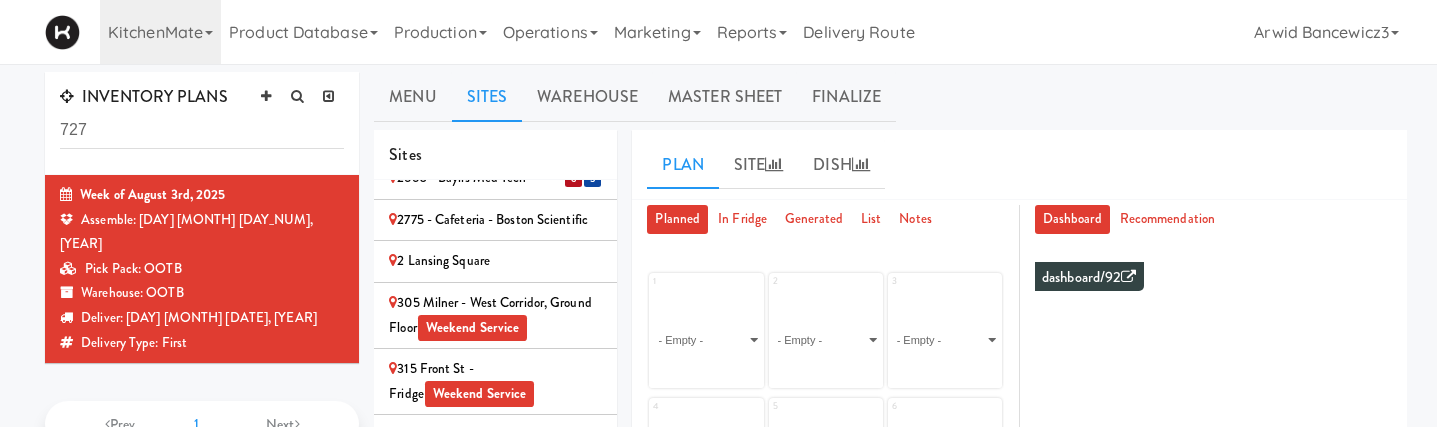 scroll, scrollTop: 601, scrollLeft: 0, axis: vertical 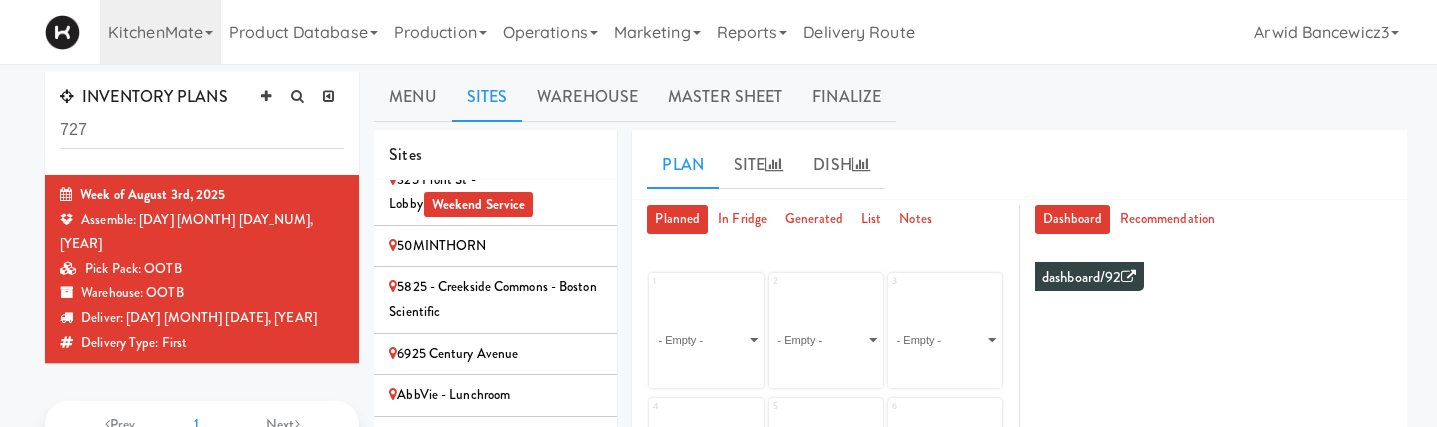 click on "50MINTHORN" at bounding box center (495, 246) 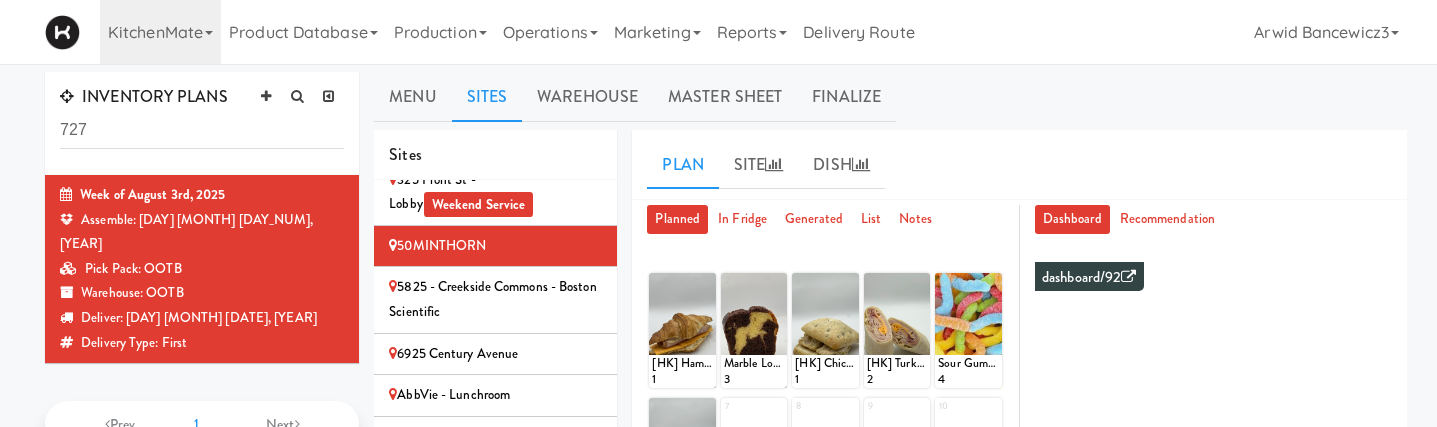 click on "325 Front St - Lobby  Weekend Service" at bounding box center [495, 192] 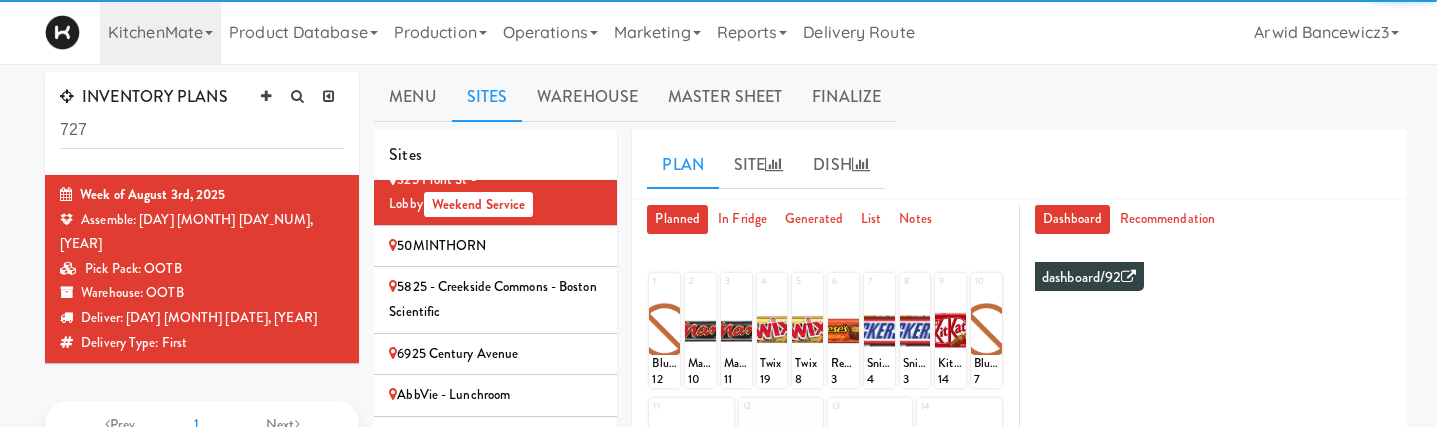 scroll, scrollTop: 231, scrollLeft: 0, axis: vertical 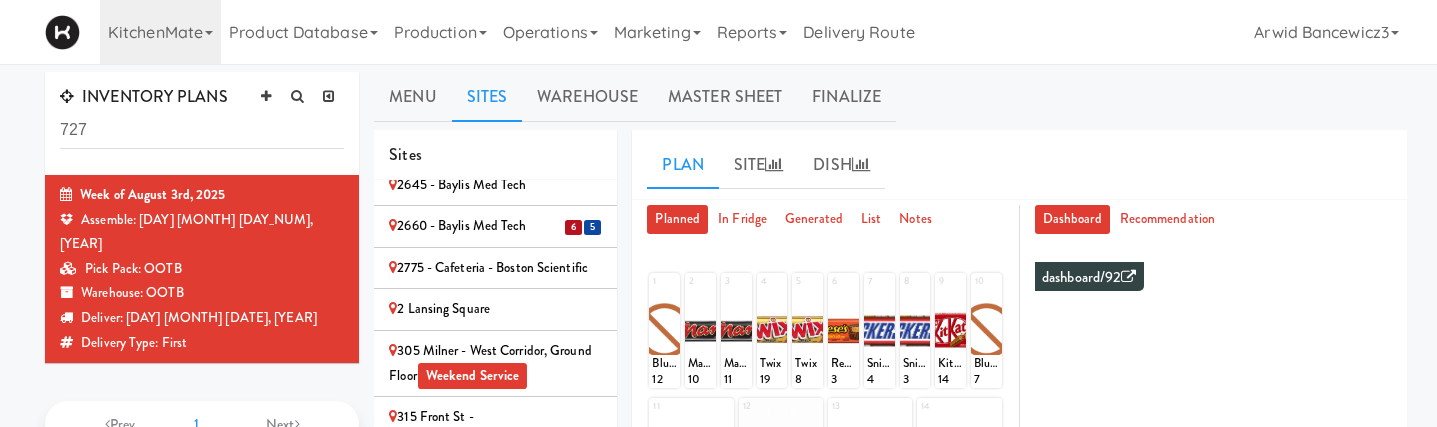 click on "2660 - Baylis Med Tech" at bounding box center [495, 226] 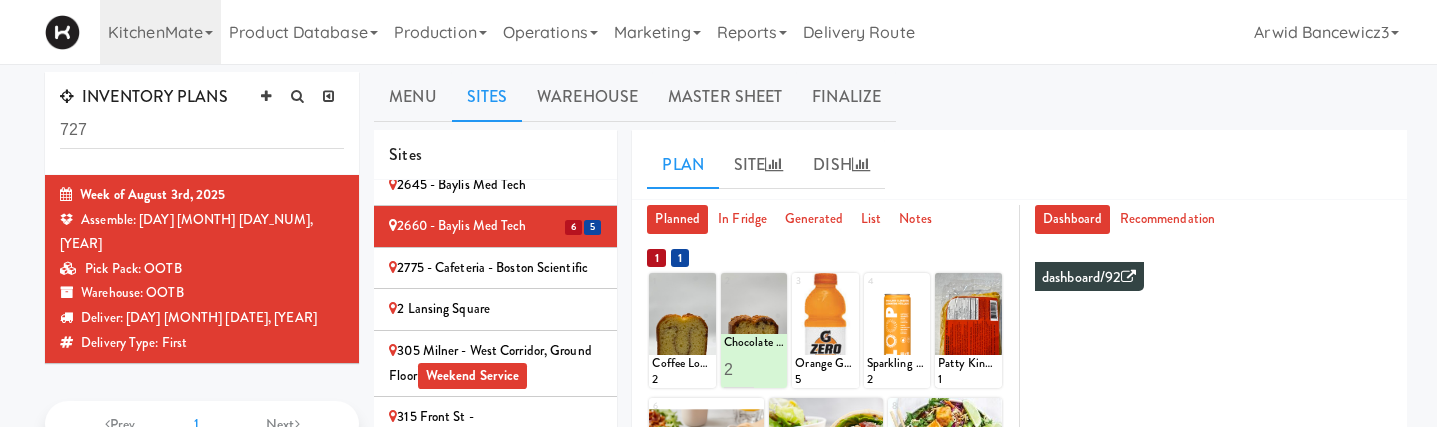 scroll, scrollTop: 0, scrollLeft: 0, axis: both 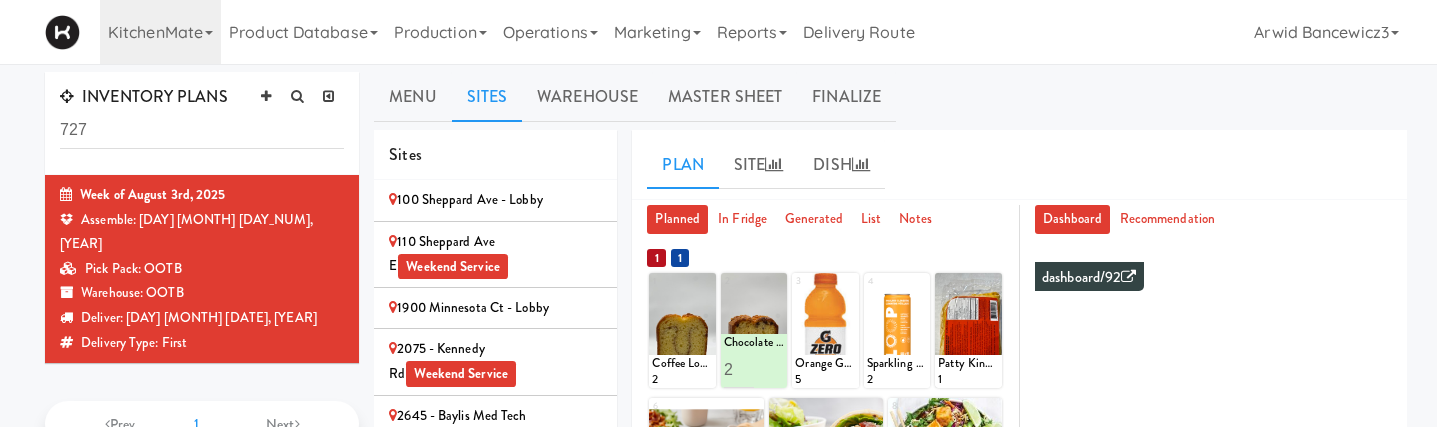 click on "110 Sheppard Ave E  Weekend Service" at bounding box center [495, 254] 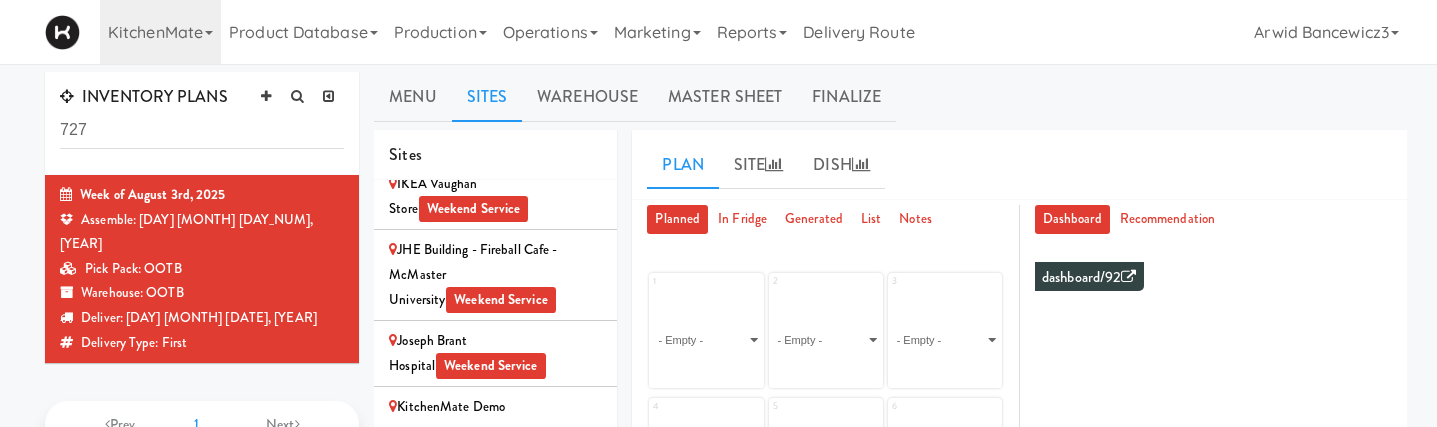 scroll, scrollTop: 3025, scrollLeft: 0, axis: vertical 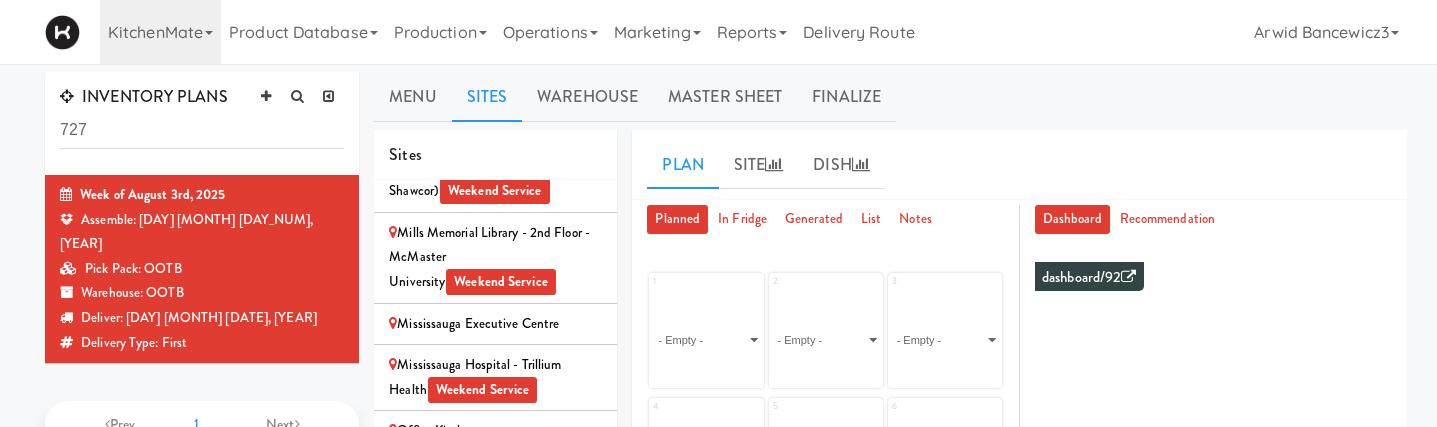 click on "Mills Memorial Library - 2nd Floor - McMaster University  Weekend Service" at bounding box center (495, 258) 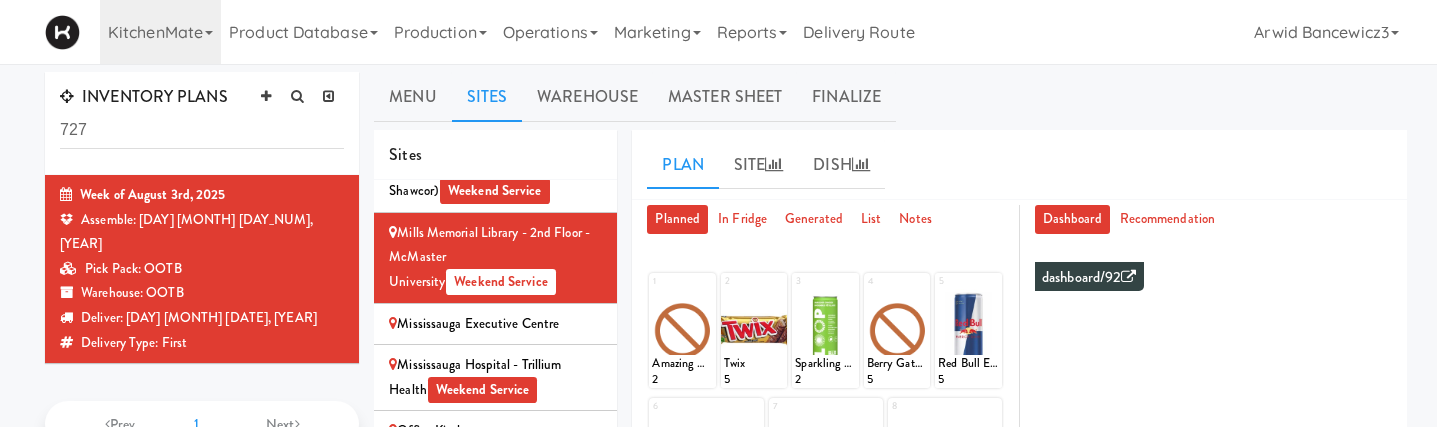 click on "Mississauga Executive Centre" at bounding box center [495, 324] 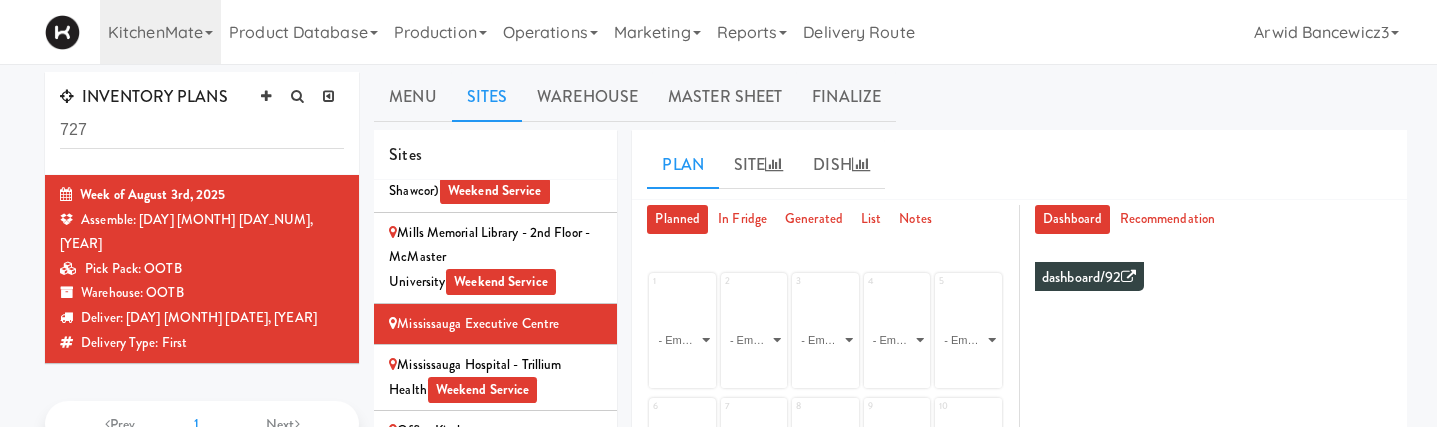 click on "Mississauga Hospital - Trillium Health  Weekend Service" at bounding box center [495, 377] 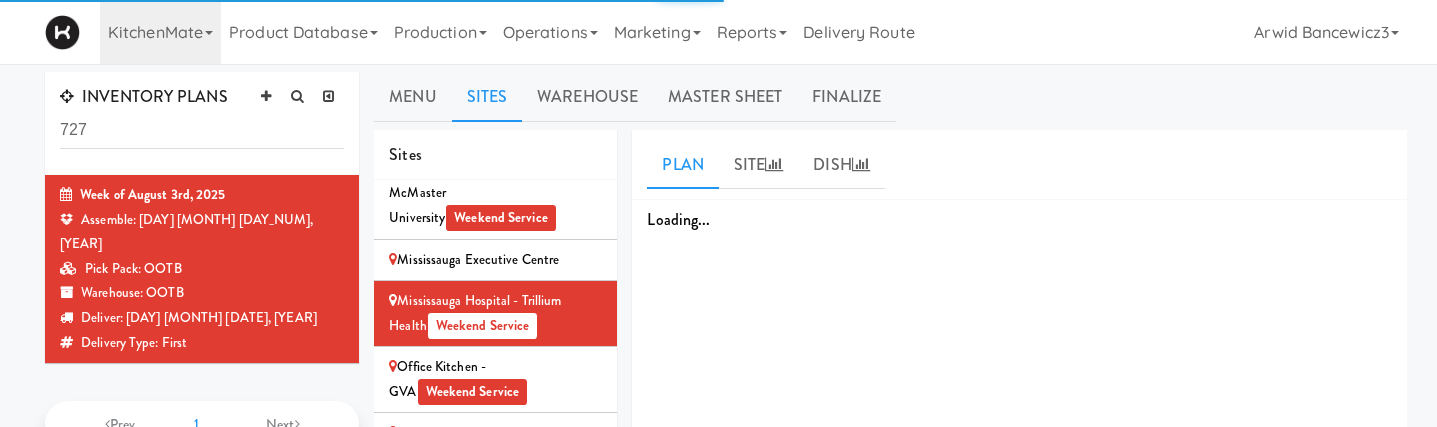 scroll, scrollTop: 3132, scrollLeft: 0, axis: vertical 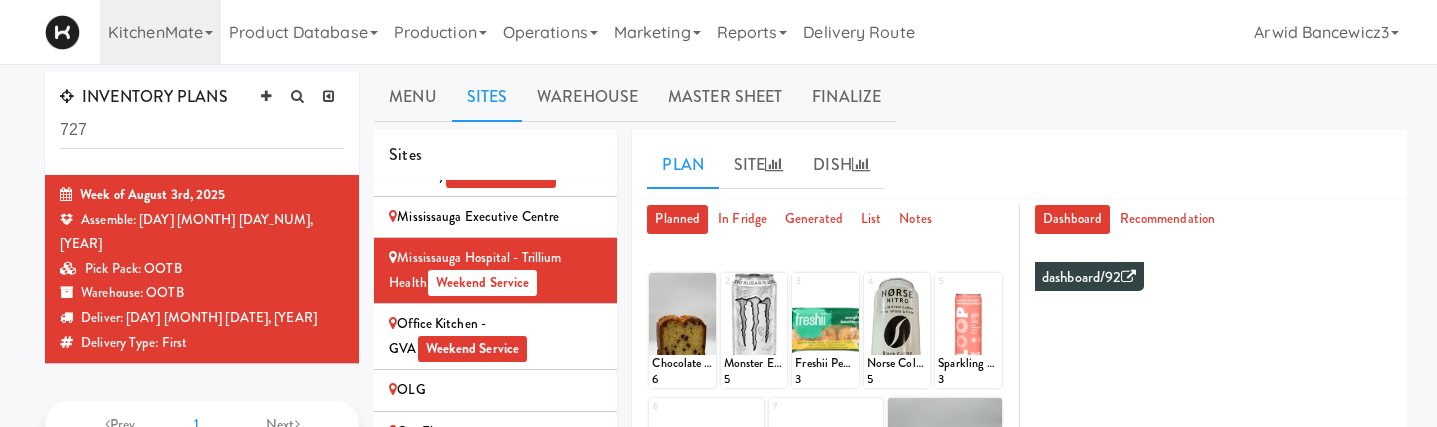 click on "Office Kitchen - GVA  Weekend Service" at bounding box center (495, 336) 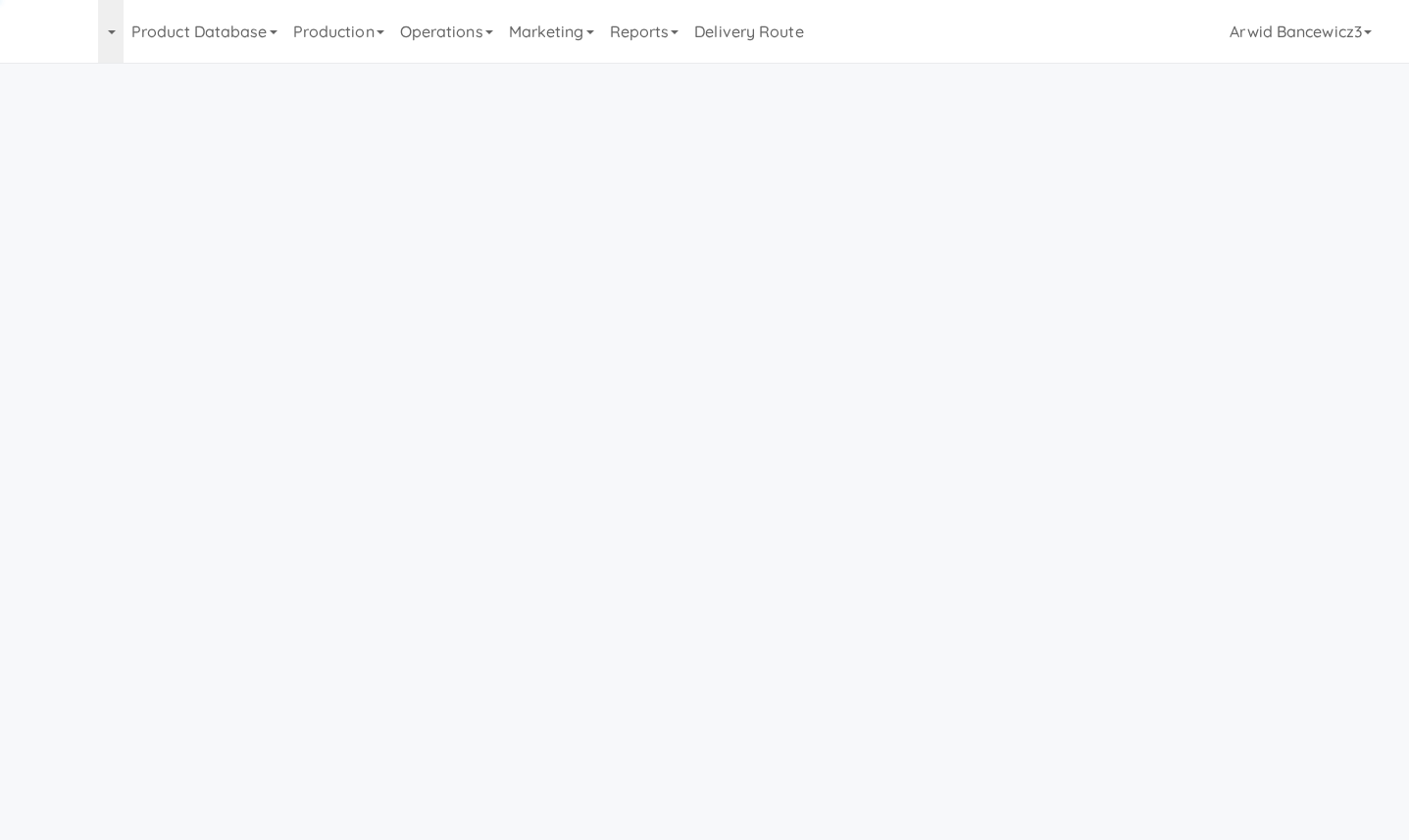 scroll, scrollTop: 0, scrollLeft: 0, axis: both 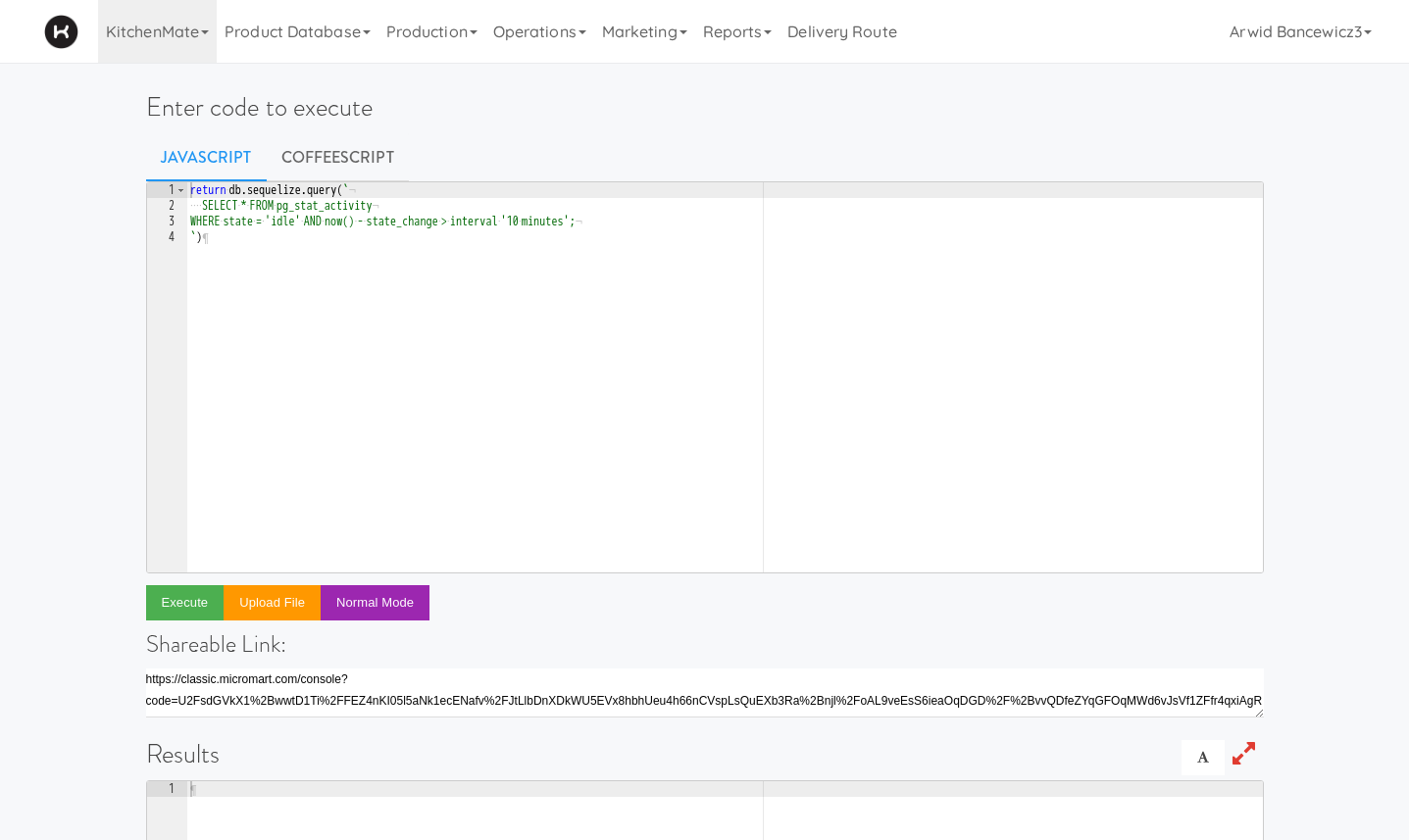 type on "`)" 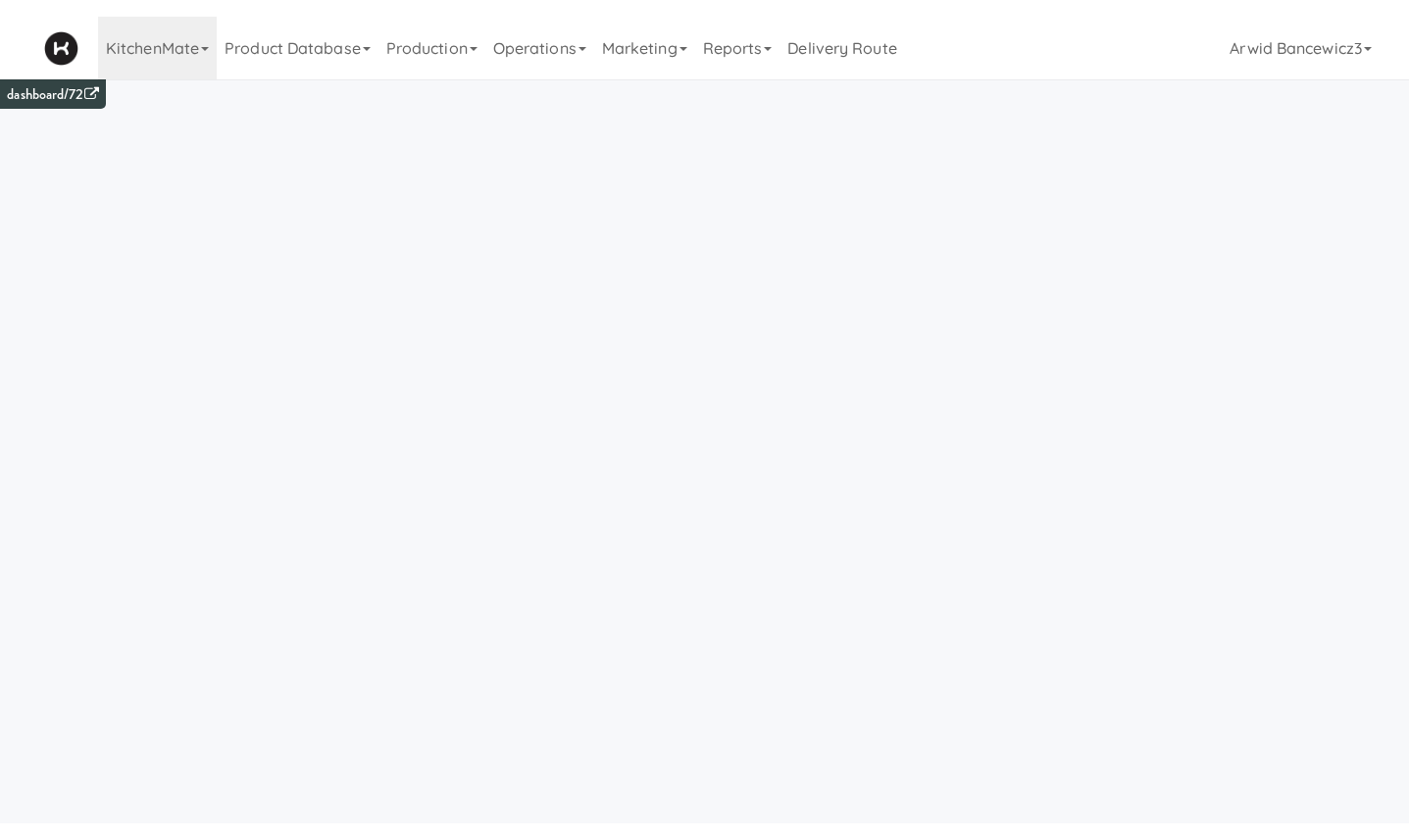 scroll, scrollTop: 0, scrollLeft: 0, axis: both 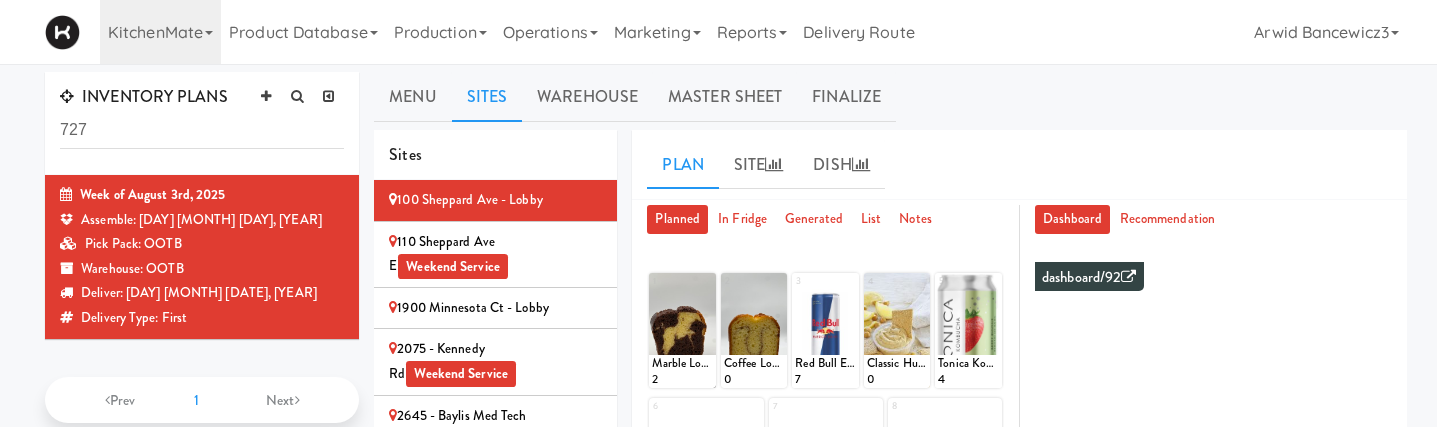 click on "110 Sheppard Ave E  Weekend Service" at bounding box center (495, 254) 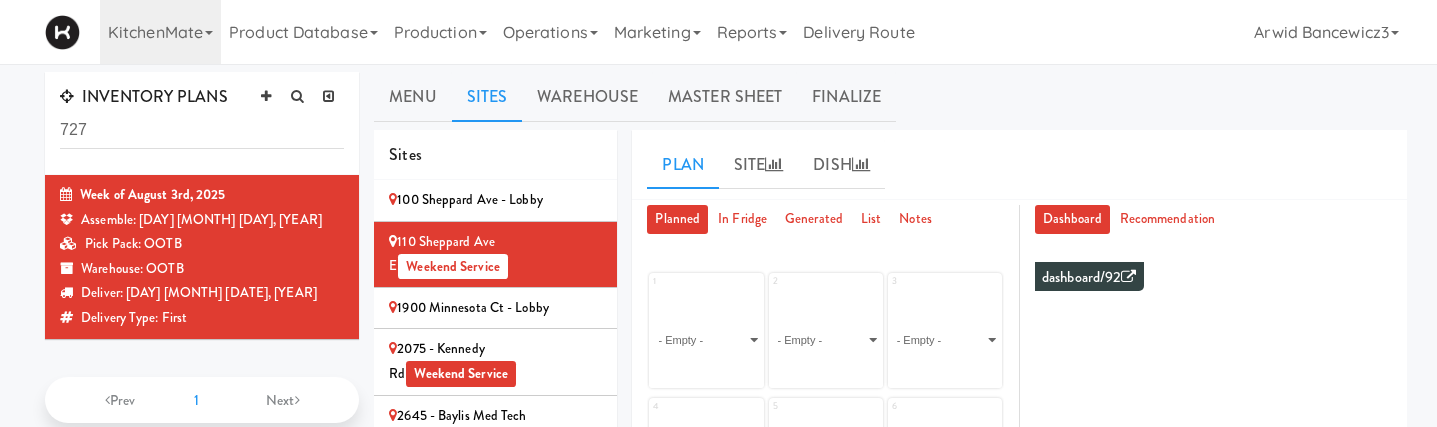 click on "1900 Minnesota Ct - Lobby" at bounding box center (495, 308) 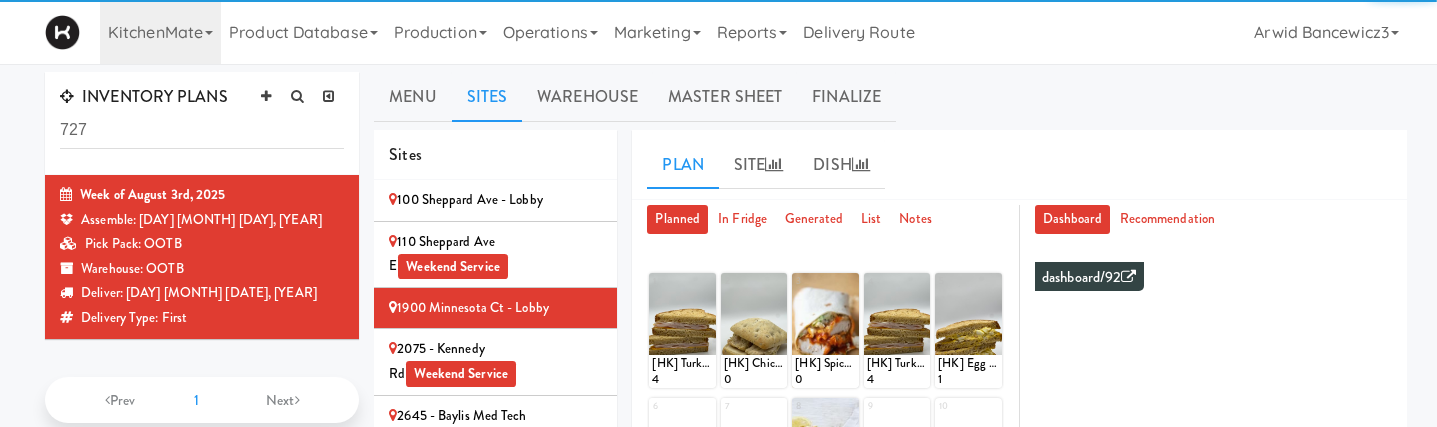 click on "[NUMBER] - [STREET] Weekend Service" at bounding box center [495, 361] 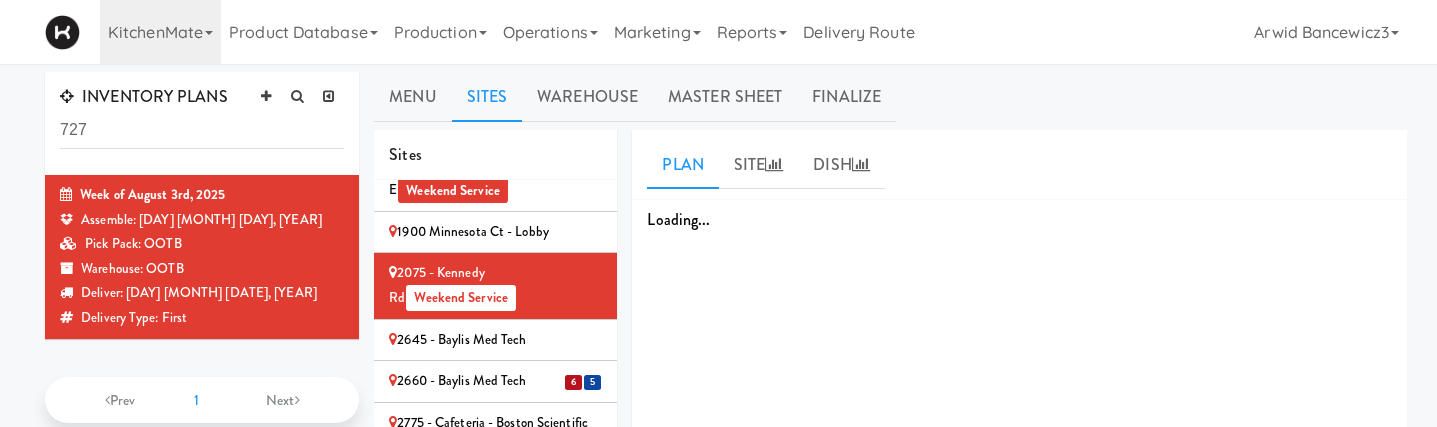 scroll, scrollTop: 90, scrollLeft: 0, axis: vertical 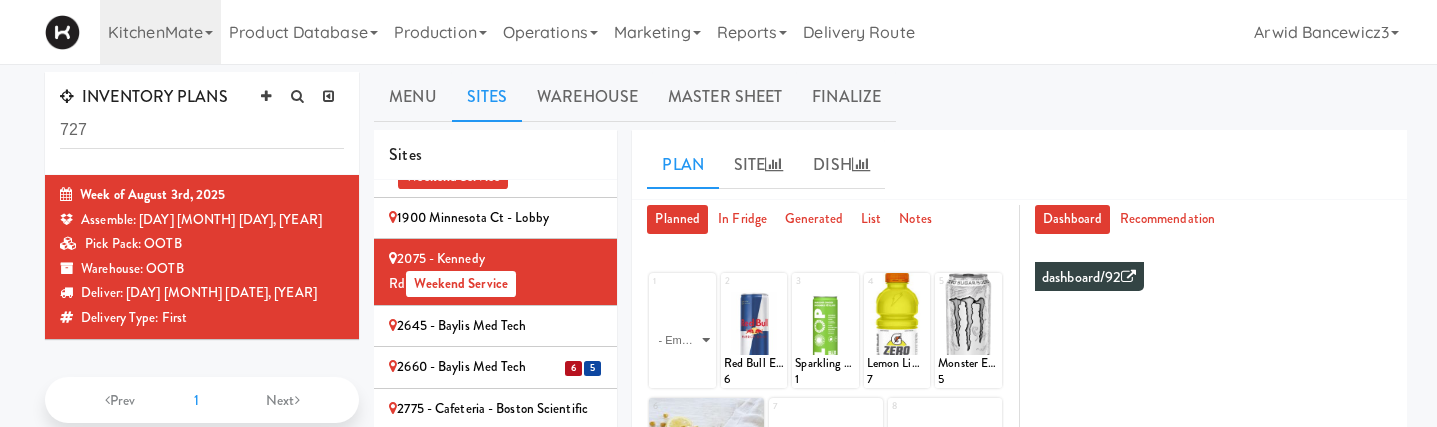 click on "2645 - Baylis Med Tech" at bounding box center [495, 326] 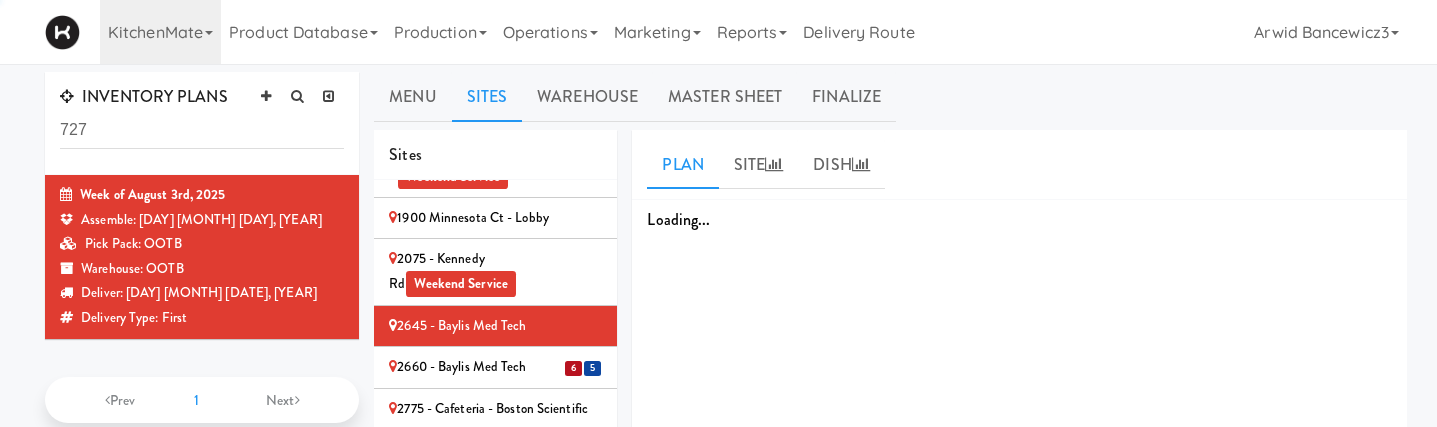 type 